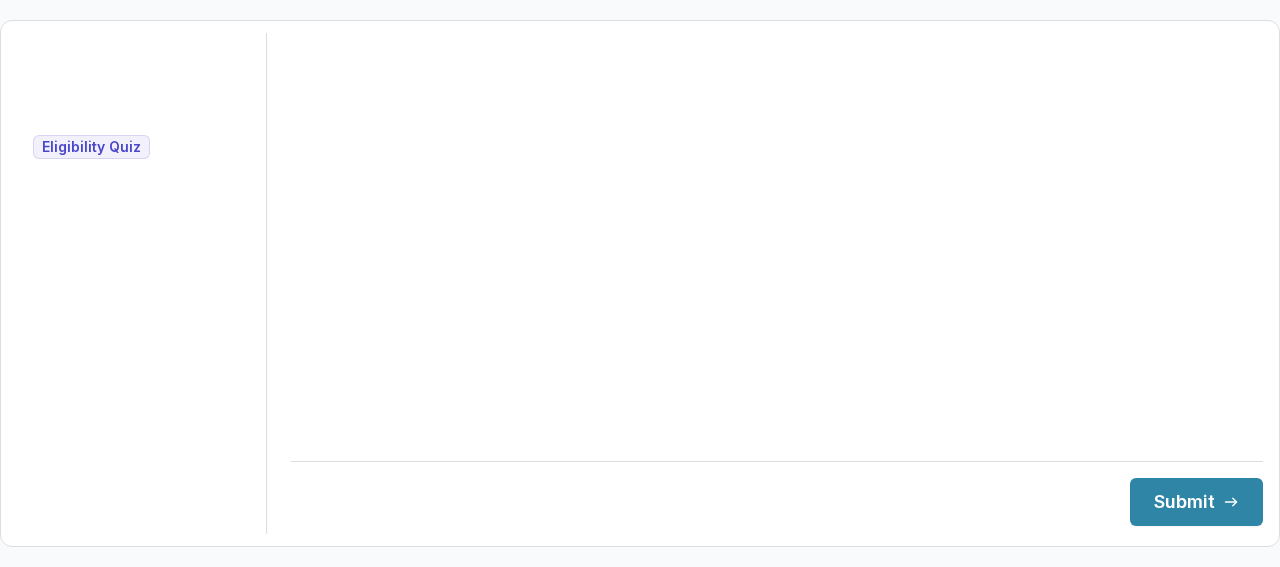 scroll, scrollTop: 0, scrollLeft: 0, axis: both 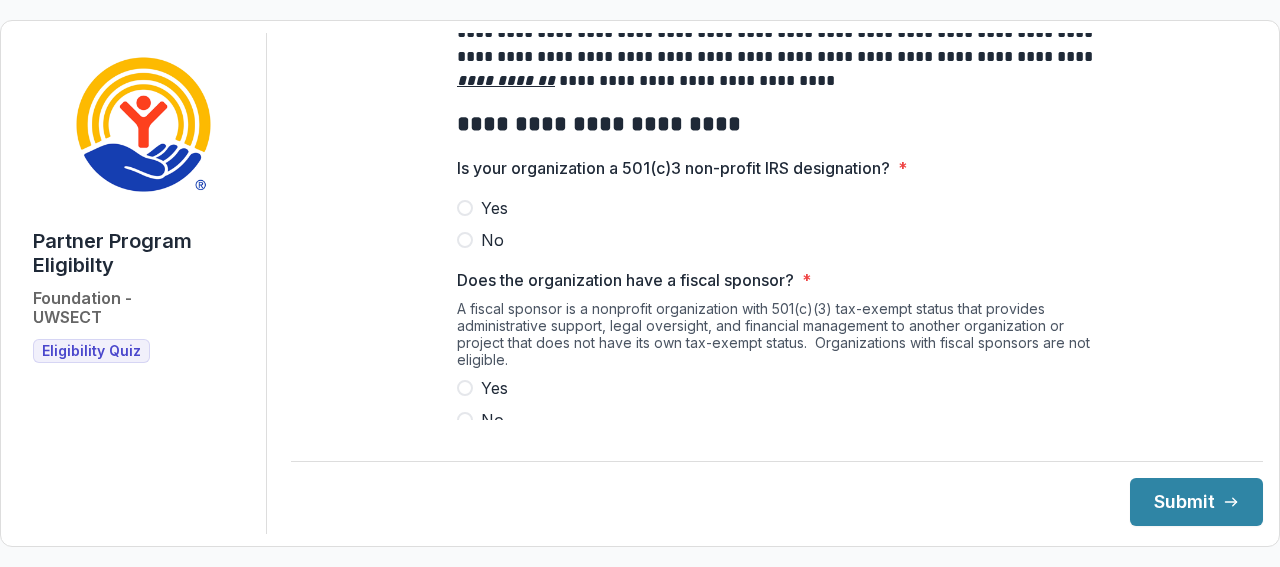 click at bounding box center [465, 208] 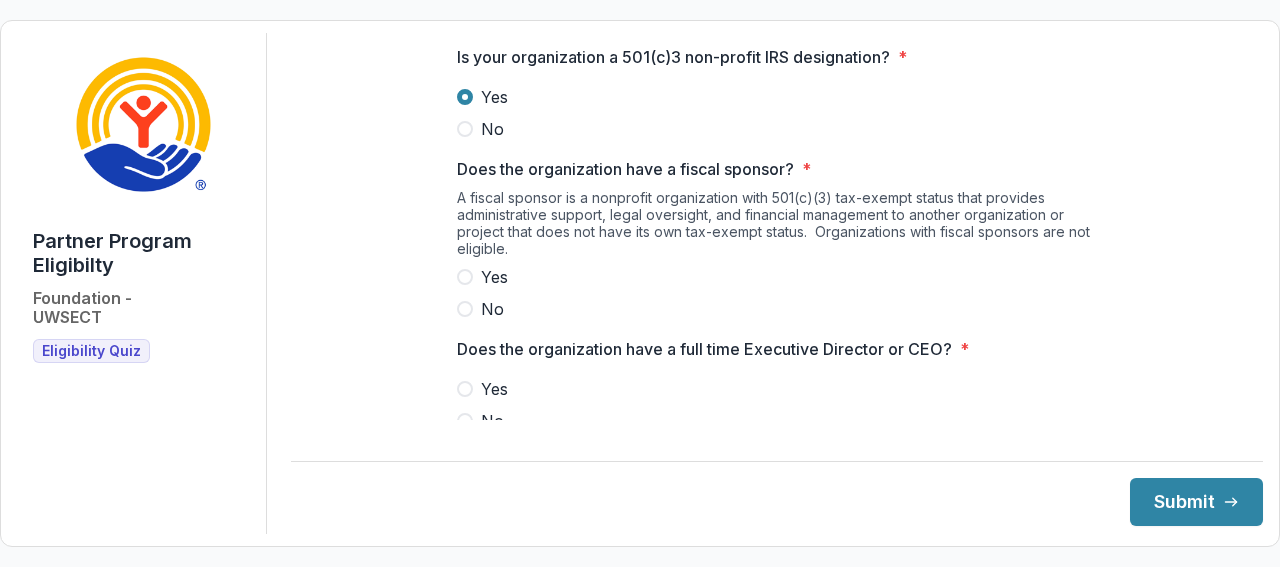 scroll, scrollTop: 266, scrollLeft: 0, axis: vertical 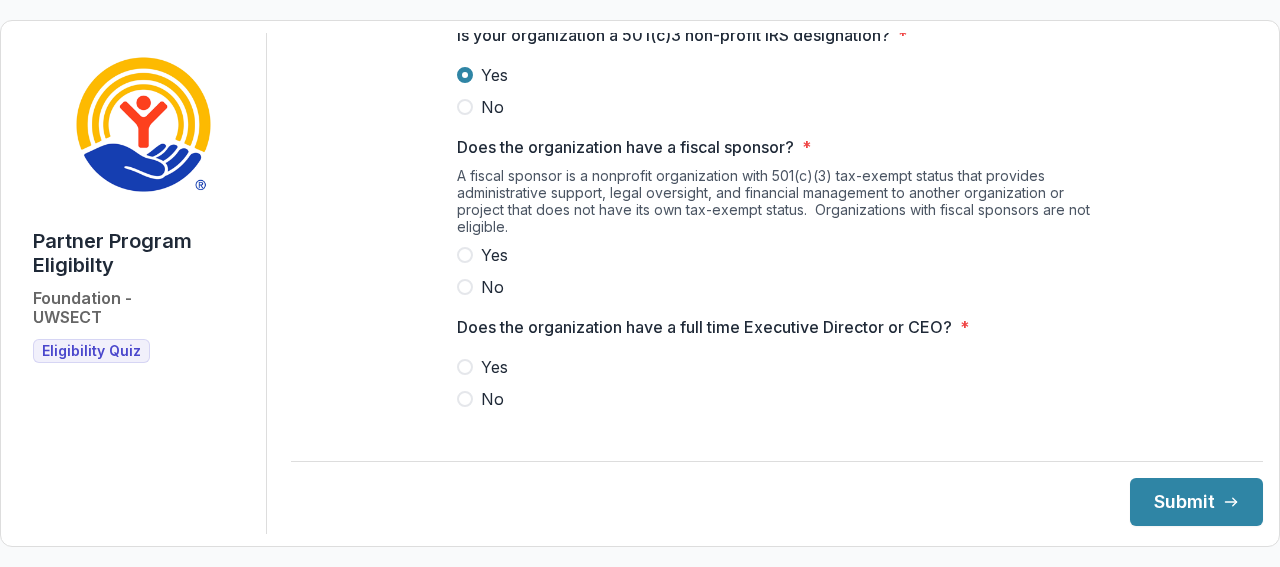 click at bounding box center [465, 287] 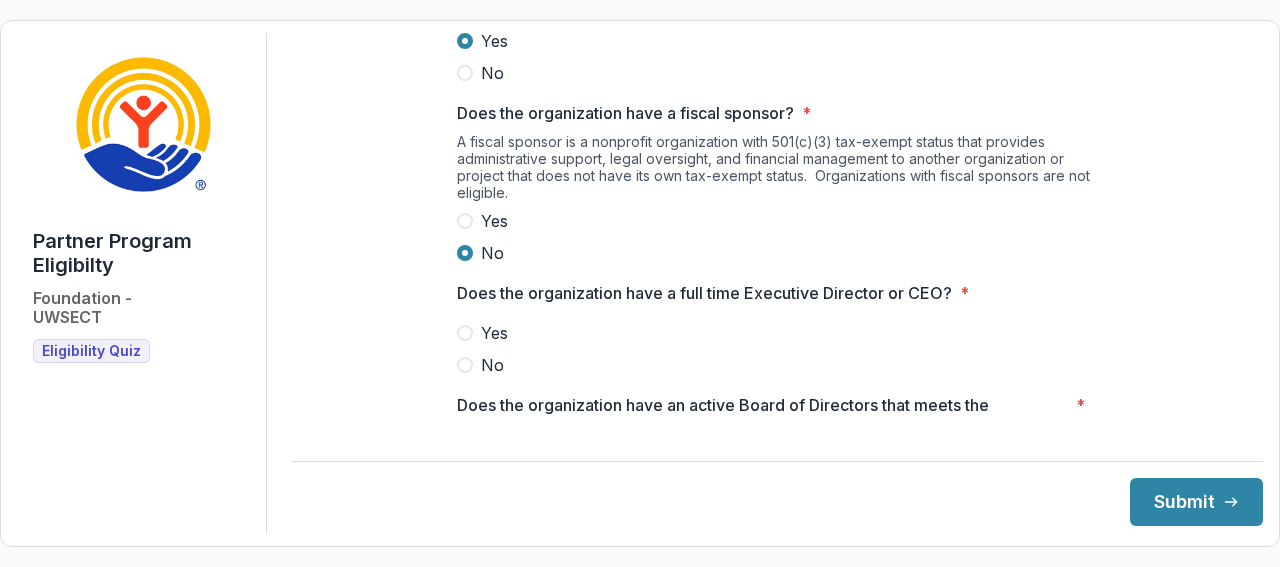 scroll, scrollTop: 400, scrollLeft: 0, axis: vertical 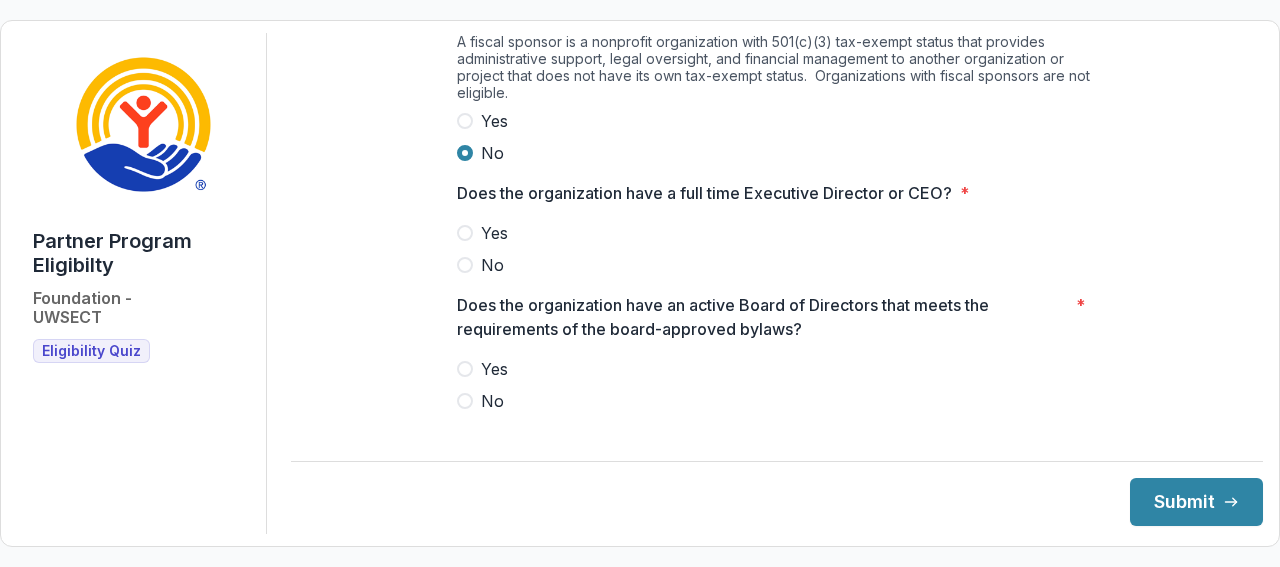 click at bounding box center (465, 233) 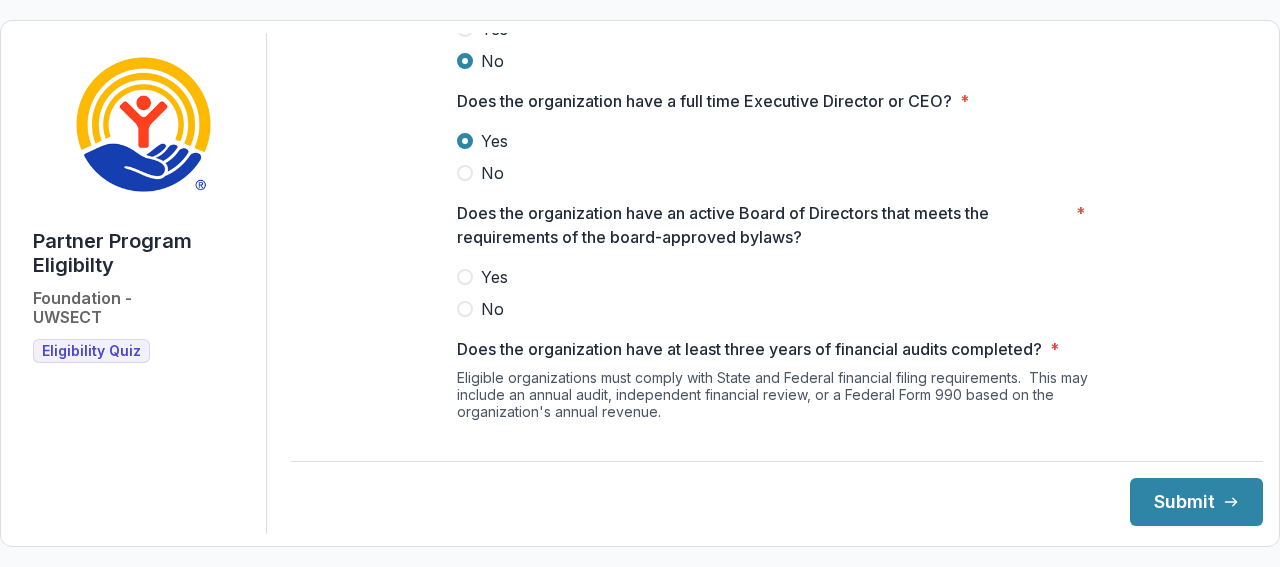 scroll, scrollTop: 533, scrollLeft: 0, axis: vertical 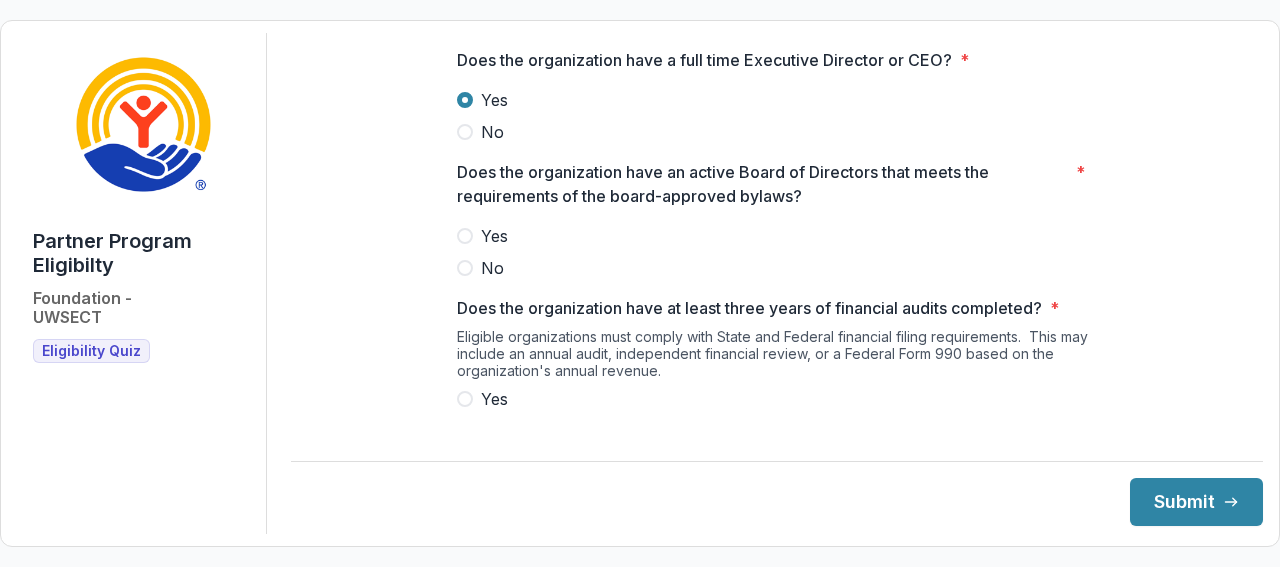 click at bounding box center [465, 236] 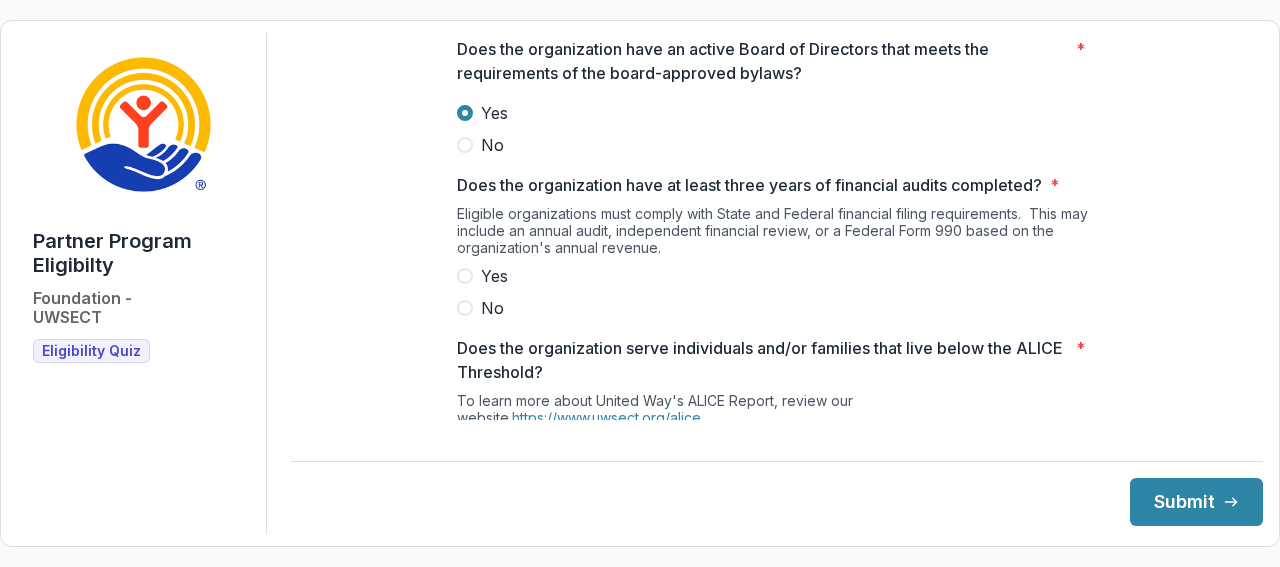scroll, scrollTop: 700, scrollLeft: 0, axis: vertical 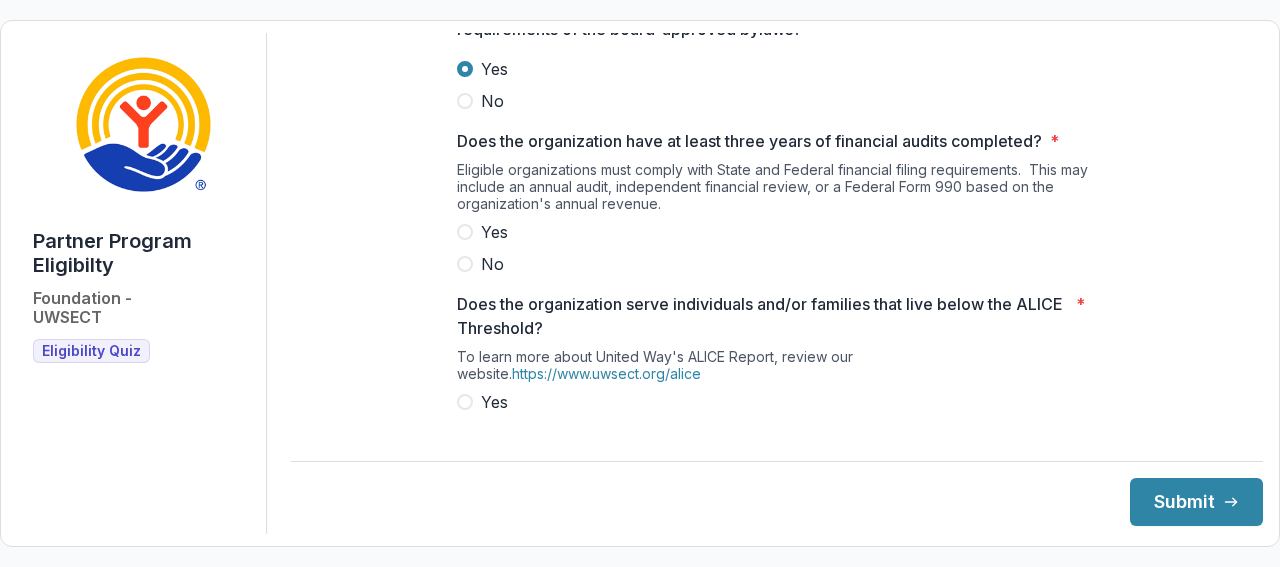click at bounding box center (465, 232) 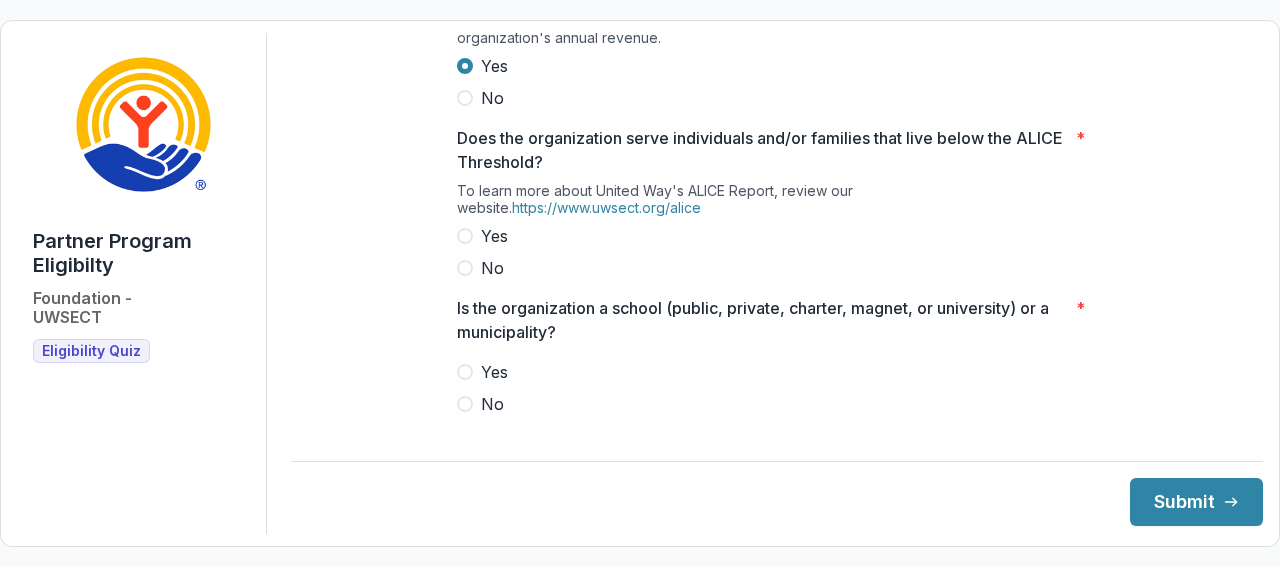 scroll, scrollTop: 866, scrollLeft: 0, axis: vertical 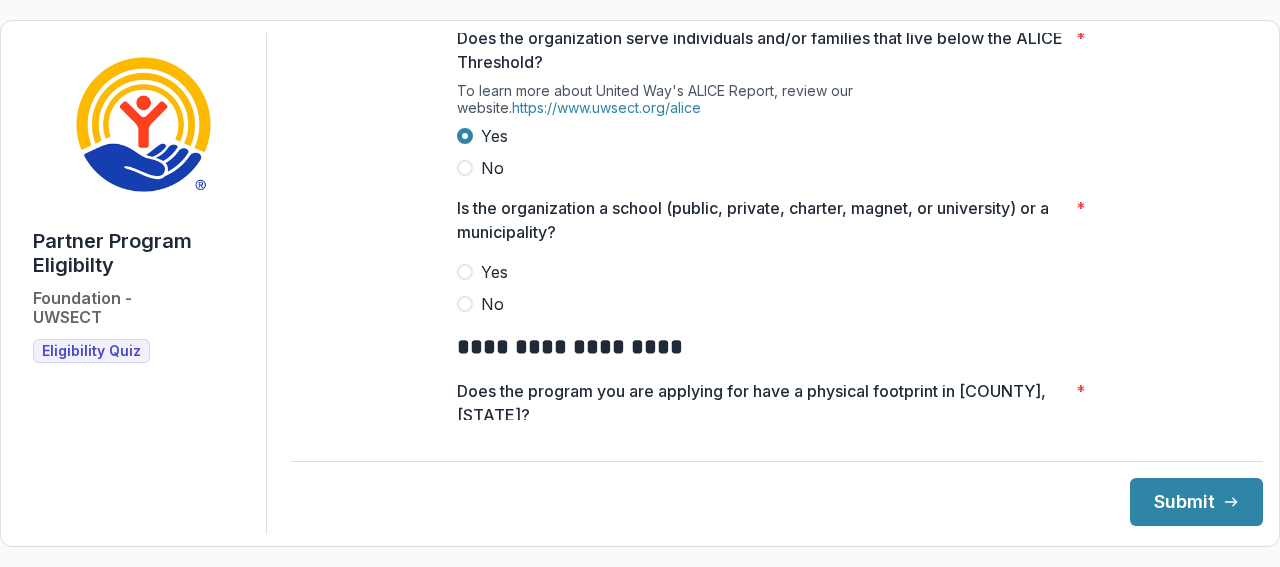 click at bounding box center (465, 304) 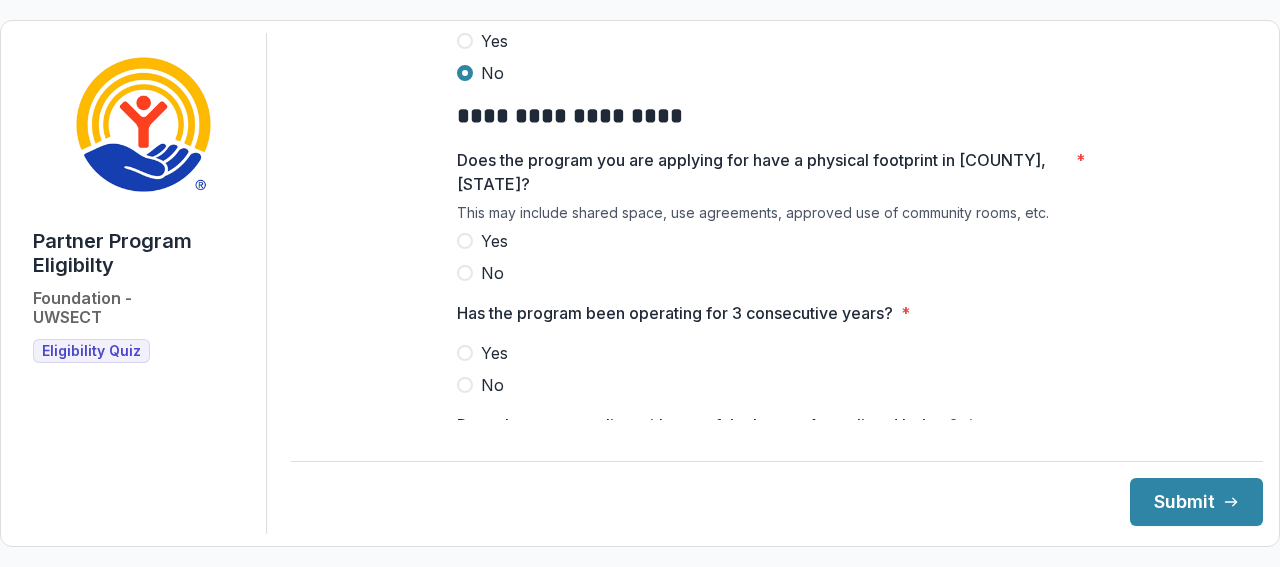 scroll, scrollTop: 1200, scrollLeft: 0, axis: vertical 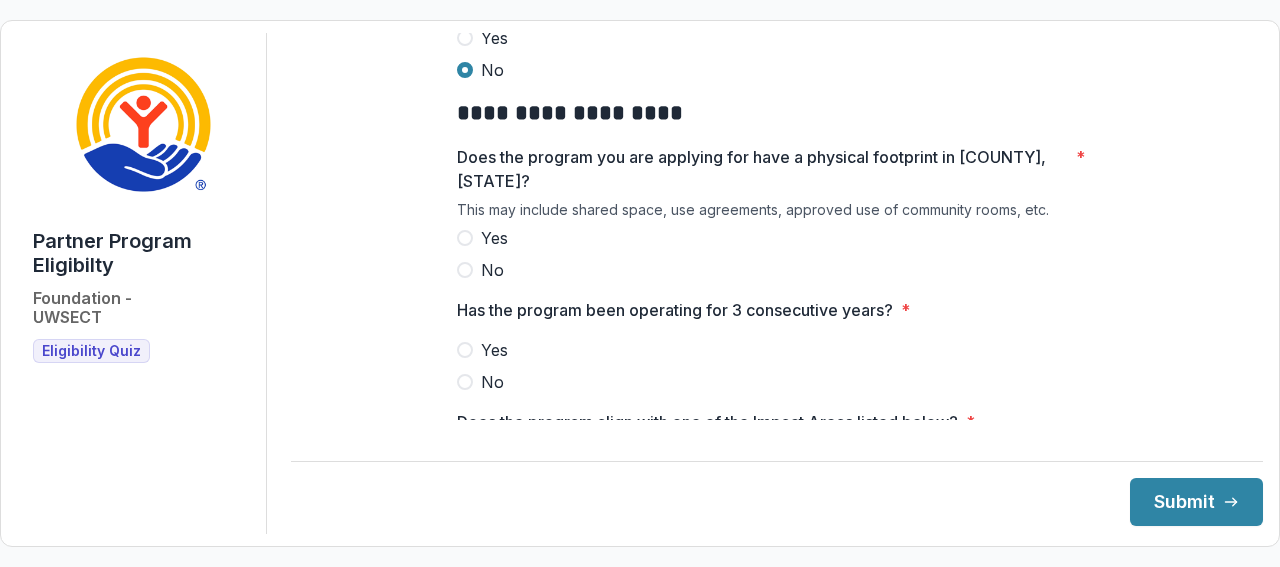 click at bounding box center (465, 238) 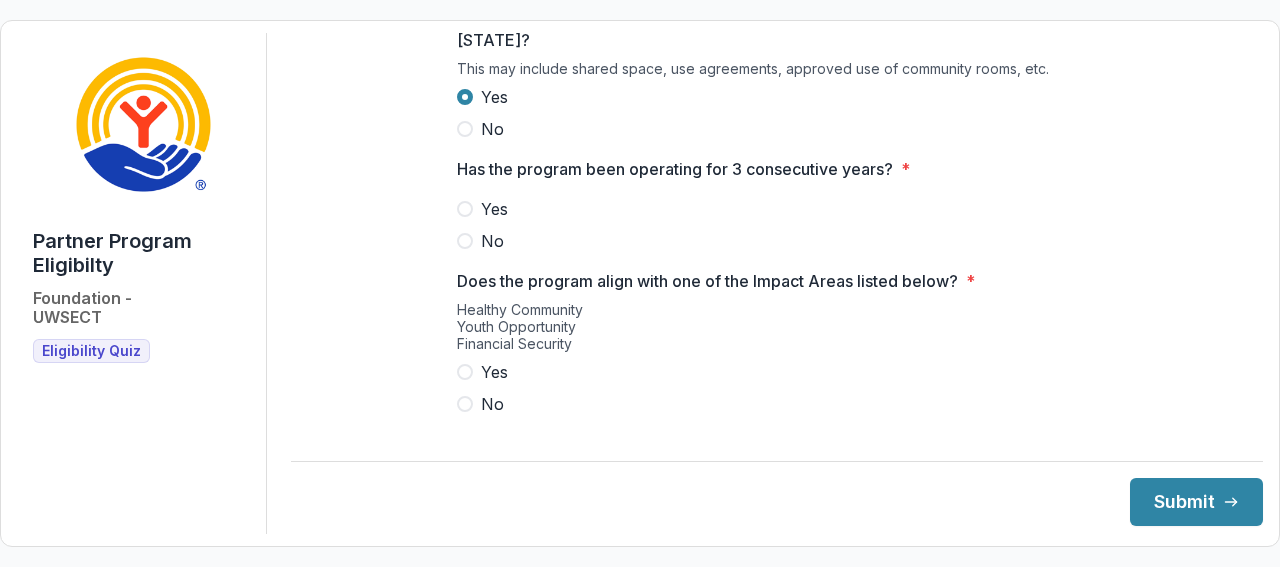 scroll, scrollTop: 1366, scrollLeft: 0, axis: vertical 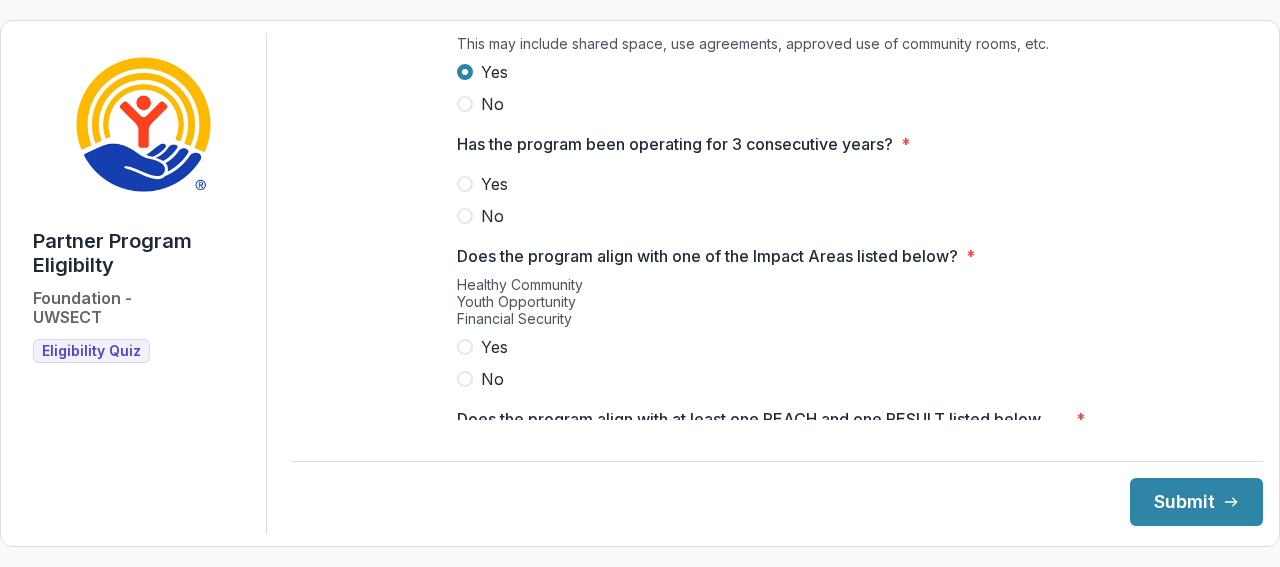 click at bounding box center [465, 184] 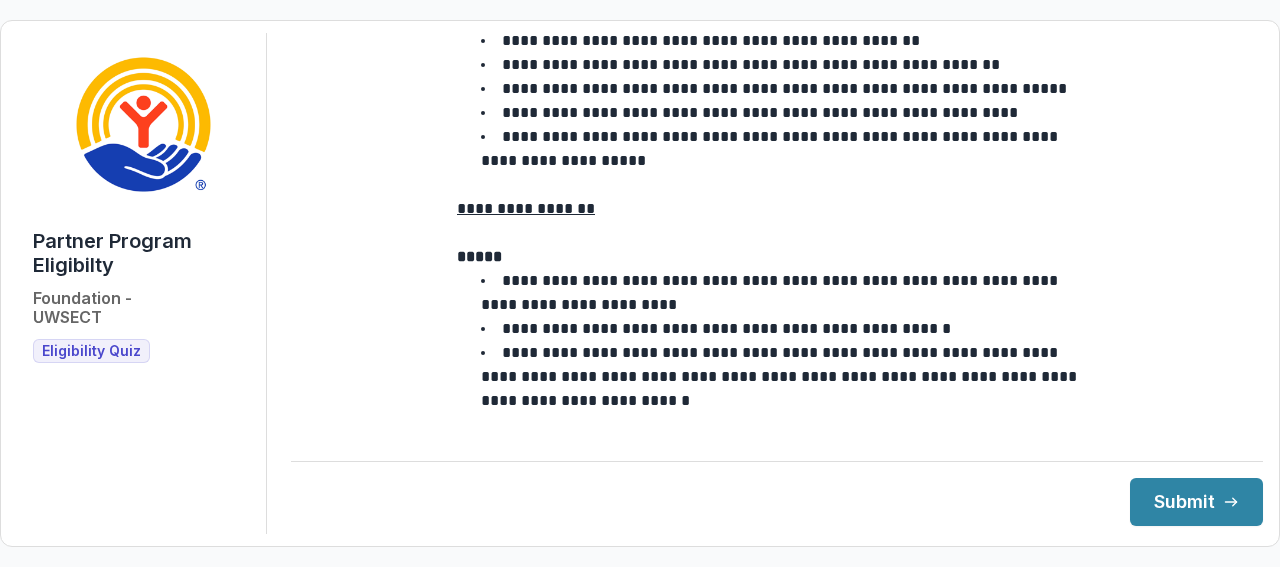 scroll, scrollTop: 2533, scrollLeft: 0, axis: vertical 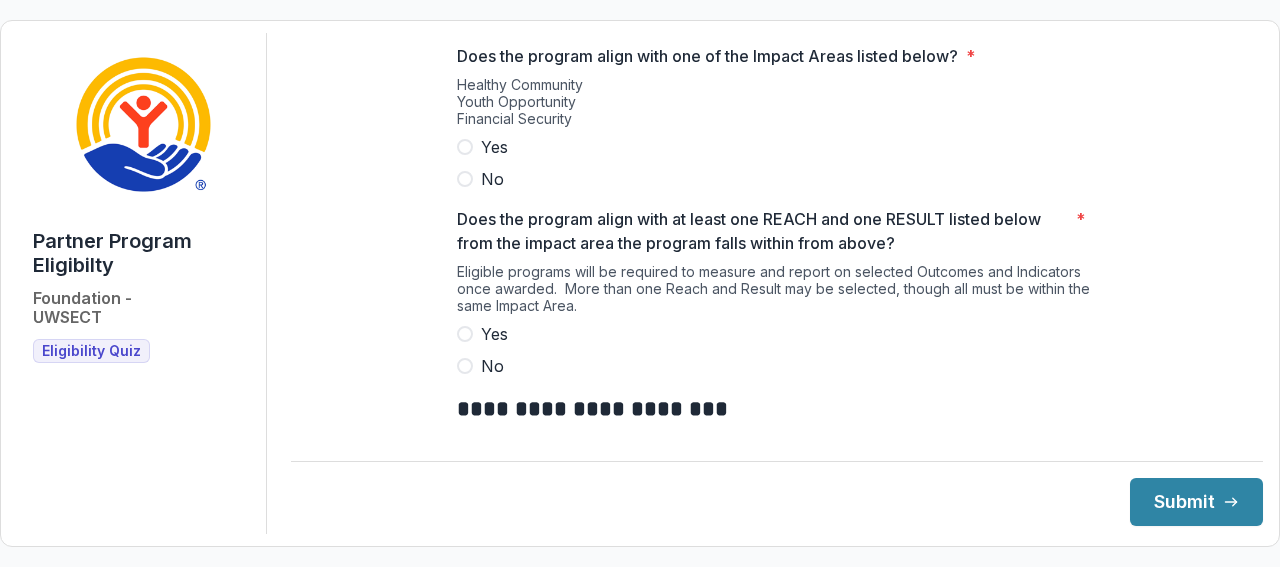 click at bounding box center (465, 147) 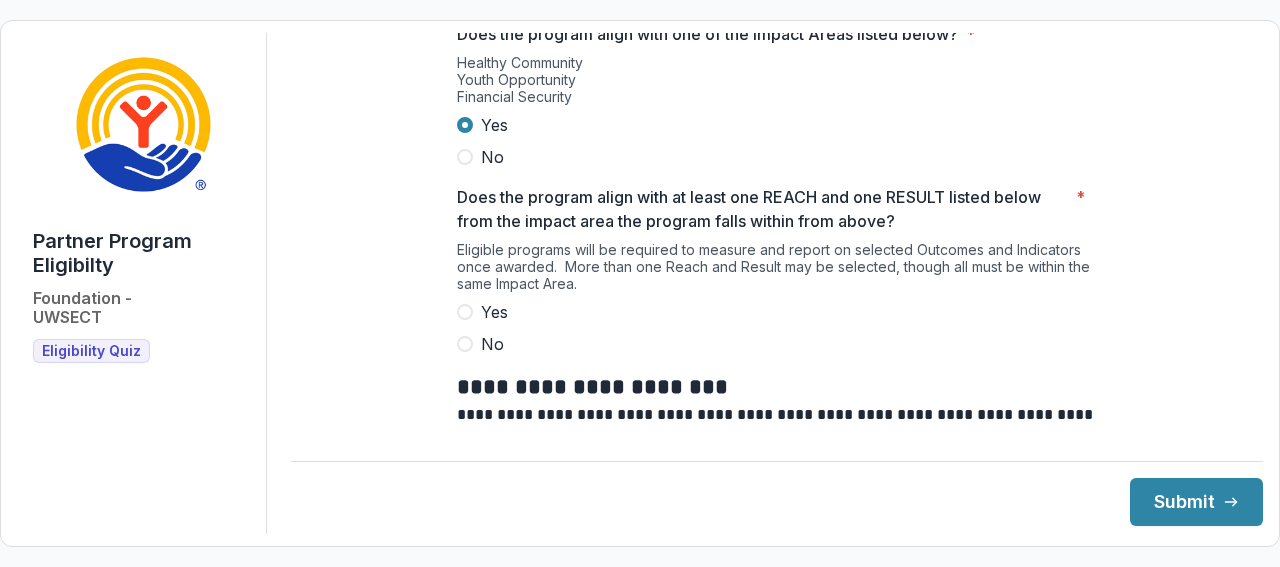 scroll, scrollTop: 1700, scrollLeft: 0, axis: vertical 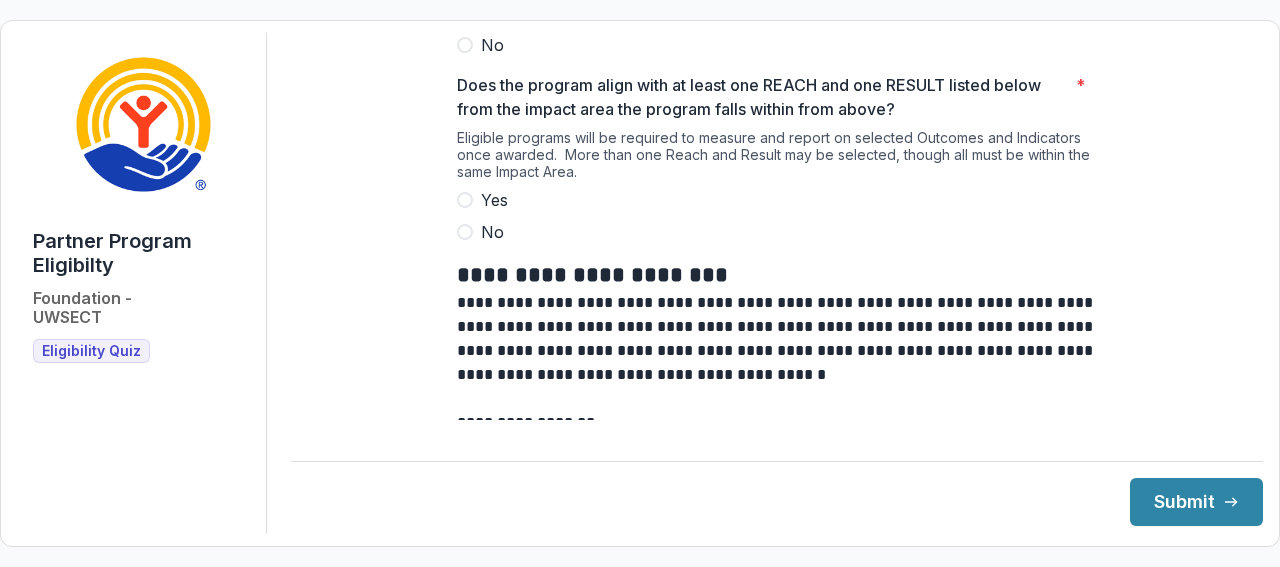 click at bounding box center (465, 200) 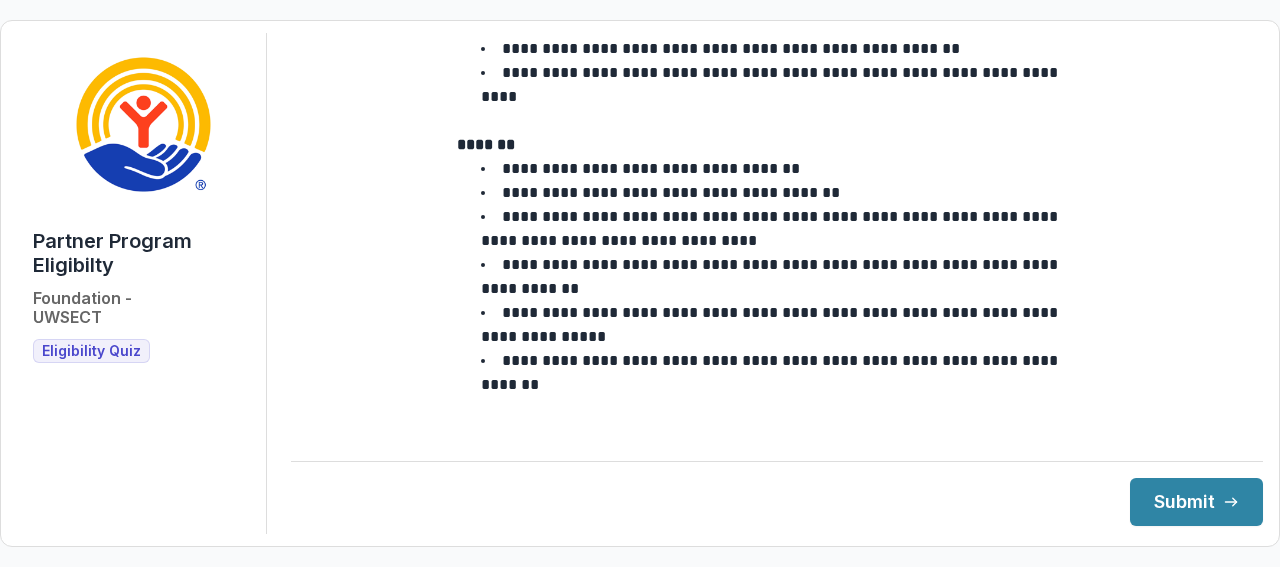 scroll, scrollTop: 3540, scrollLeft: 0, axis: vertical 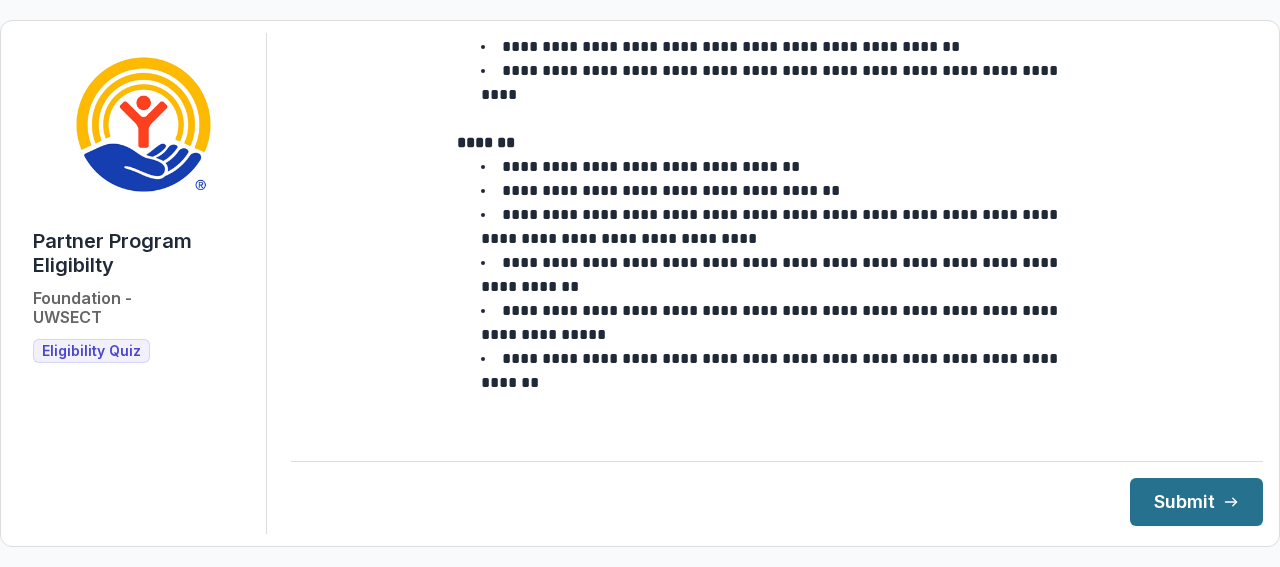 click on "Submit" at bounding box center (1196, 502) 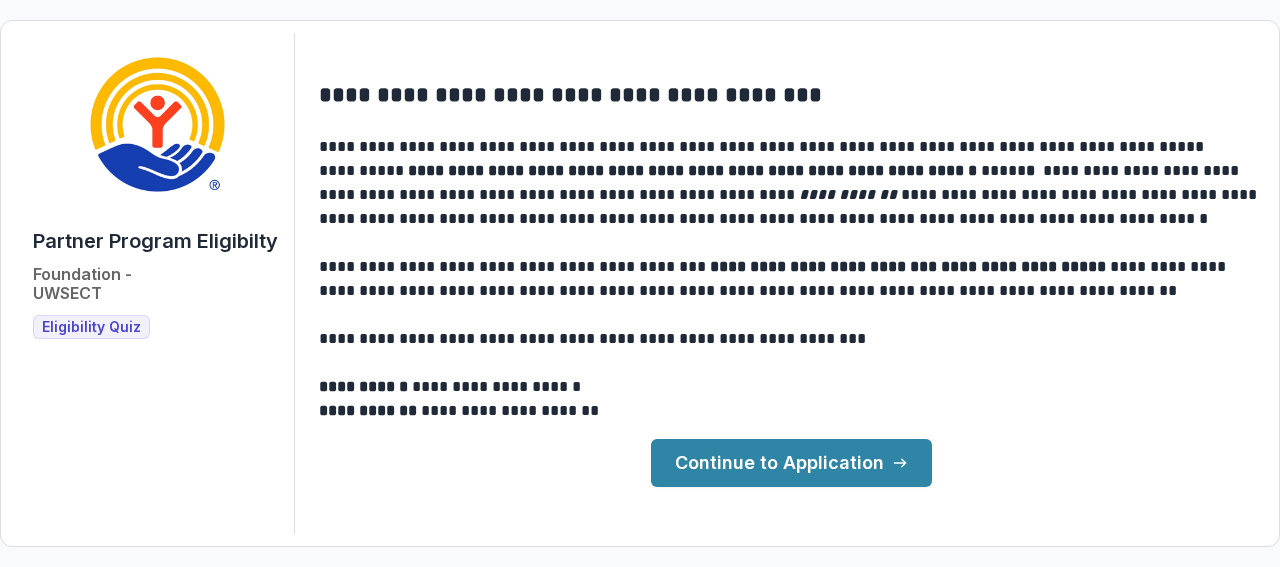 click on "Continue to Application" at bounding box center [791, 463] 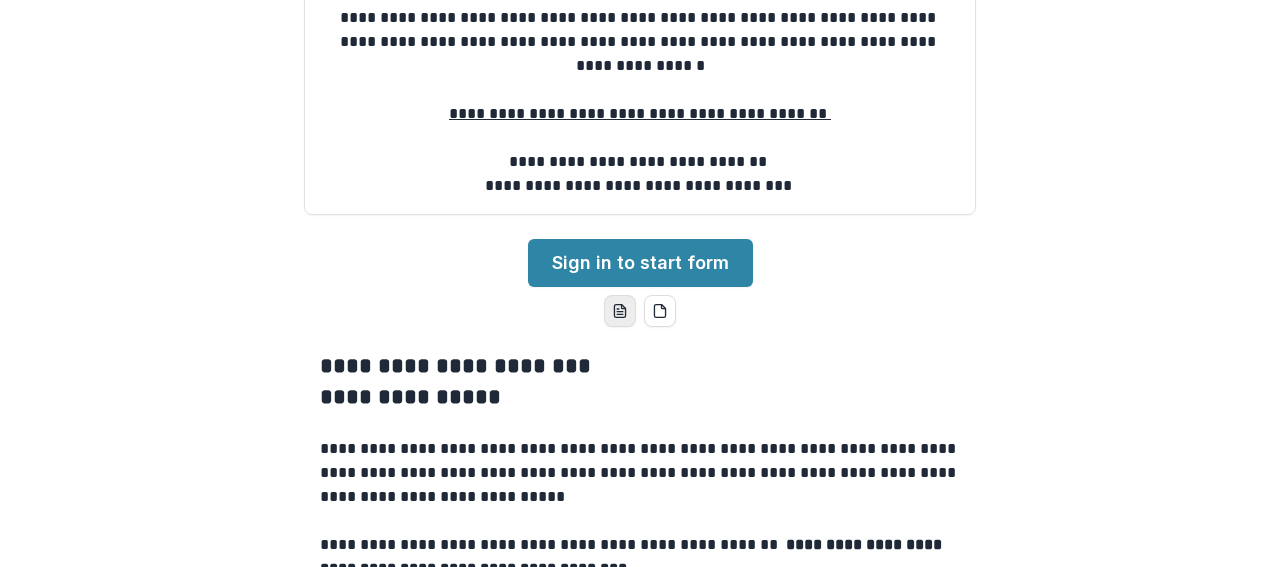 scroll, scrollTop: 400, scrollLeft: 0, axis: vertical 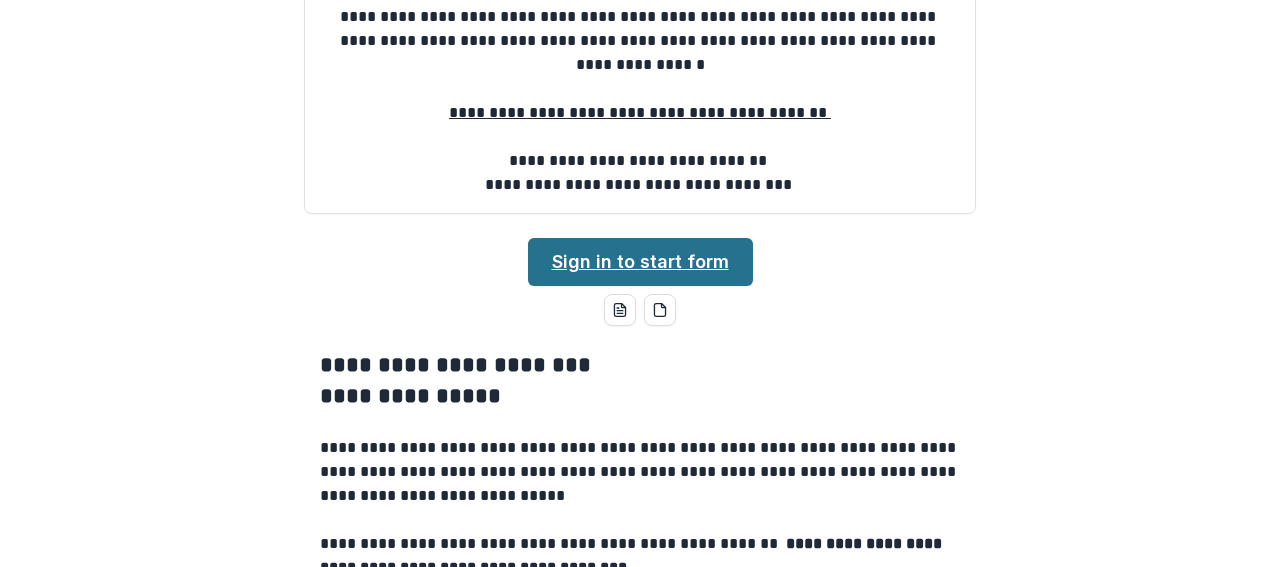 click on "Sign in to start form" at bounding box center [640, 262] 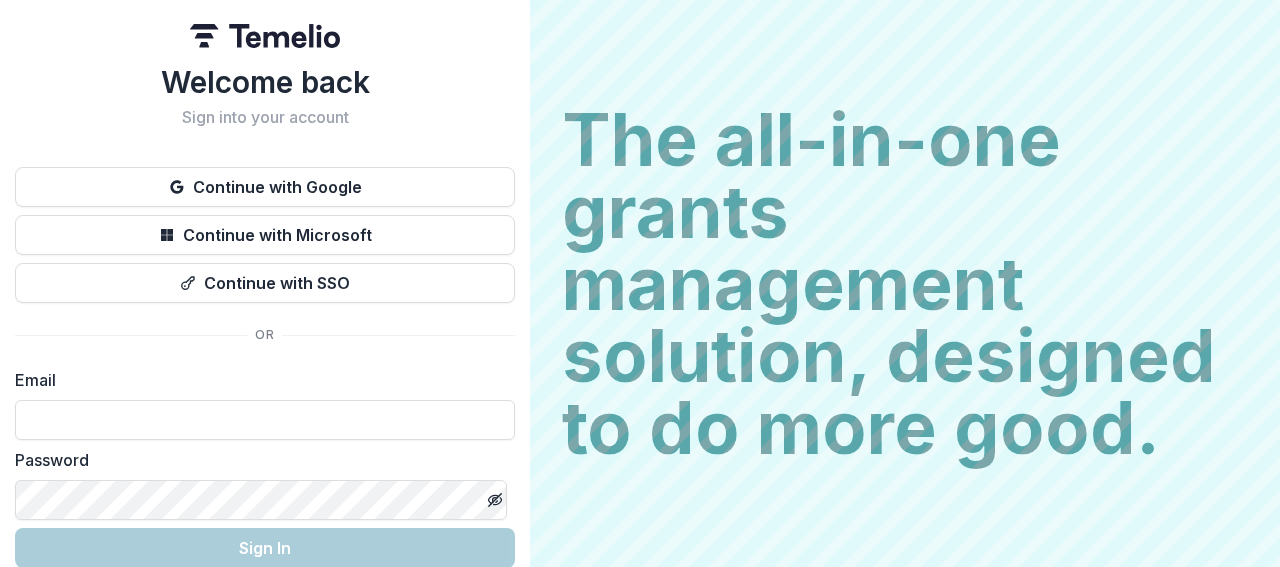 scroll, scrollTop: 0, scrollLeft: 0, axis: both 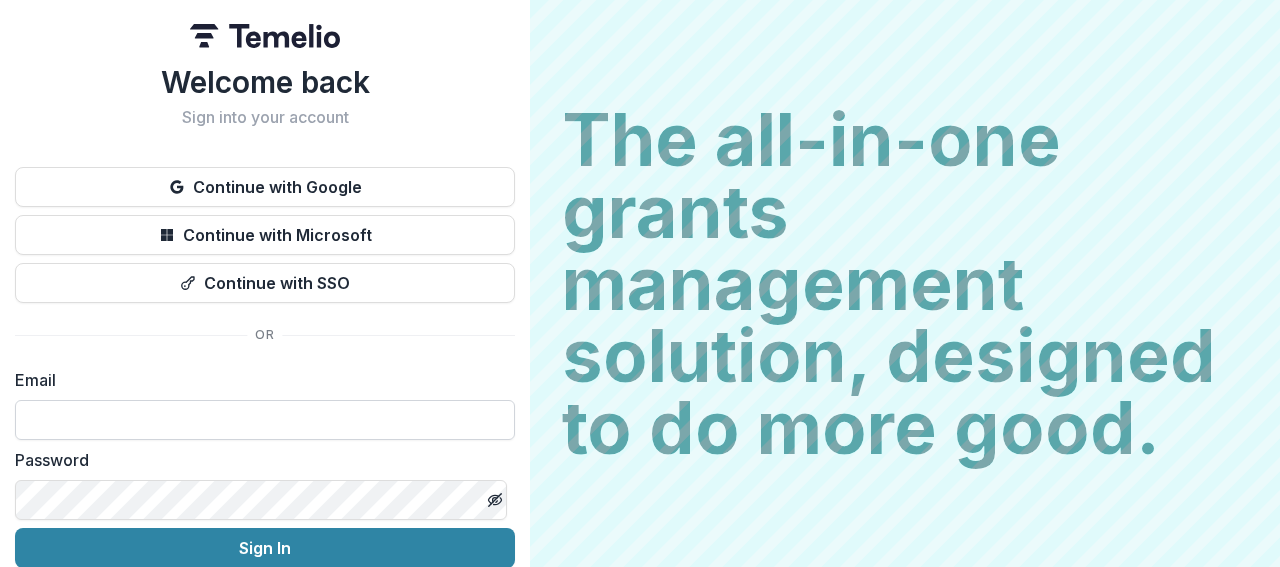 click at bounding box center (265, 420) 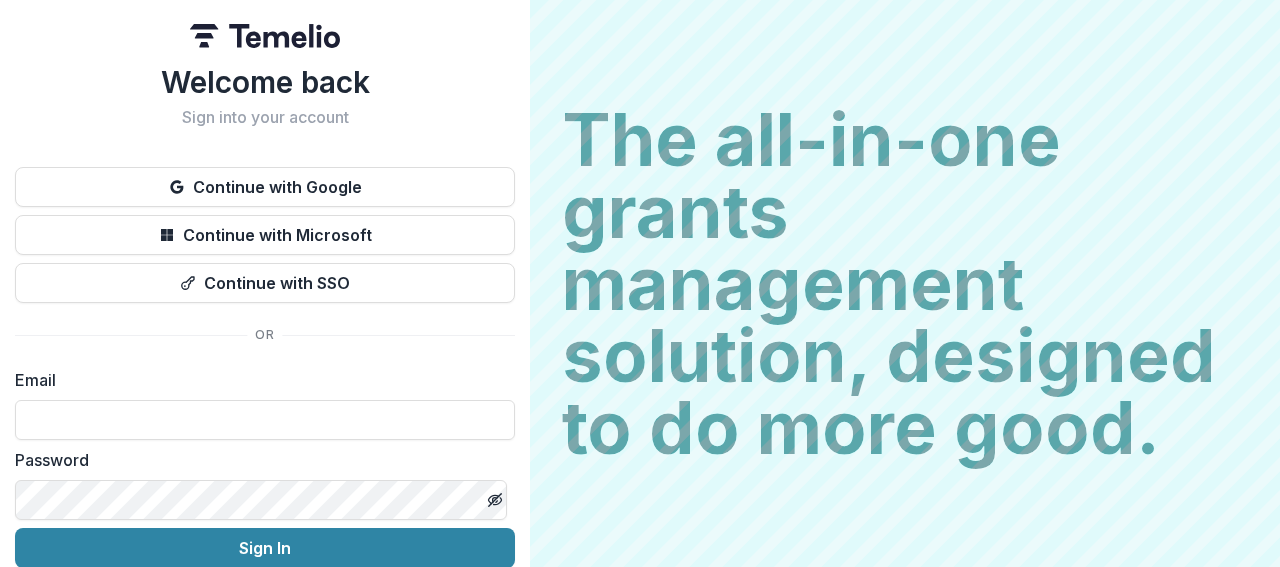 type on "**********" 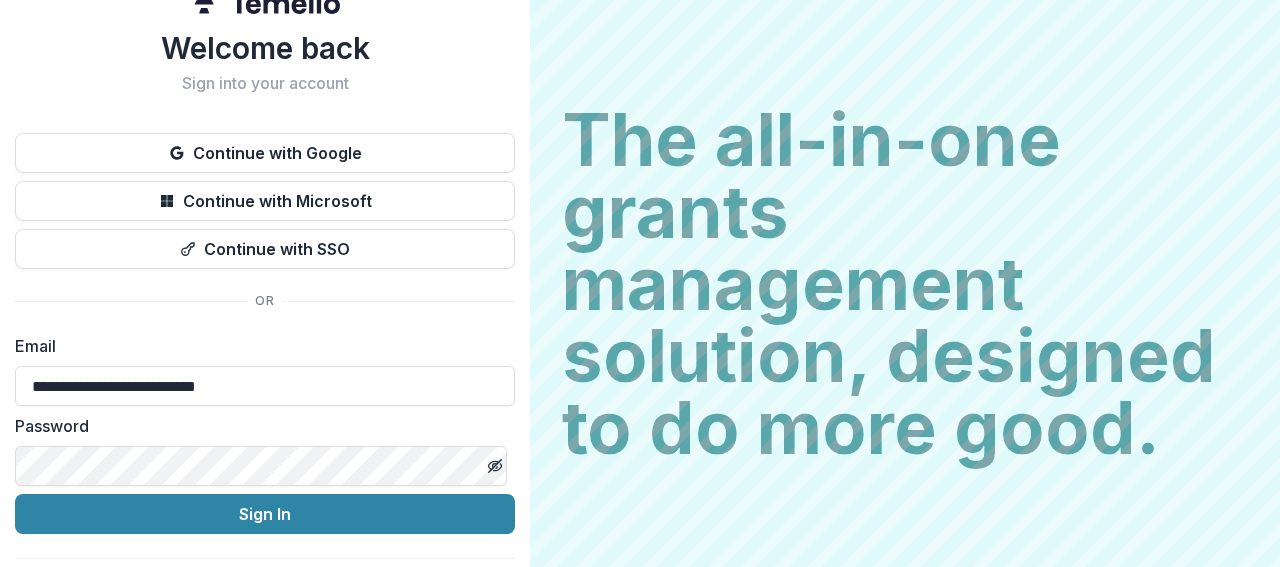 scroll, scrollTop: 86, scrollLeft: 0, axis: vertical 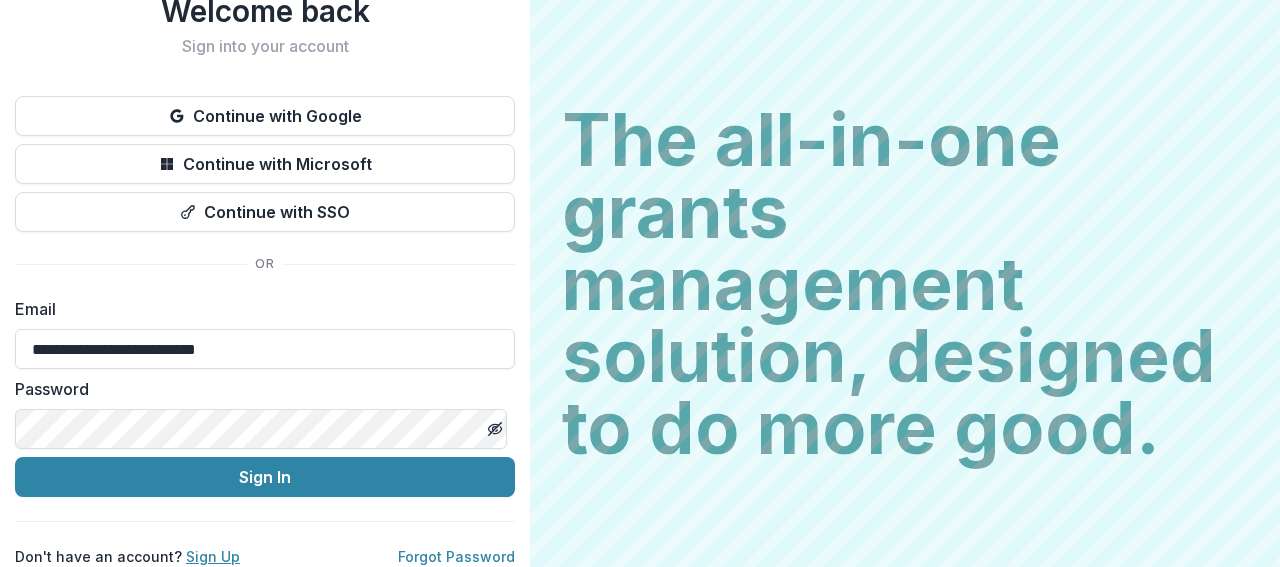 click on "Sign Up" at bounding box center [213, 556] 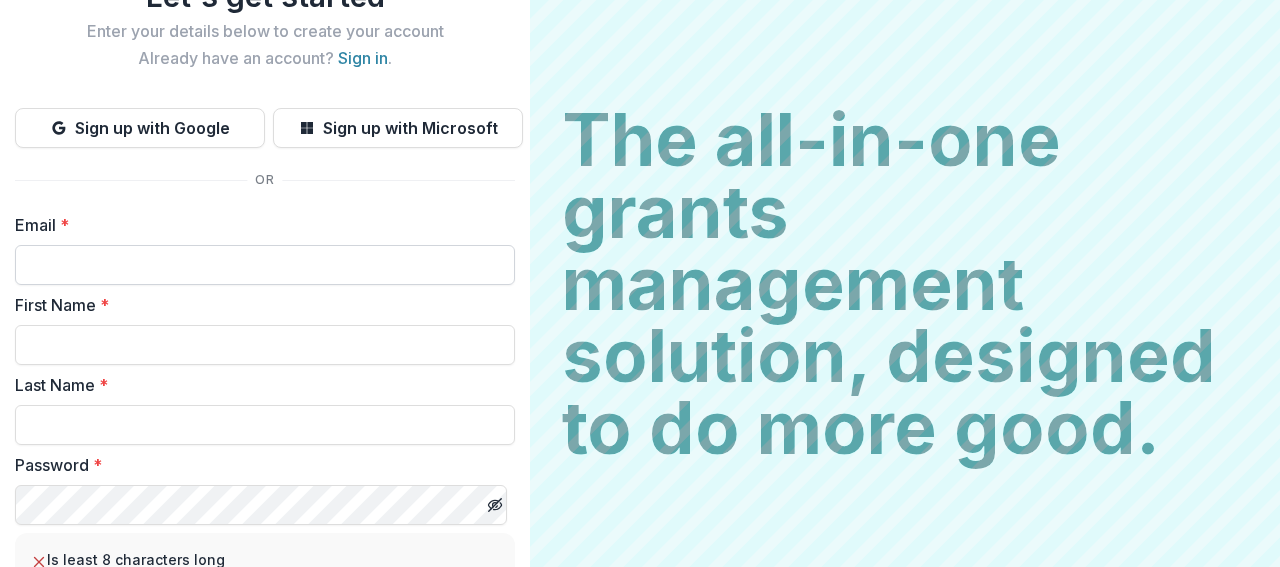 click on "Email *" at bounding box center [265, 265] 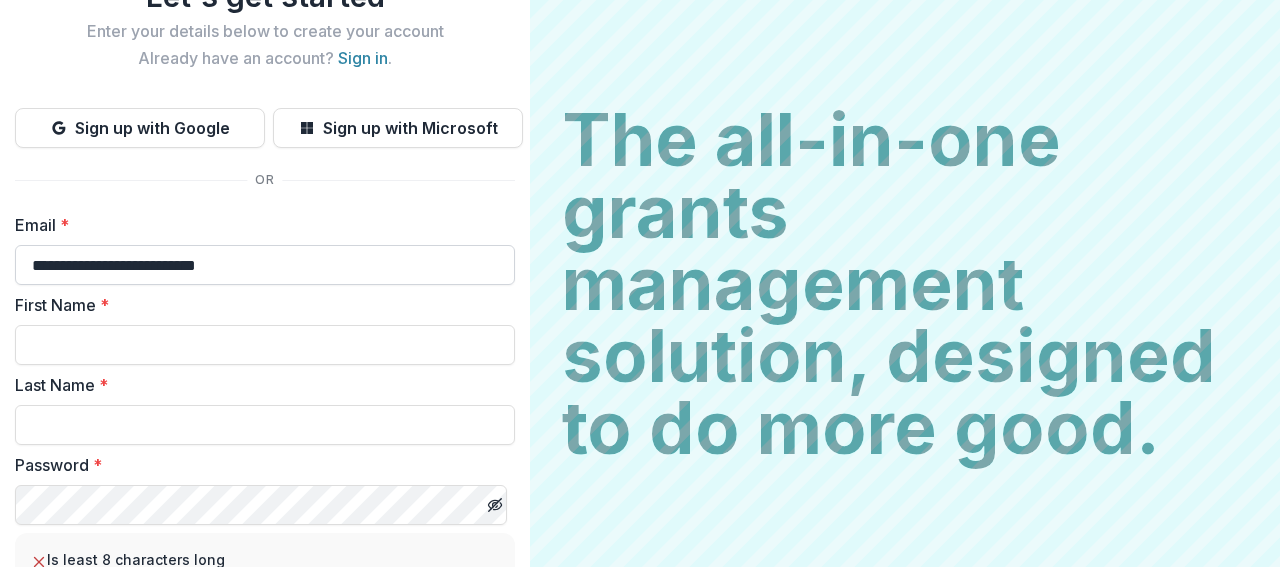 type on "*******" 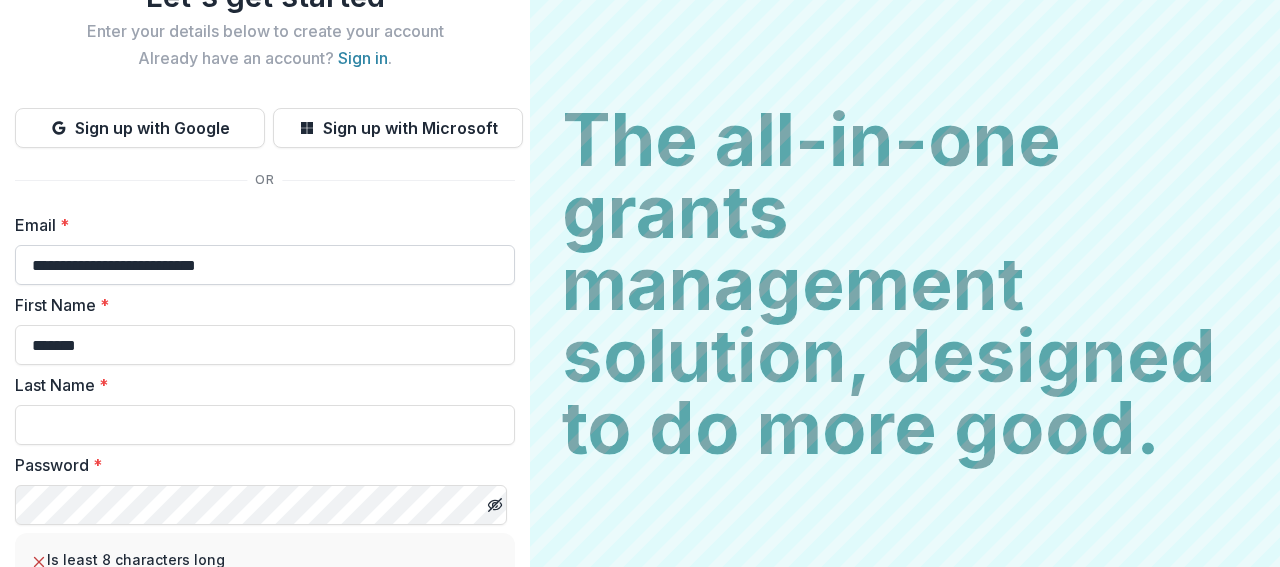 type on "*********" 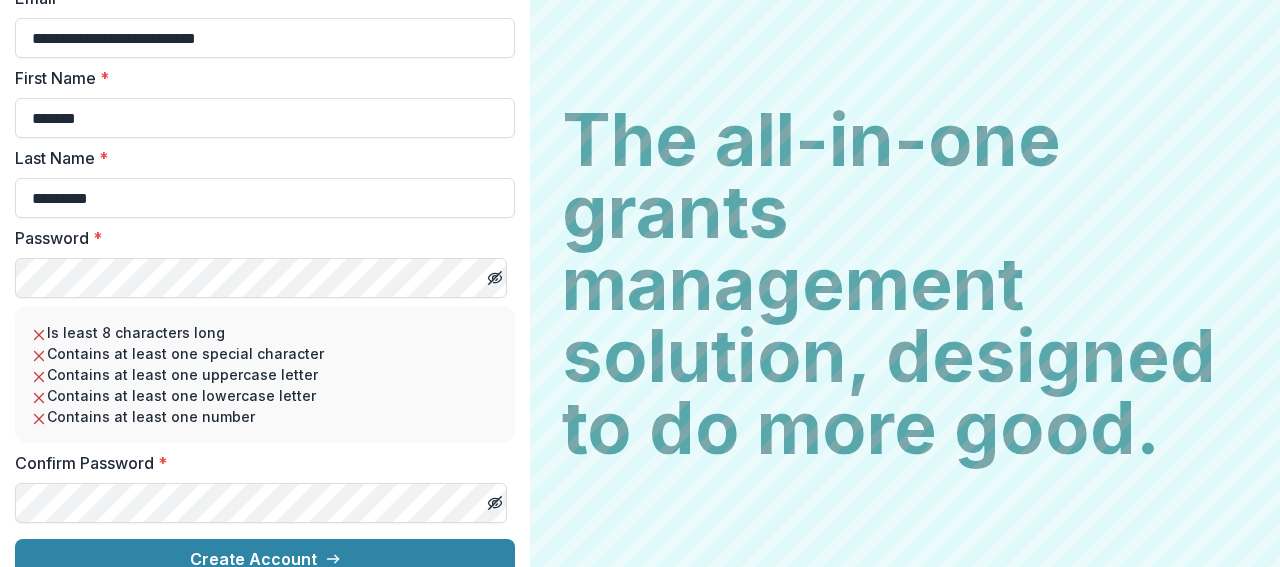 scroll, scrollTop: 319, scrollLeft: 0, axis: vertical 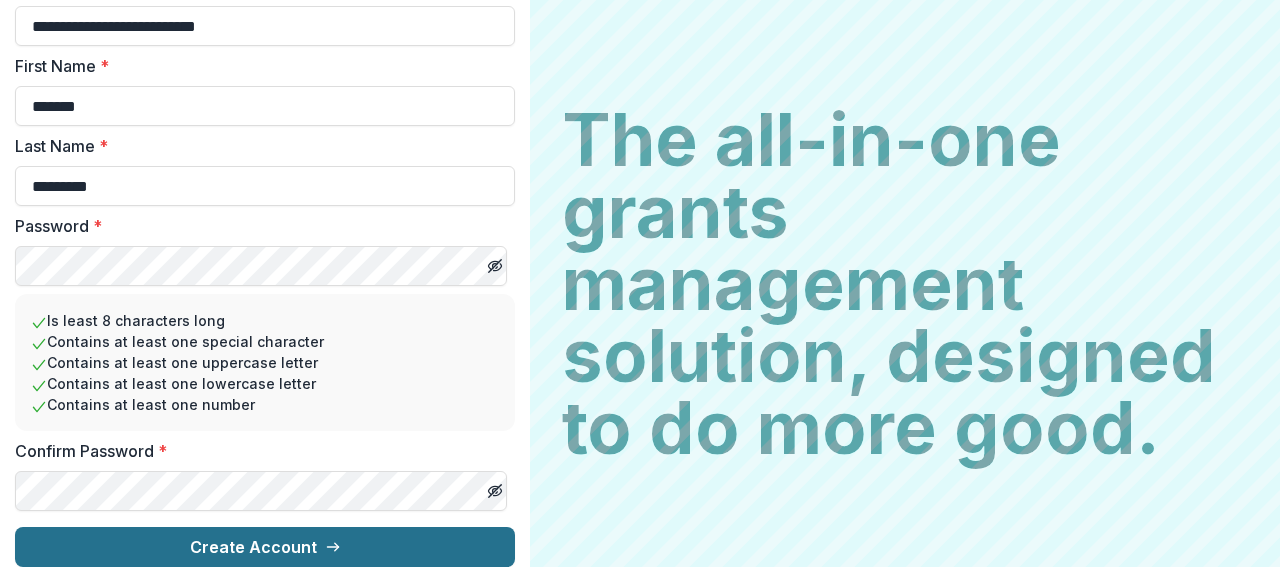 click on "Create Account" at bounding box center [265, 547] 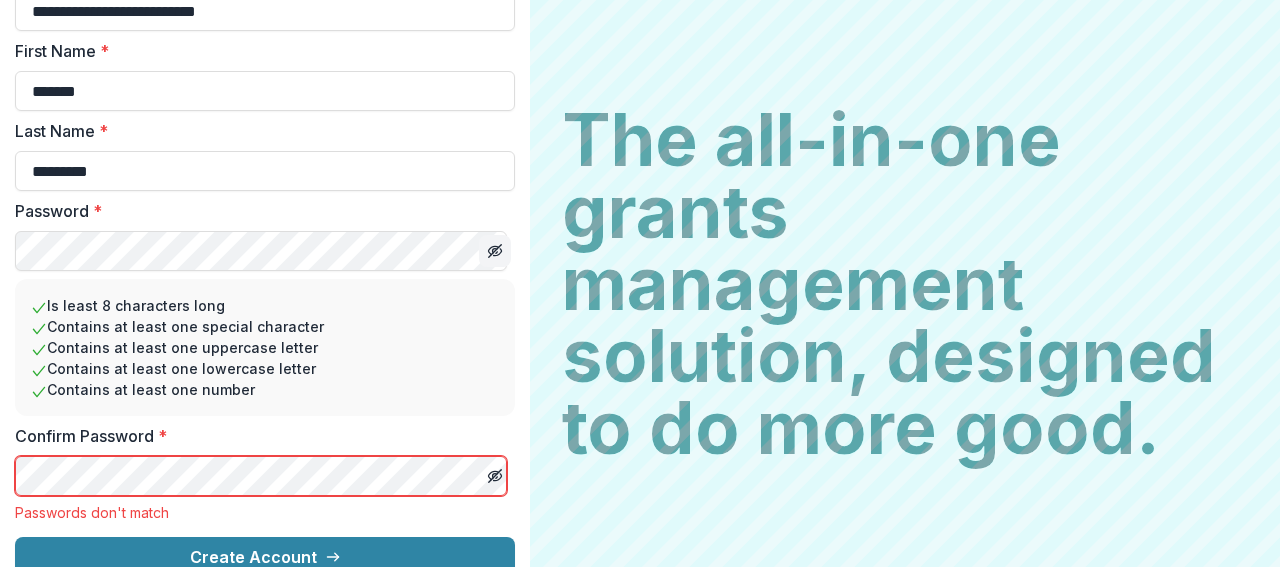 click 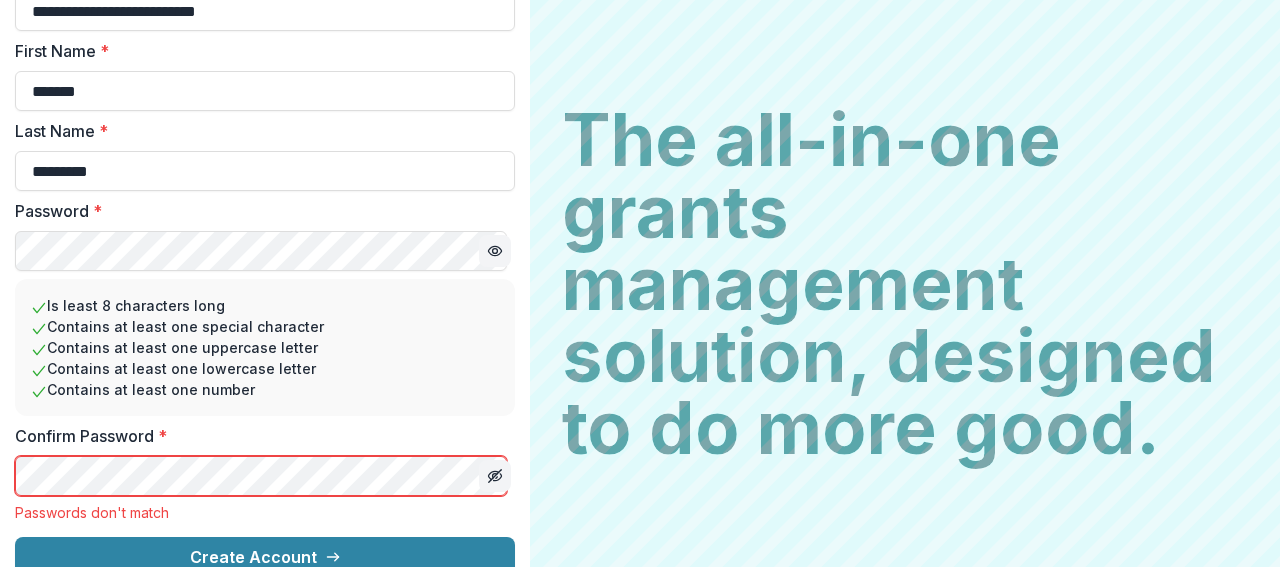 click at bounding box center [495, 476] 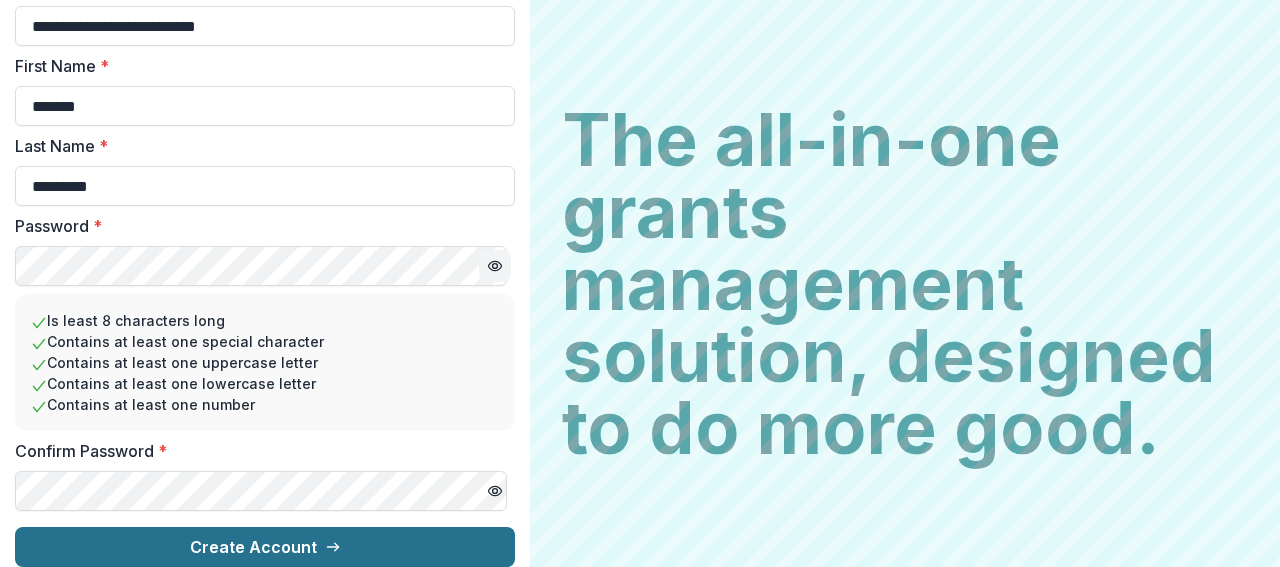 click on "Create Account" at bounding box center (265, 547) 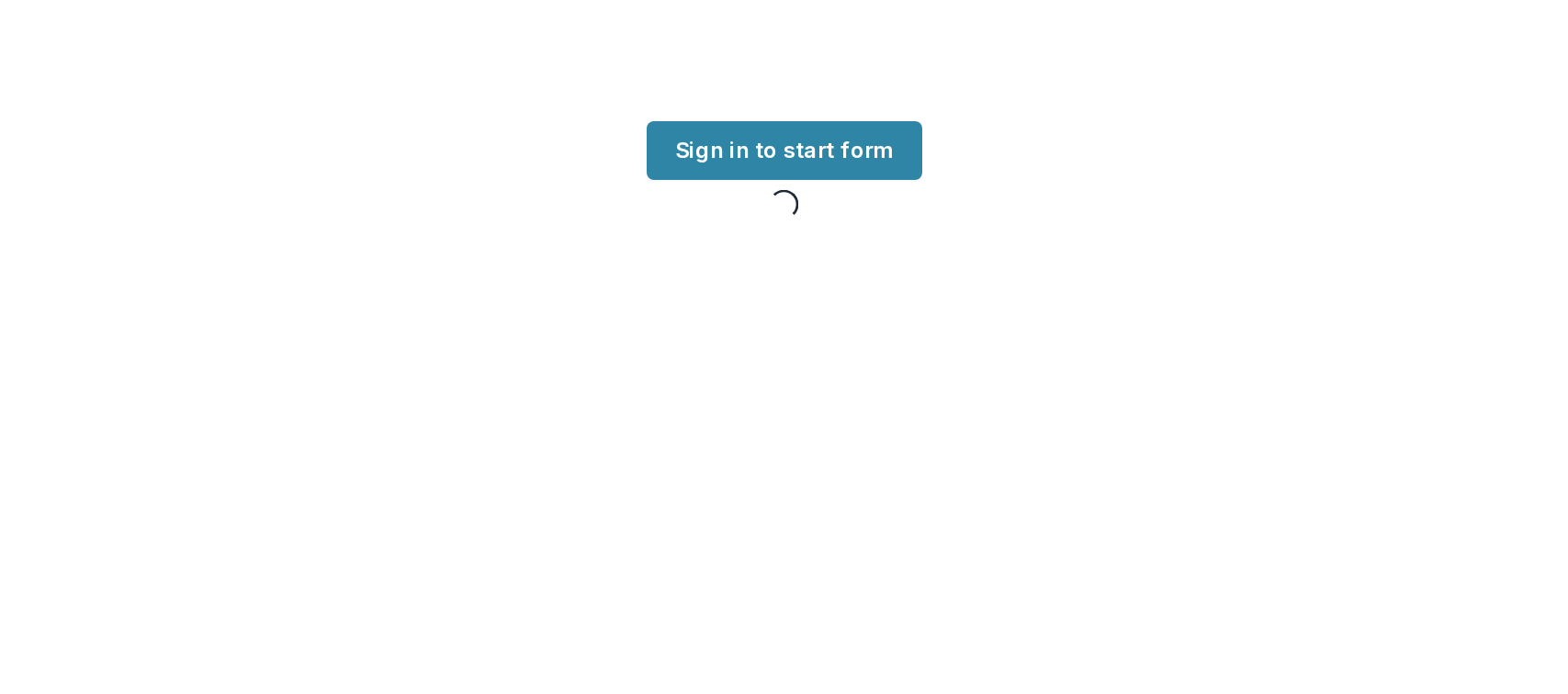scroll, scrollTop: 0, scrollLeft: 0, axis: both 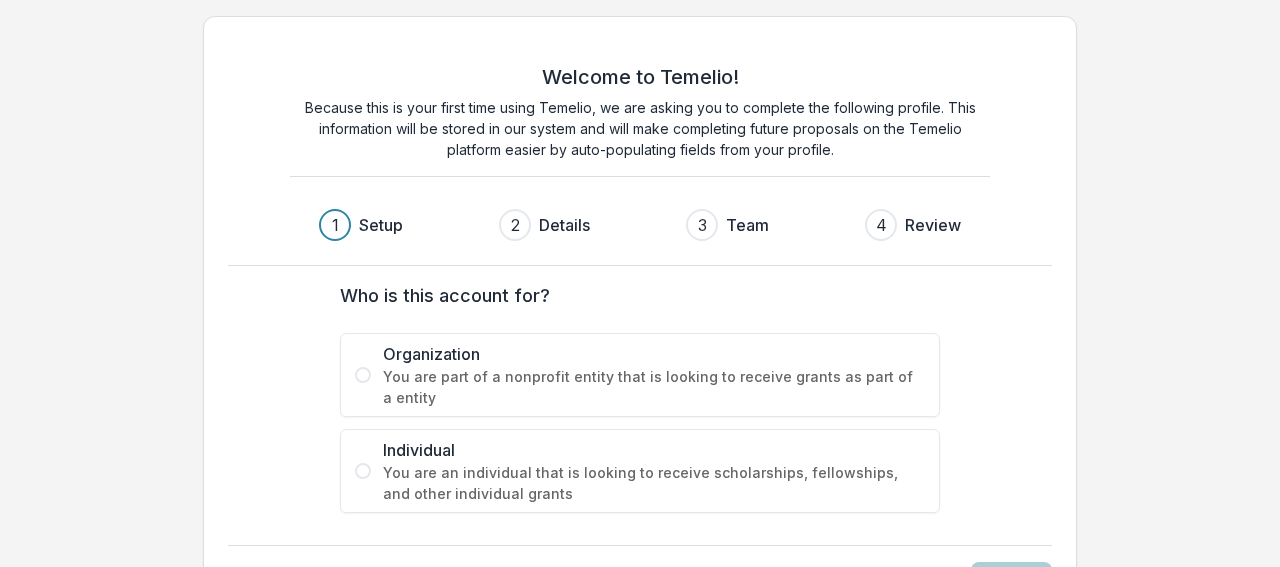click at bounding box center (363, 375) 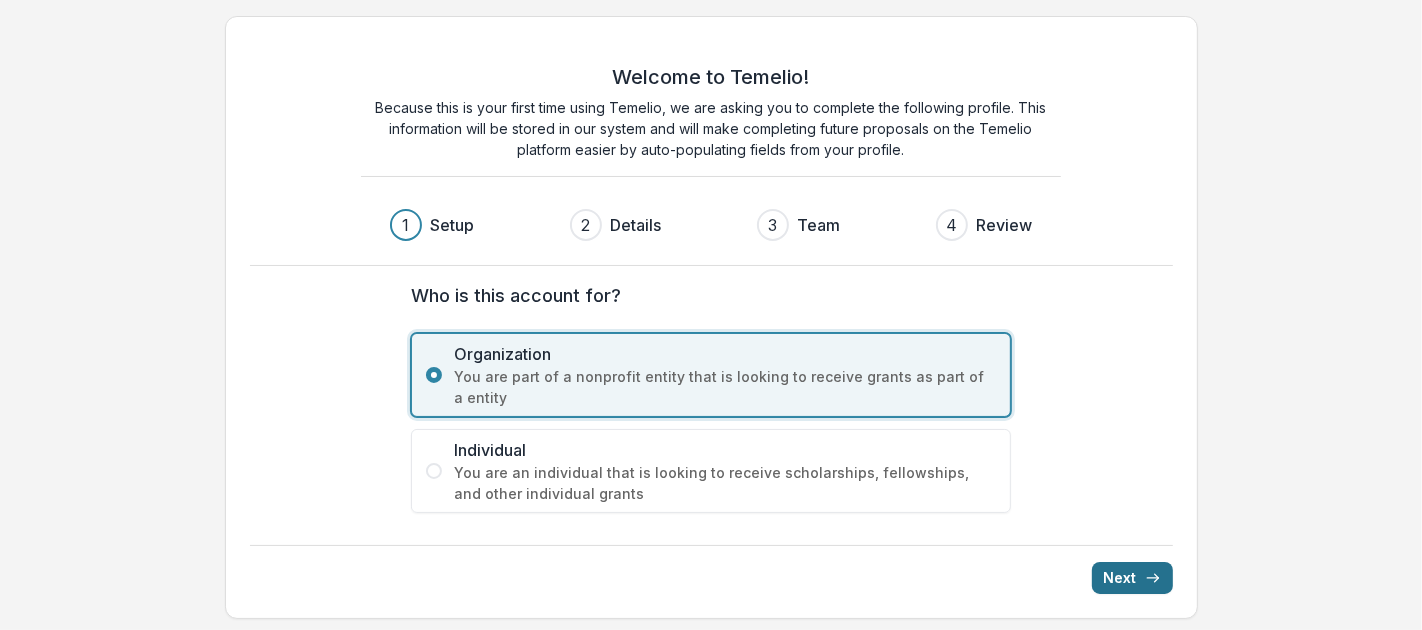 click on "Next" at bounding box center (1132, 578) 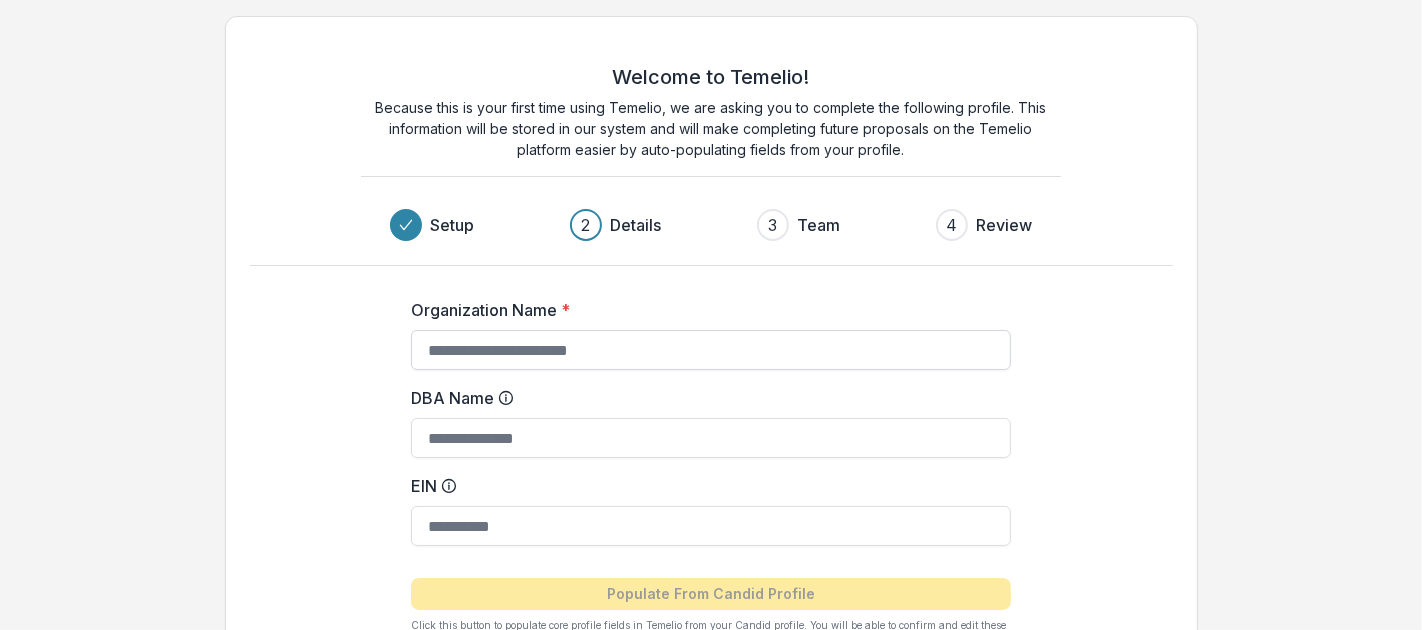 click on "Organization Name *" at bounding box center (711, 350) 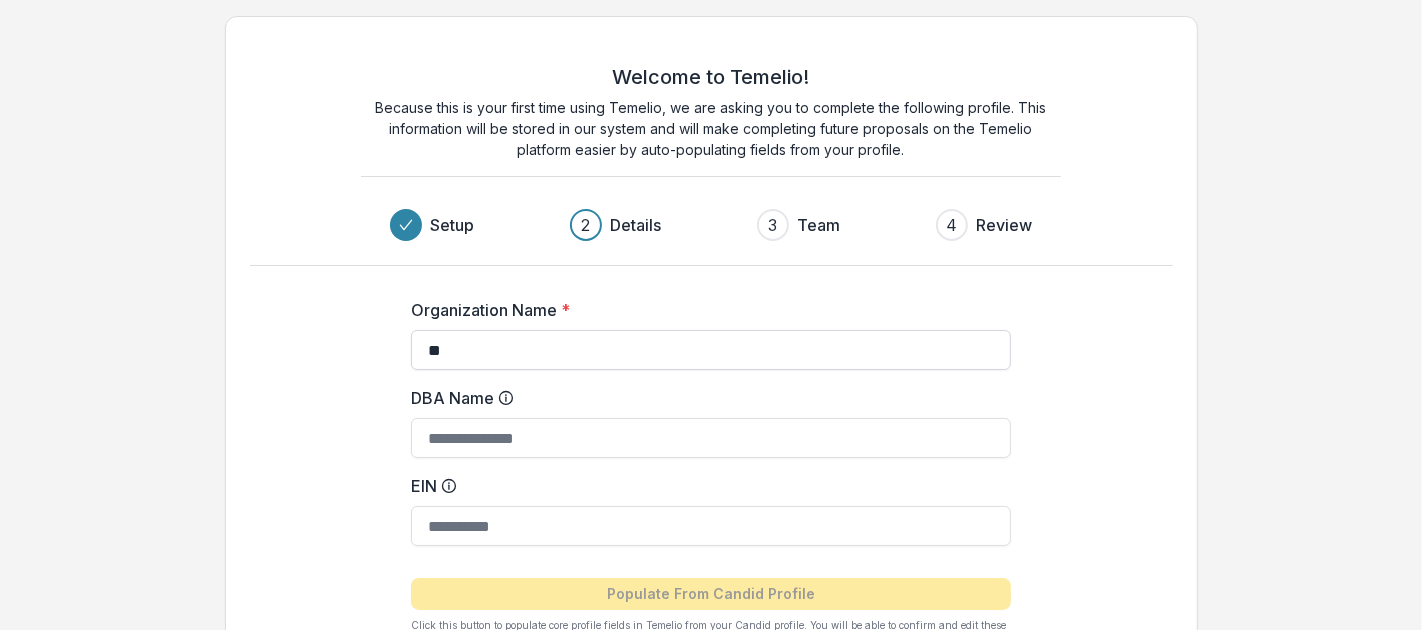 type on "*" 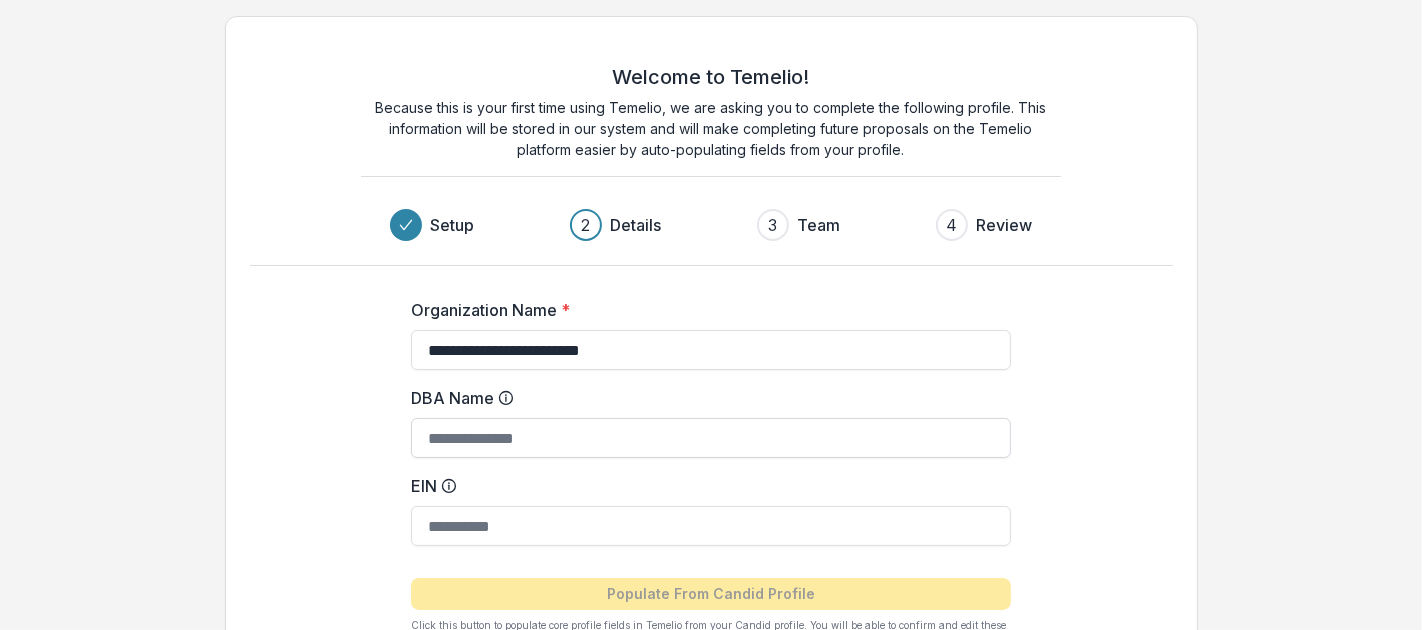 type on "**********" 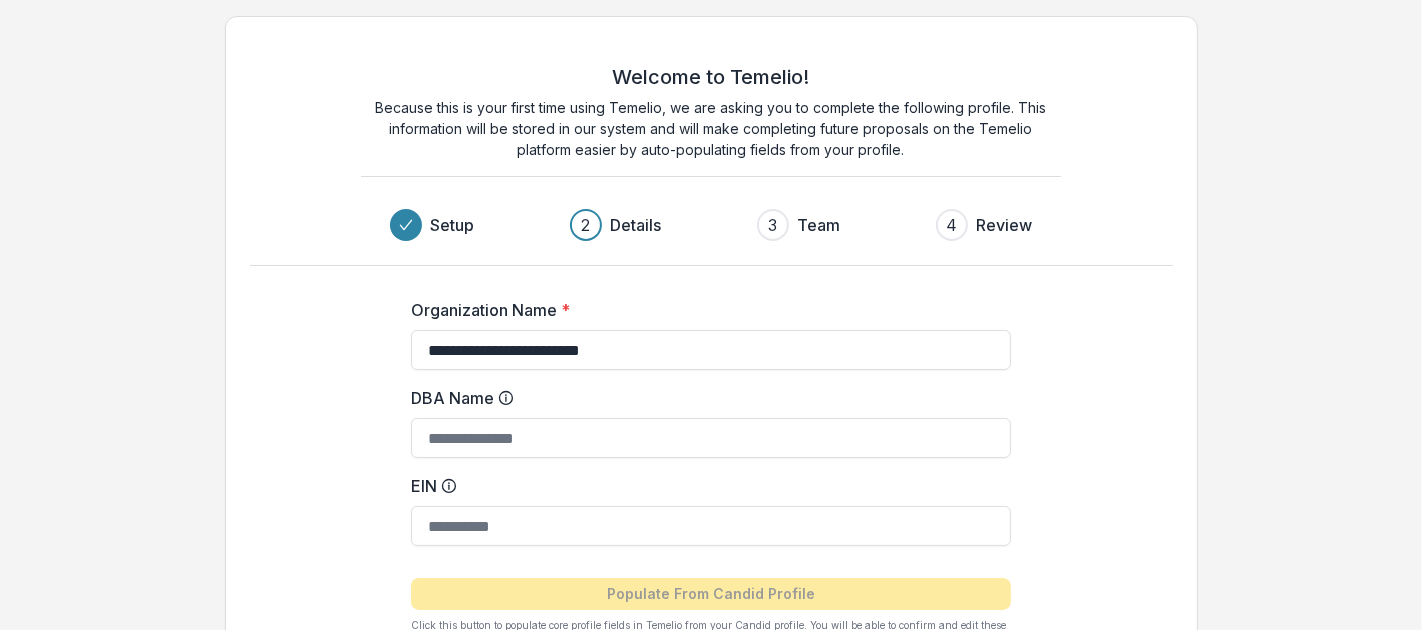 drag, startPoint x: 635, startPoint y: 350, endPoint x: 368, endPoint y: 387, distance: 269.55148 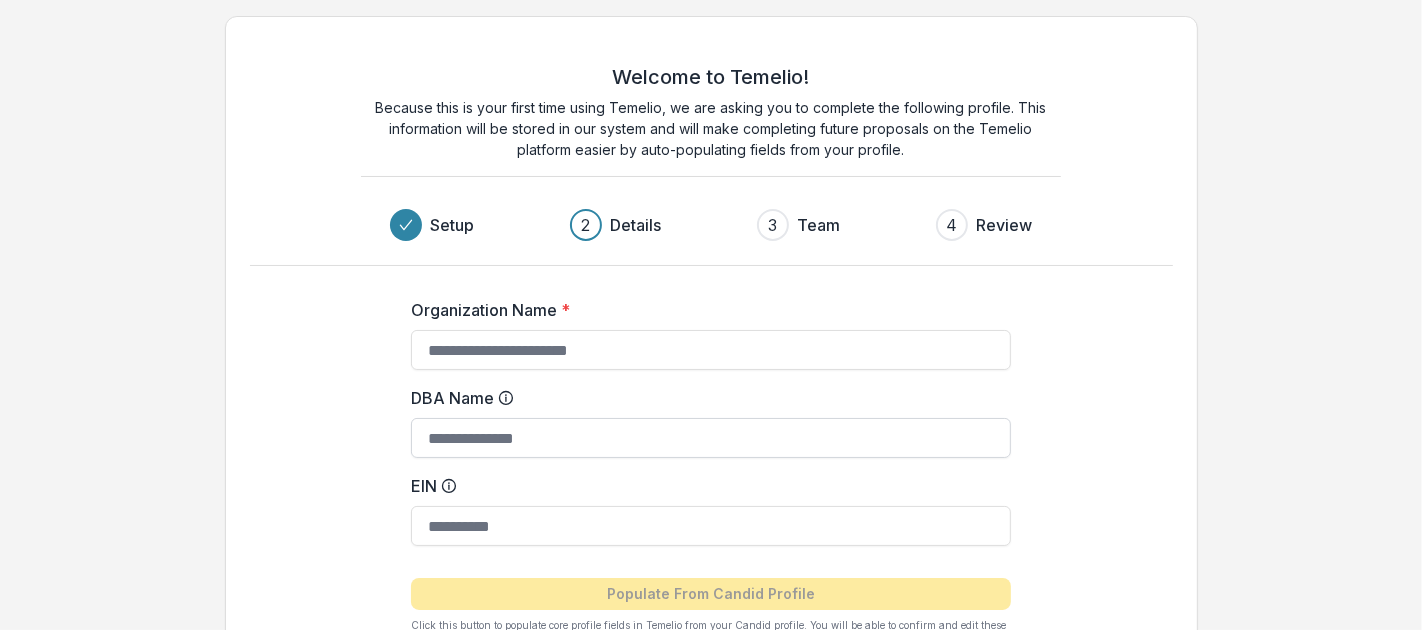 type 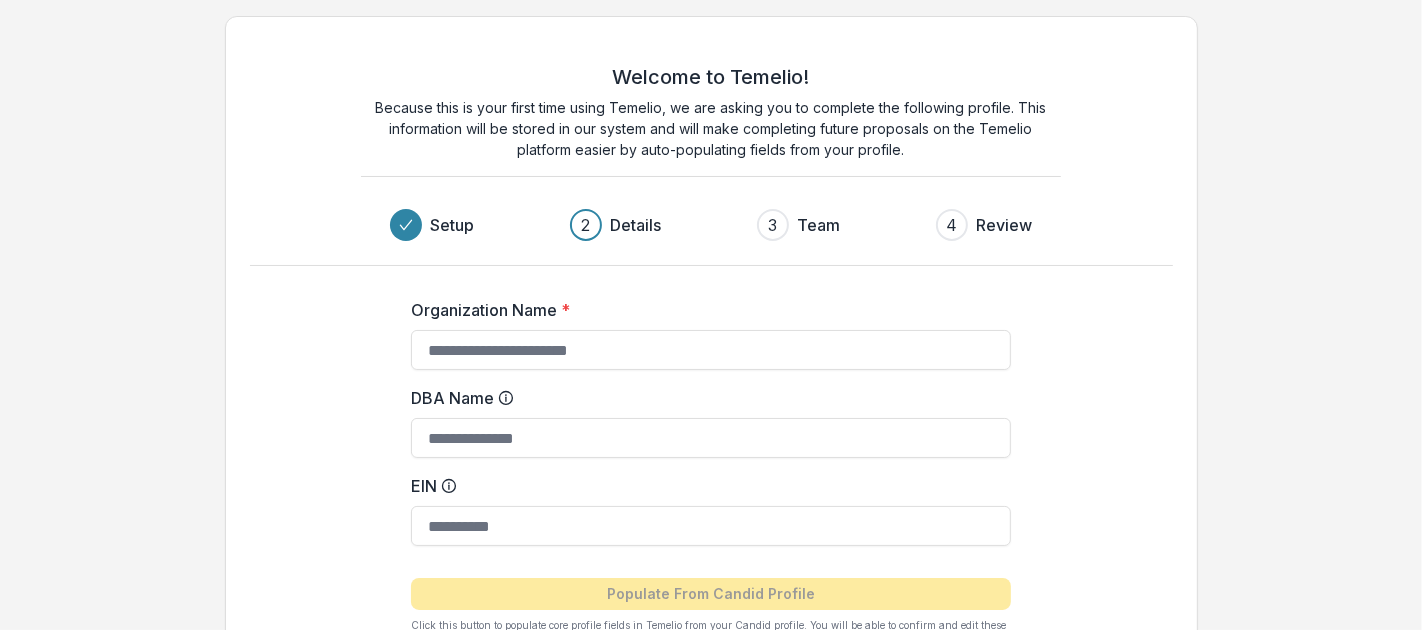 drag, startPoint x: 586, startPoint y: 432, endPoint x: 295, endPoint y: 455, distance: 291.90753 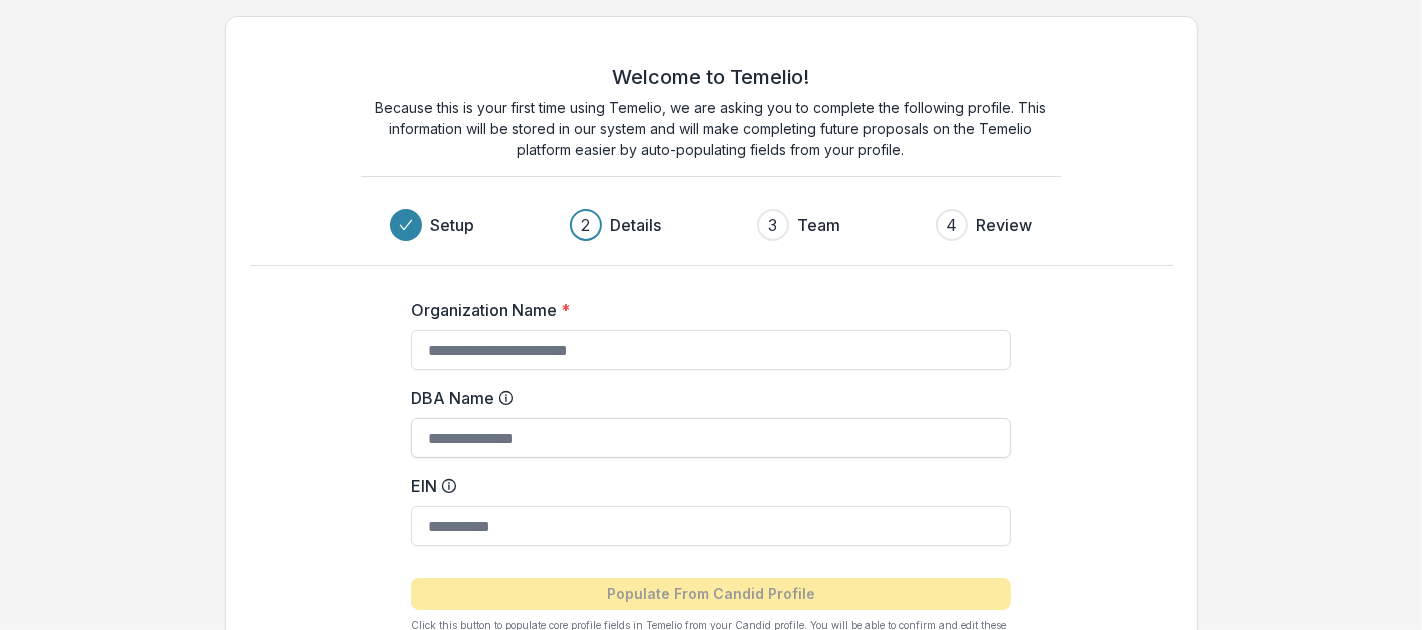 paste on "**********" 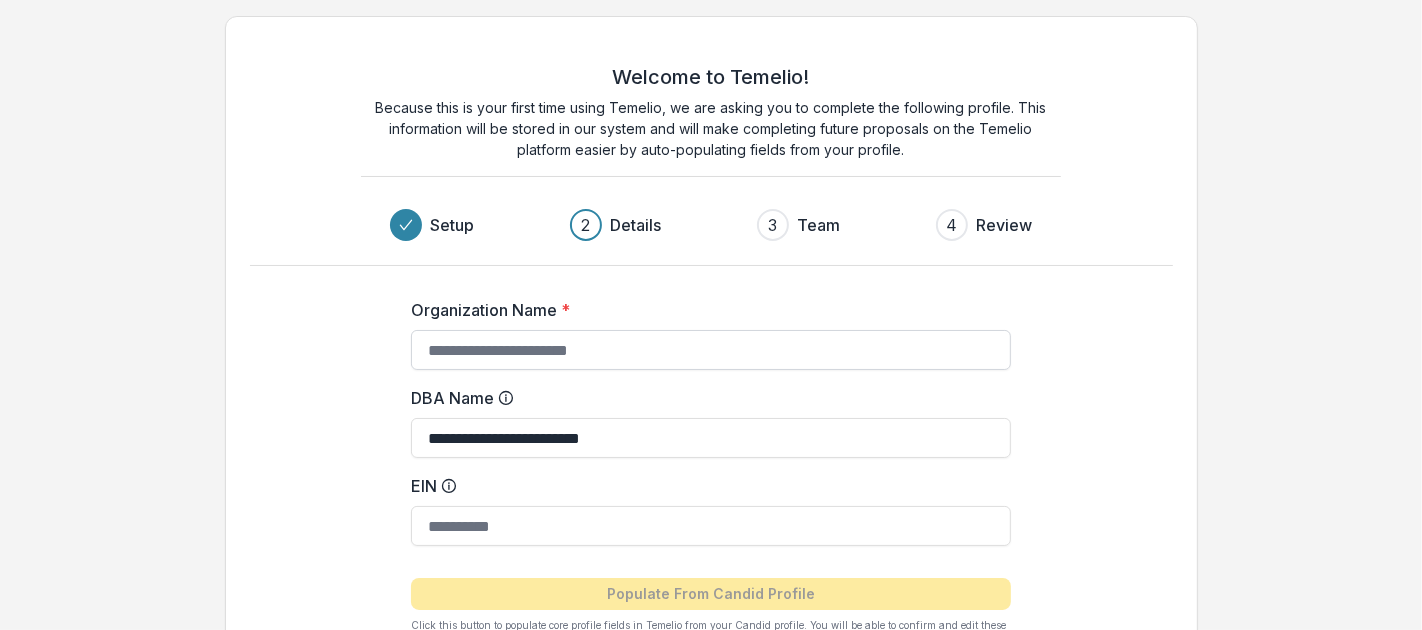 type on "**********" 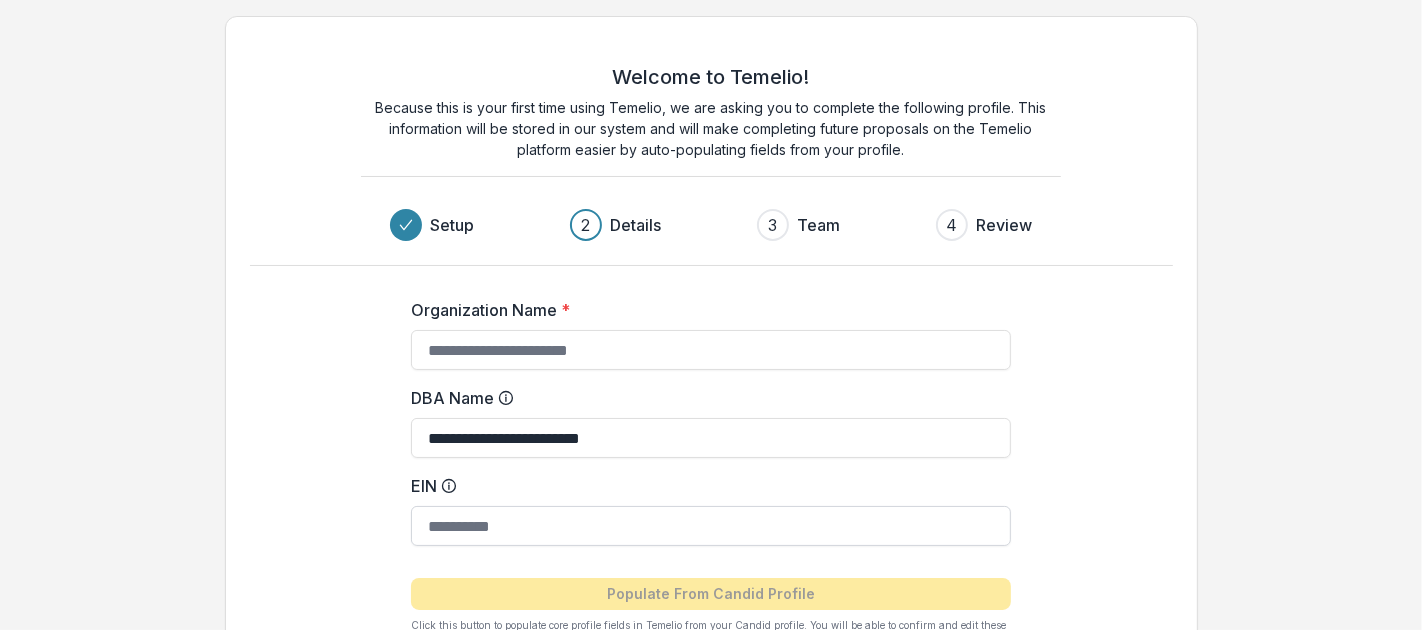 click on "EIN" at bounding box center (711, 526) 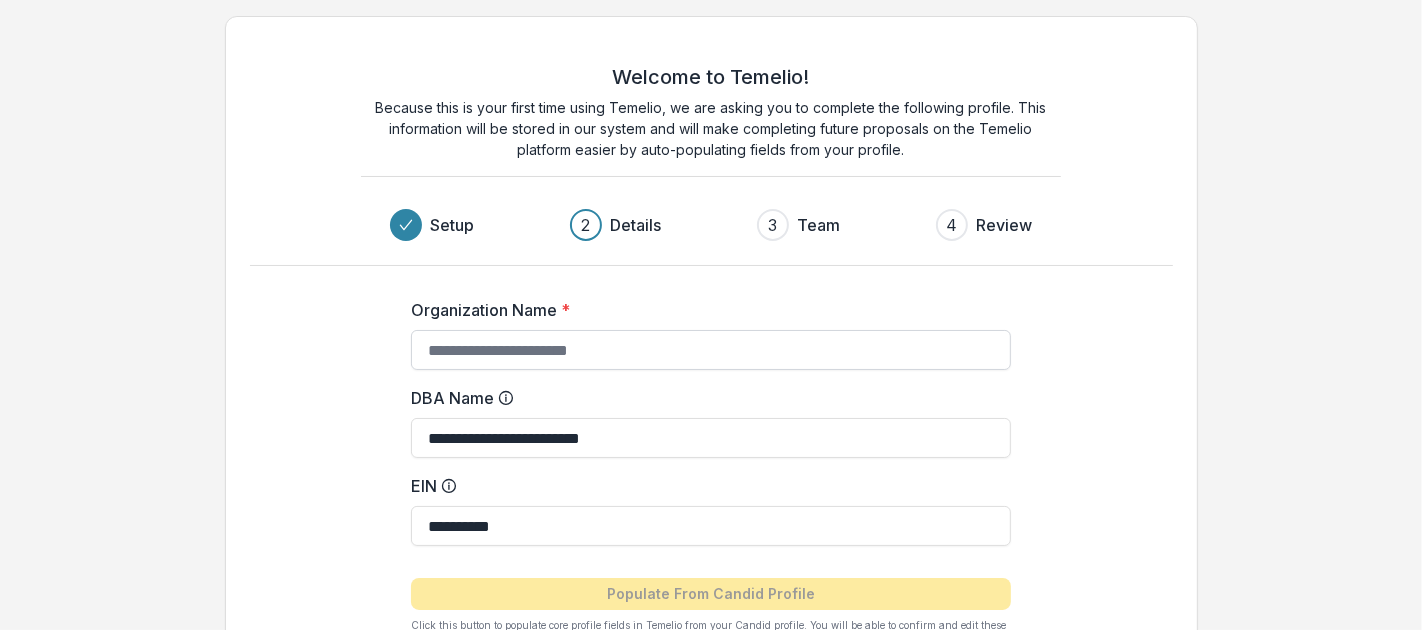 type on "**********" 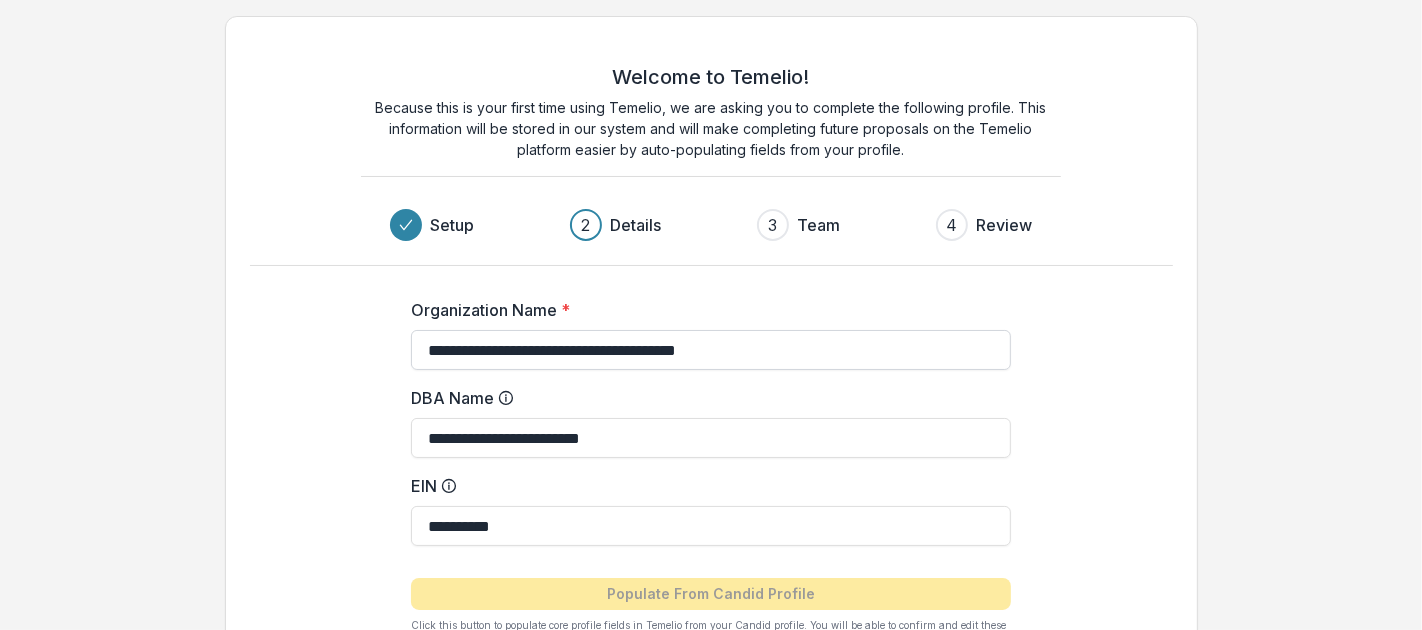 click on "**********" at bounding box center (711, 350) 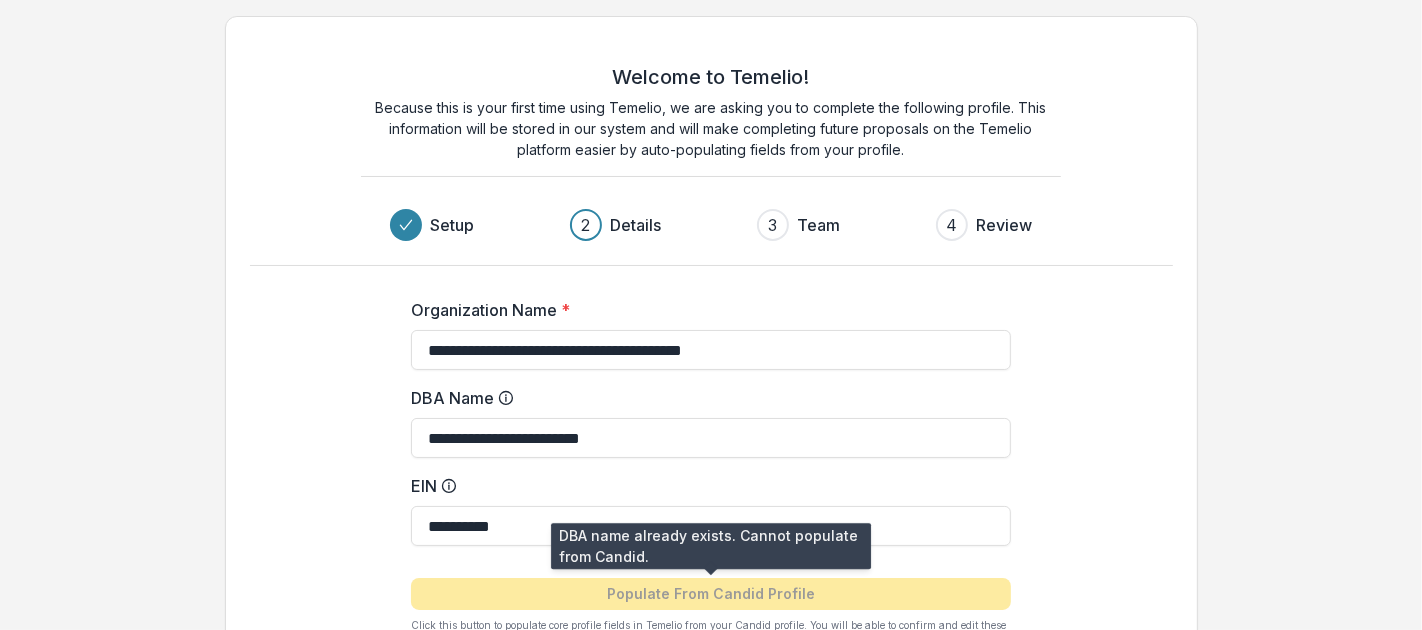 type on "**********" 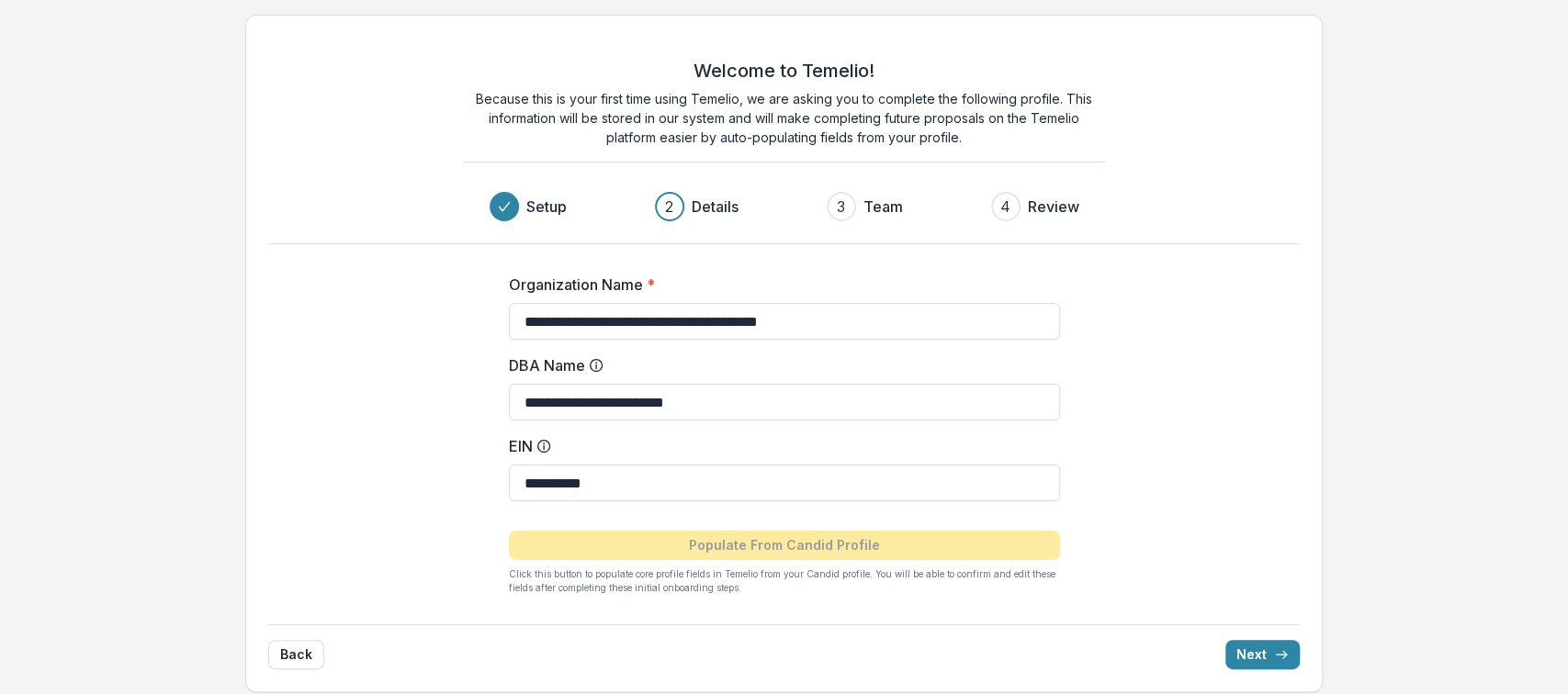 drag, startPoint x: 1235, startPoint y: 0, endPoint x: 1140, endPoint y: 475, distance: 484.4069 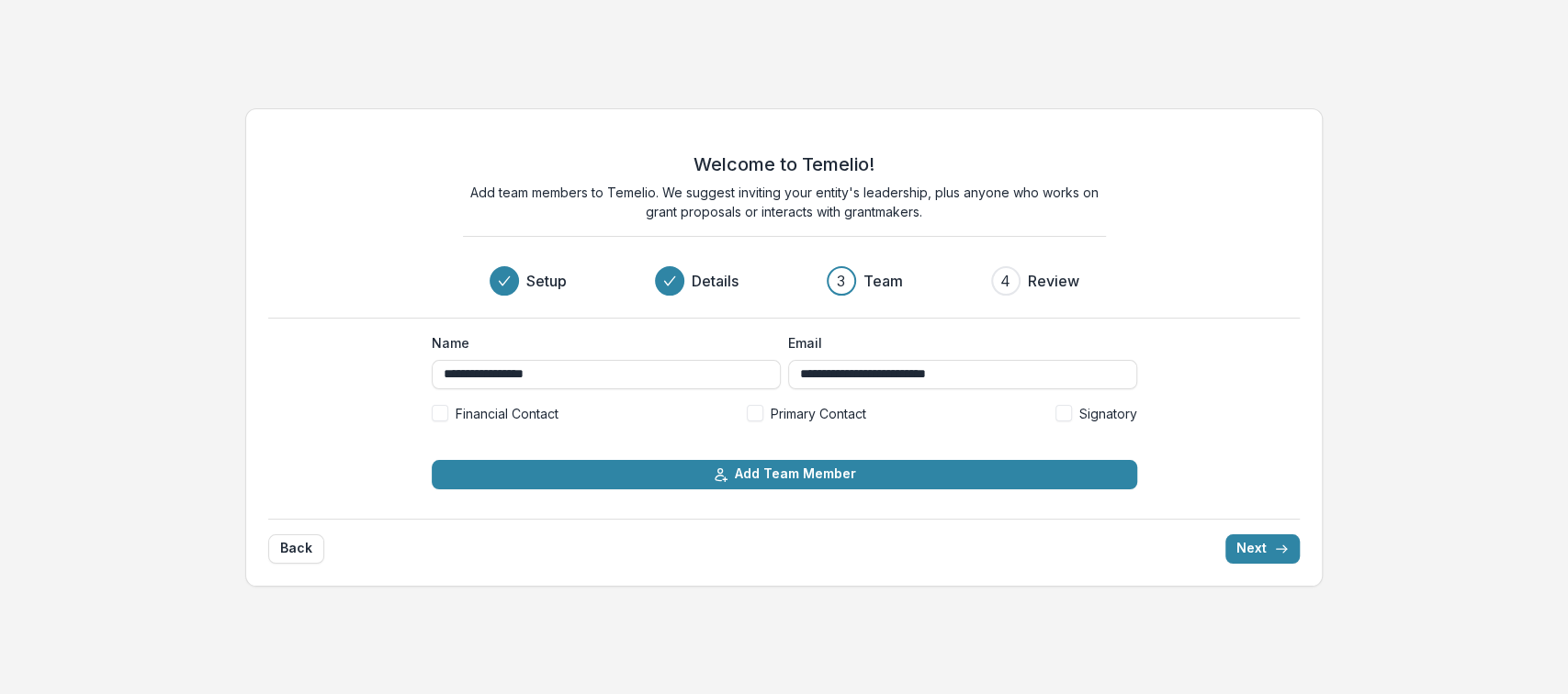 click at bounding box center (755, 413) 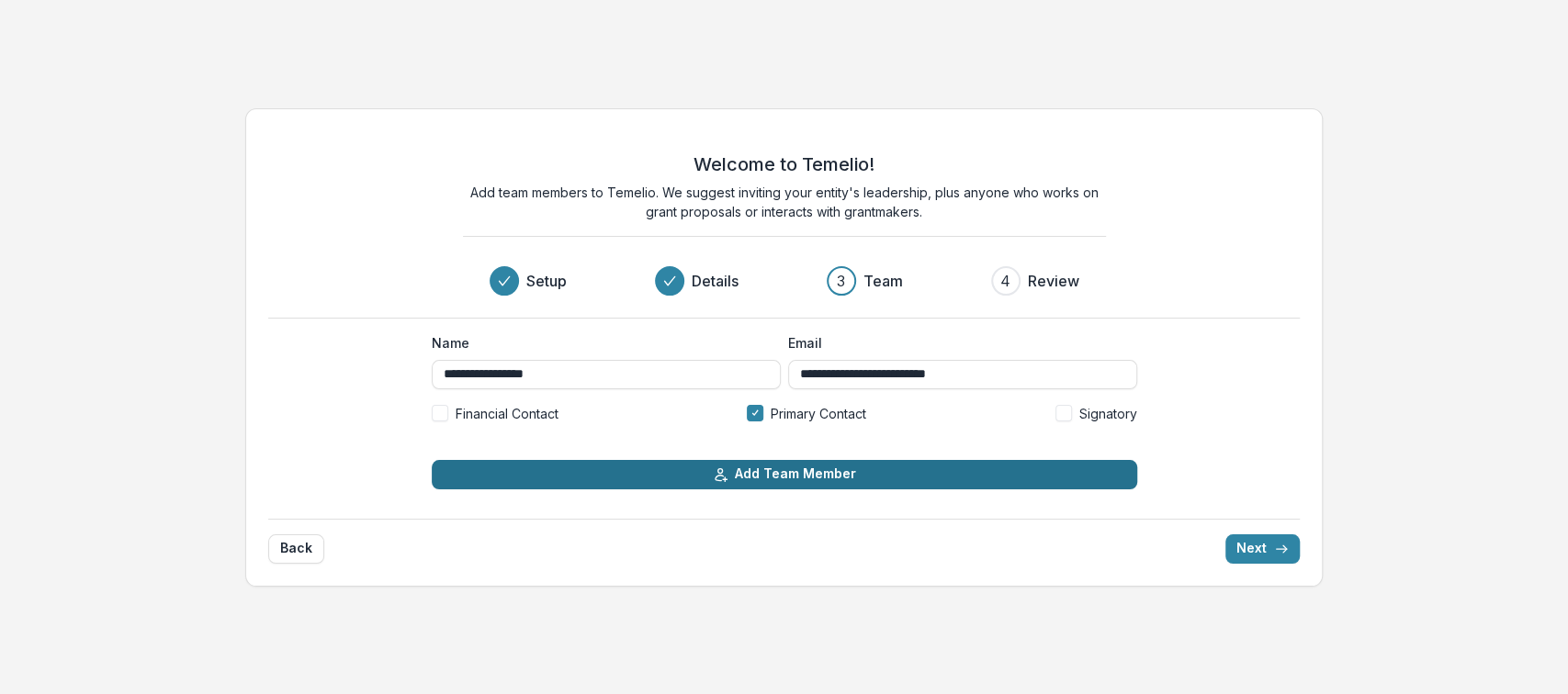 click on "Add Team Member" at bounding box center (784, 475) 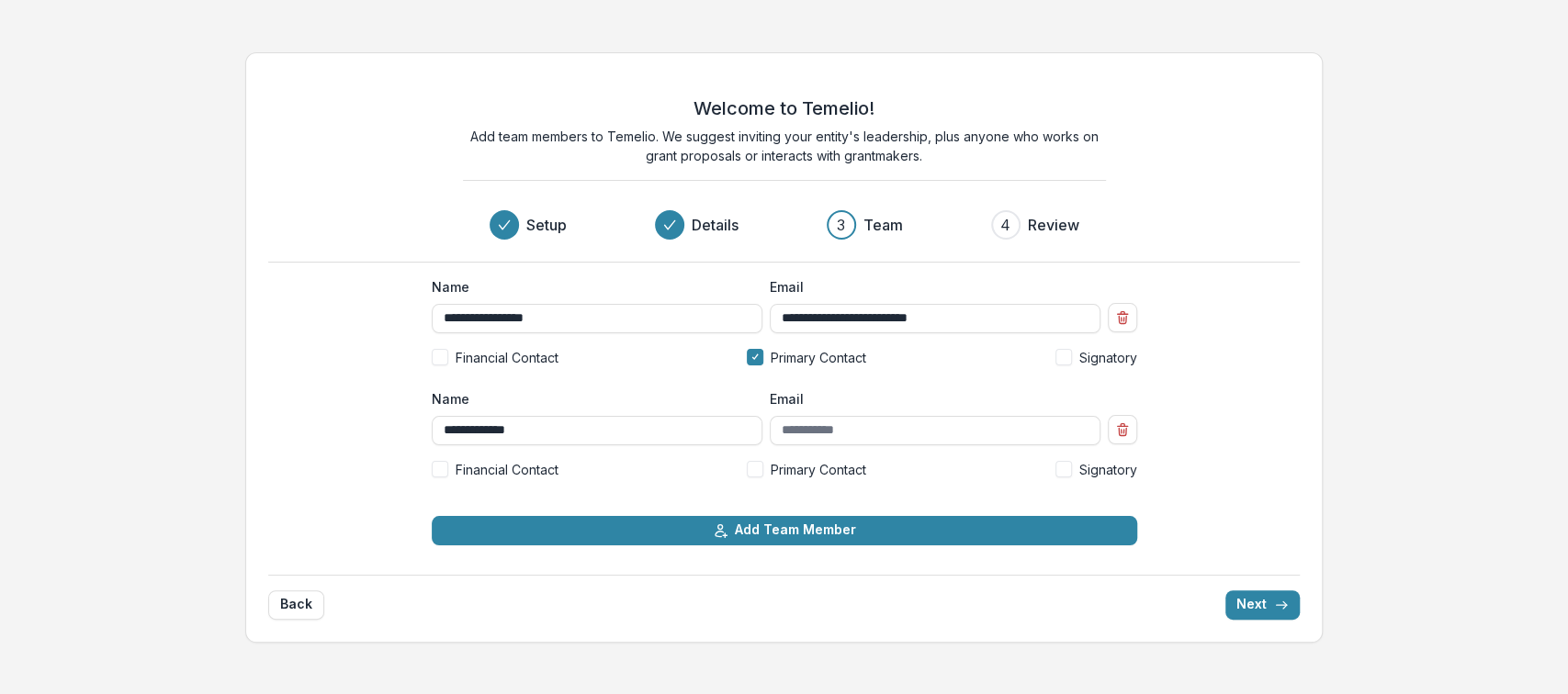type on "**********" 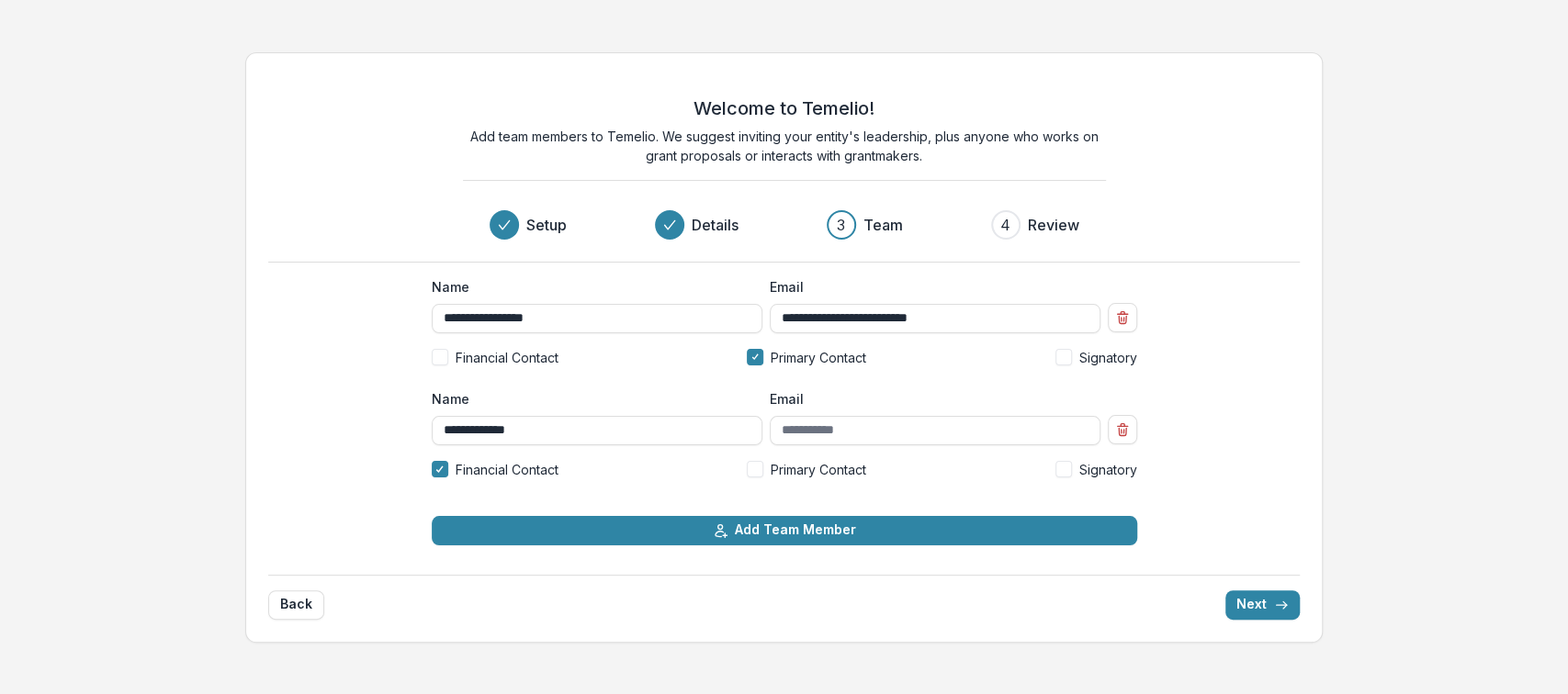 click on "Signatory" at bounding box center [1096, 469] 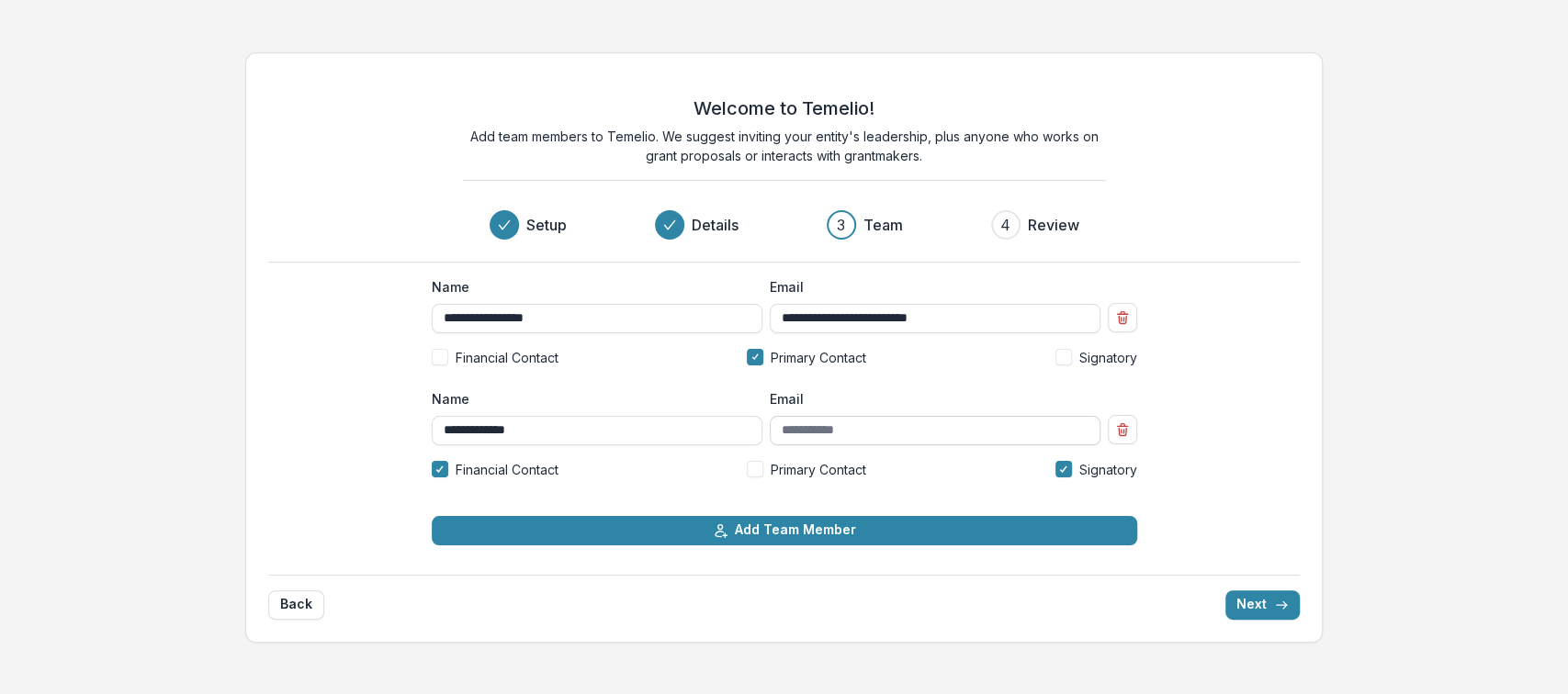 click on "Email" at bounding box center [935, 431] 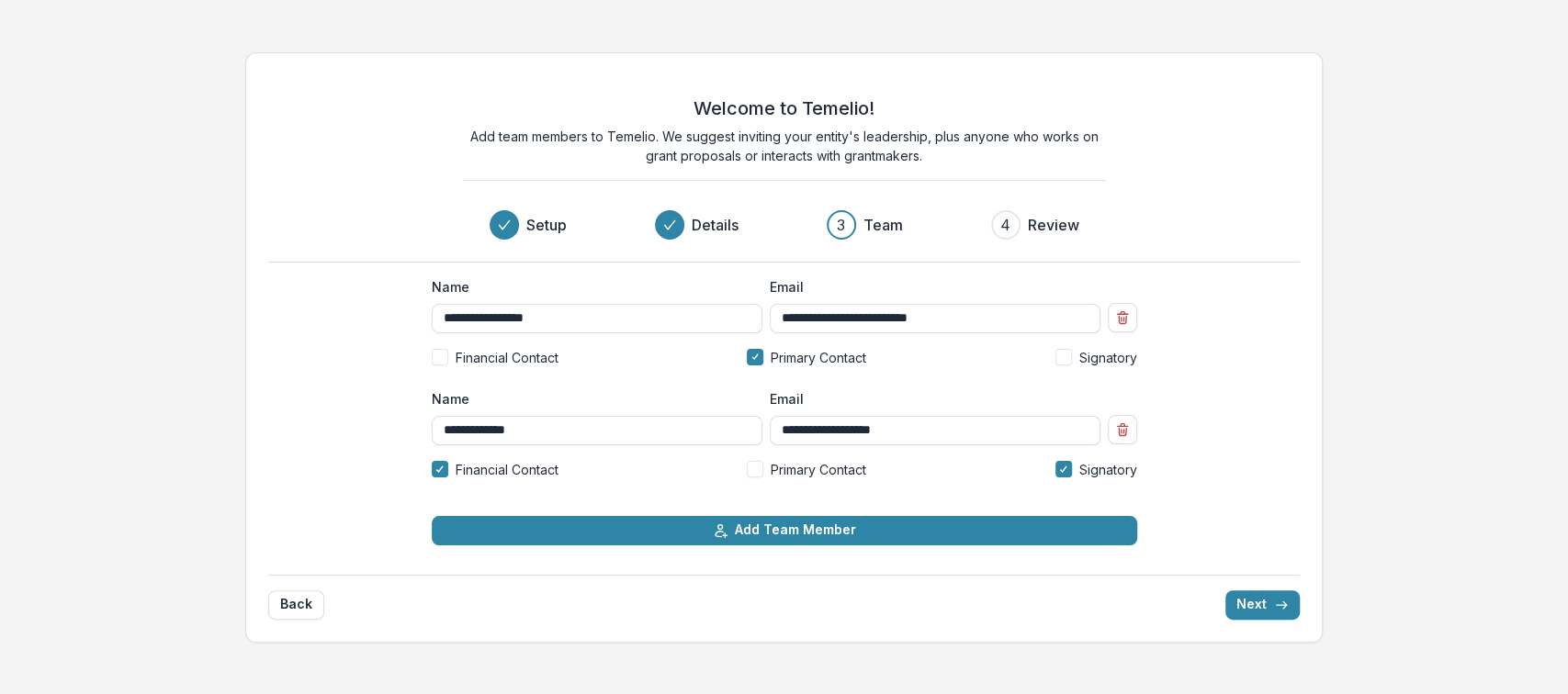type on "**********" 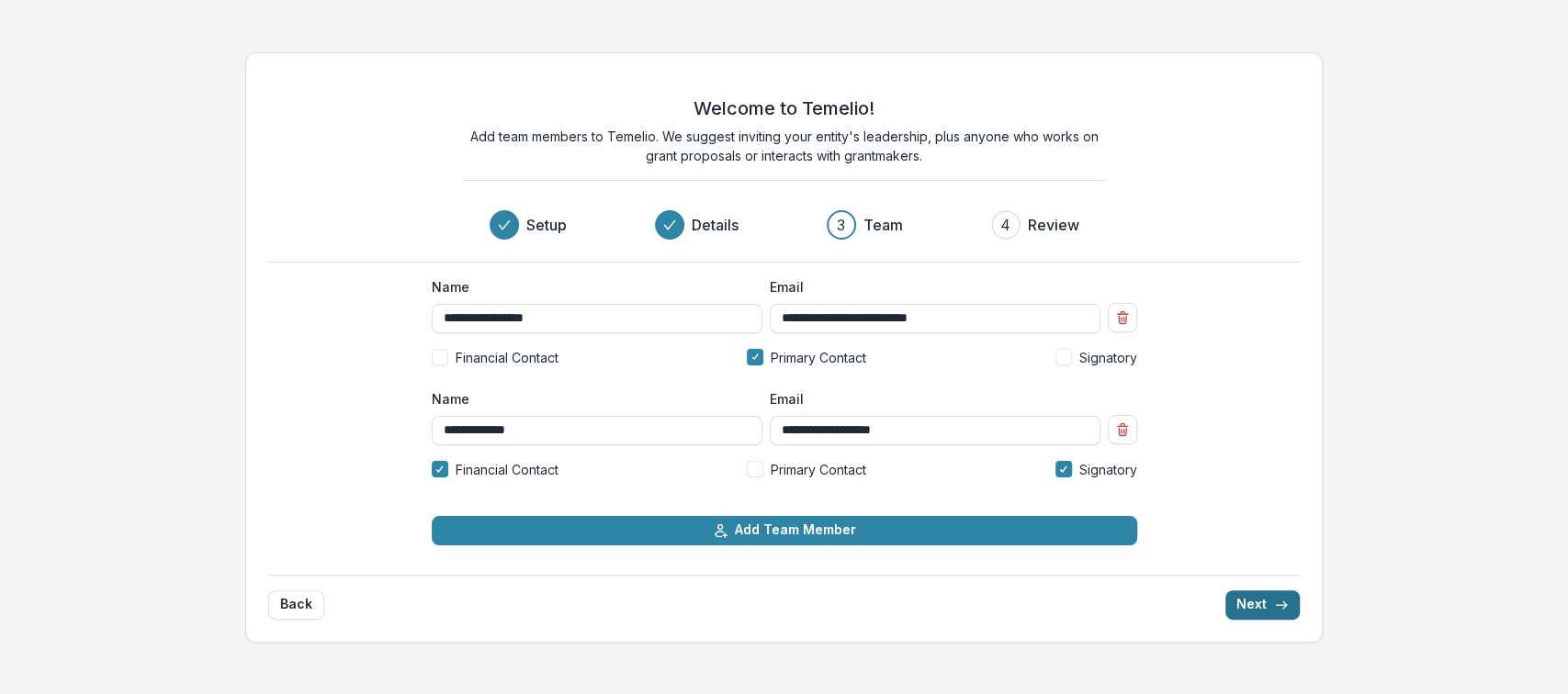 click on "Next" at bounding box center [1262, 605] 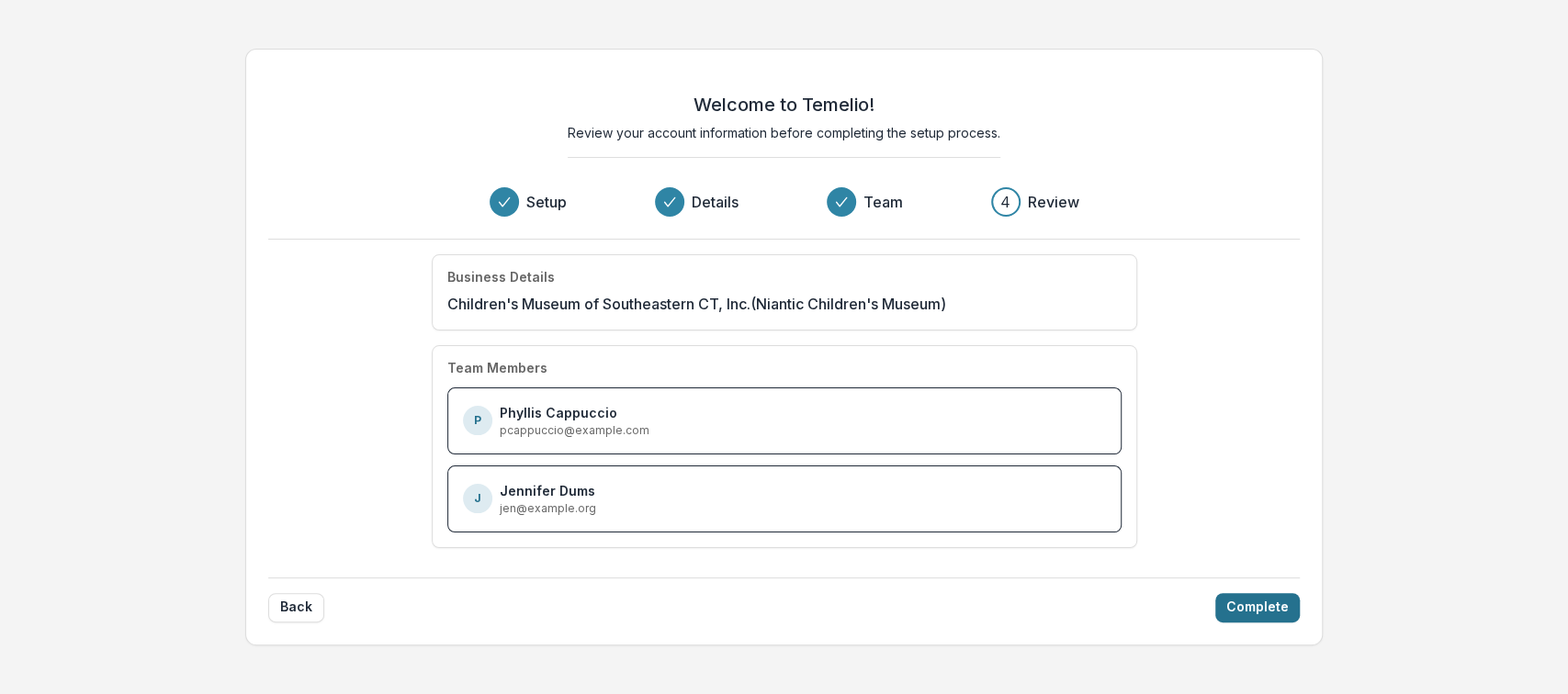 click on "Complete" at bounding box center [1258, 608] 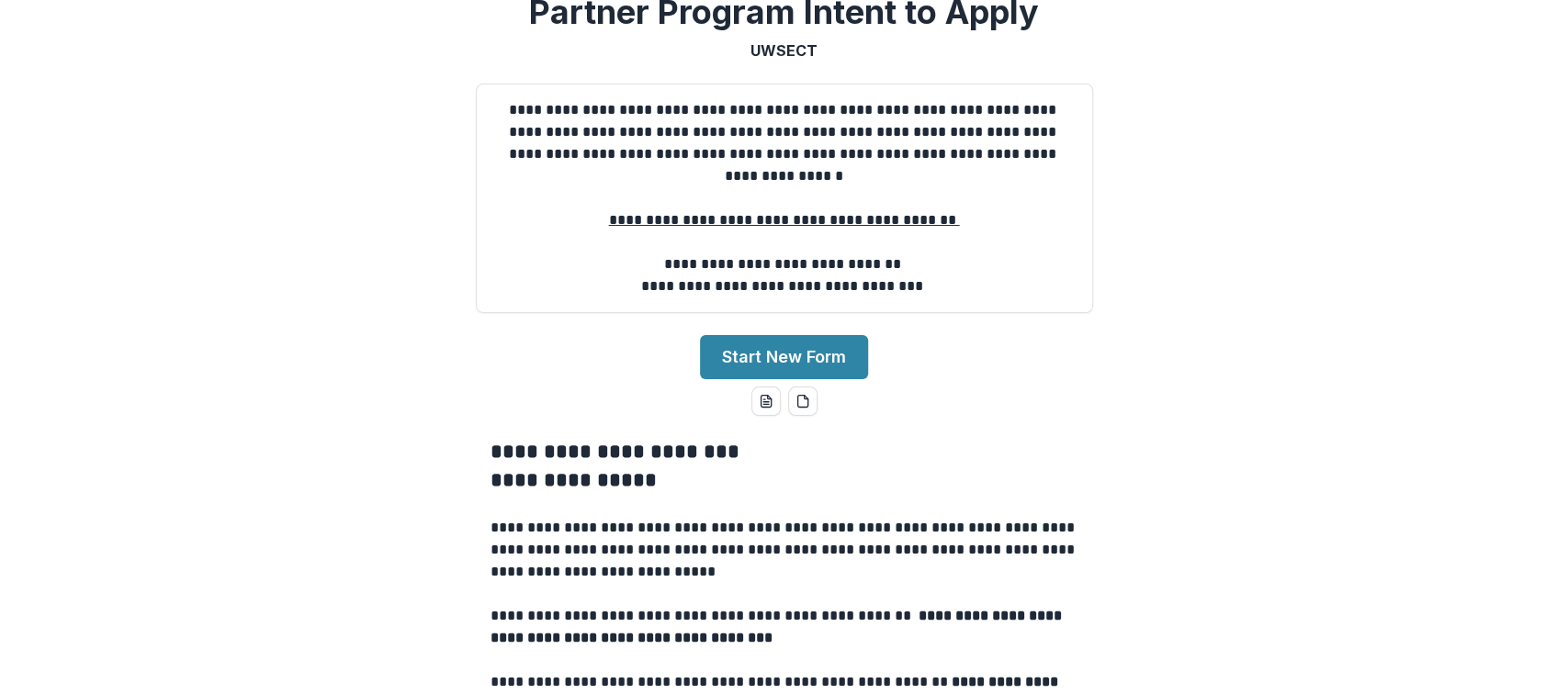 scroll, scrollTop: 274, scrollLeft: 0, axis: vertical 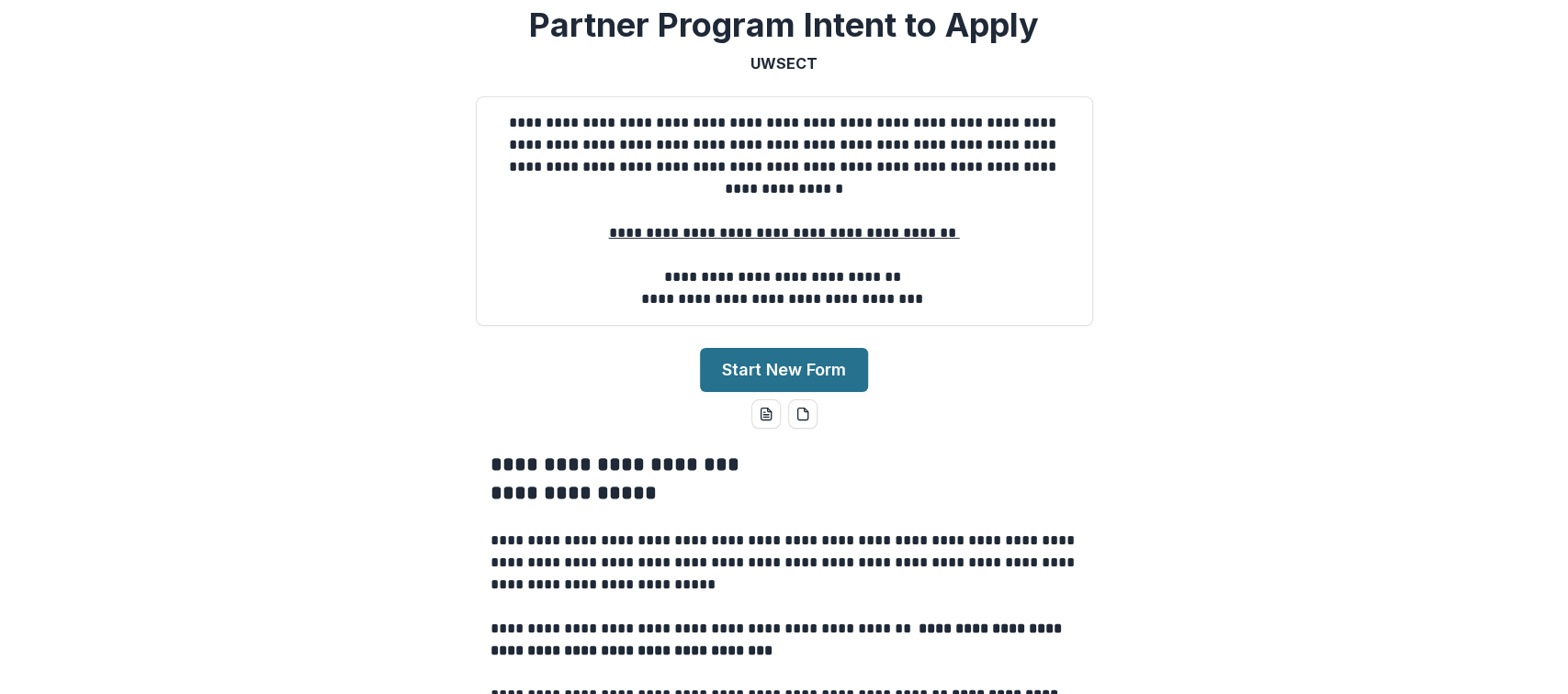click on "Start New Form" at bounding box center (784, 370) 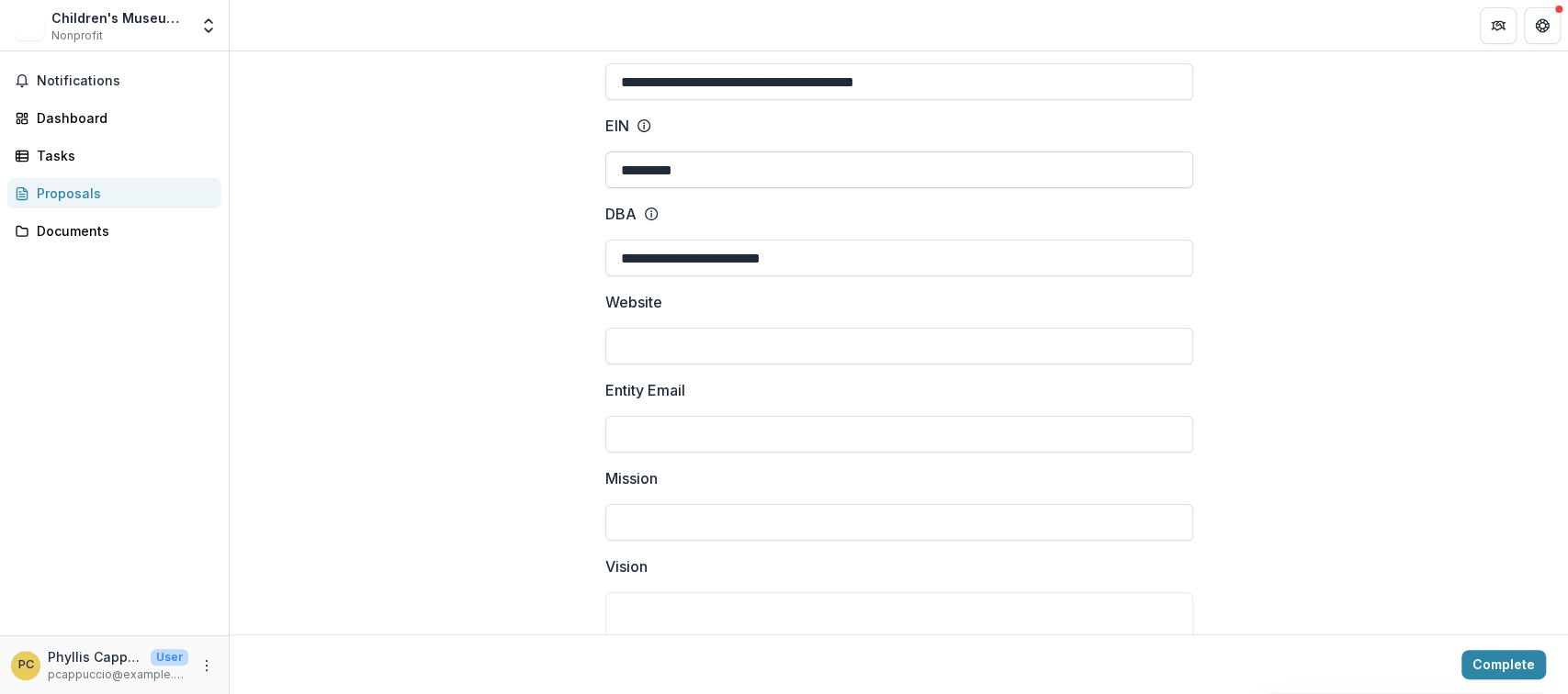 scroll, scrollTop: 204, scrollLeft: 0, axis: vertical 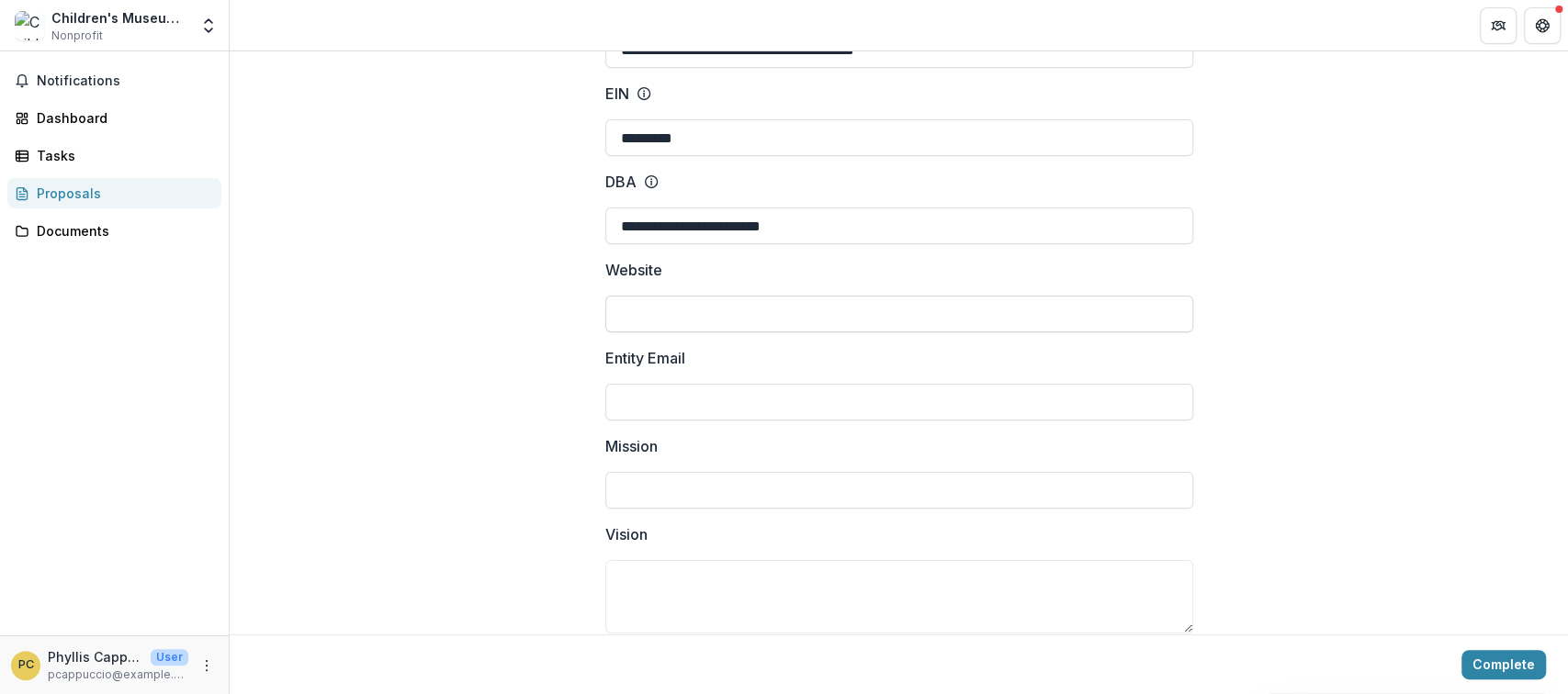 click on "Website" at bounding box center [899, 314] 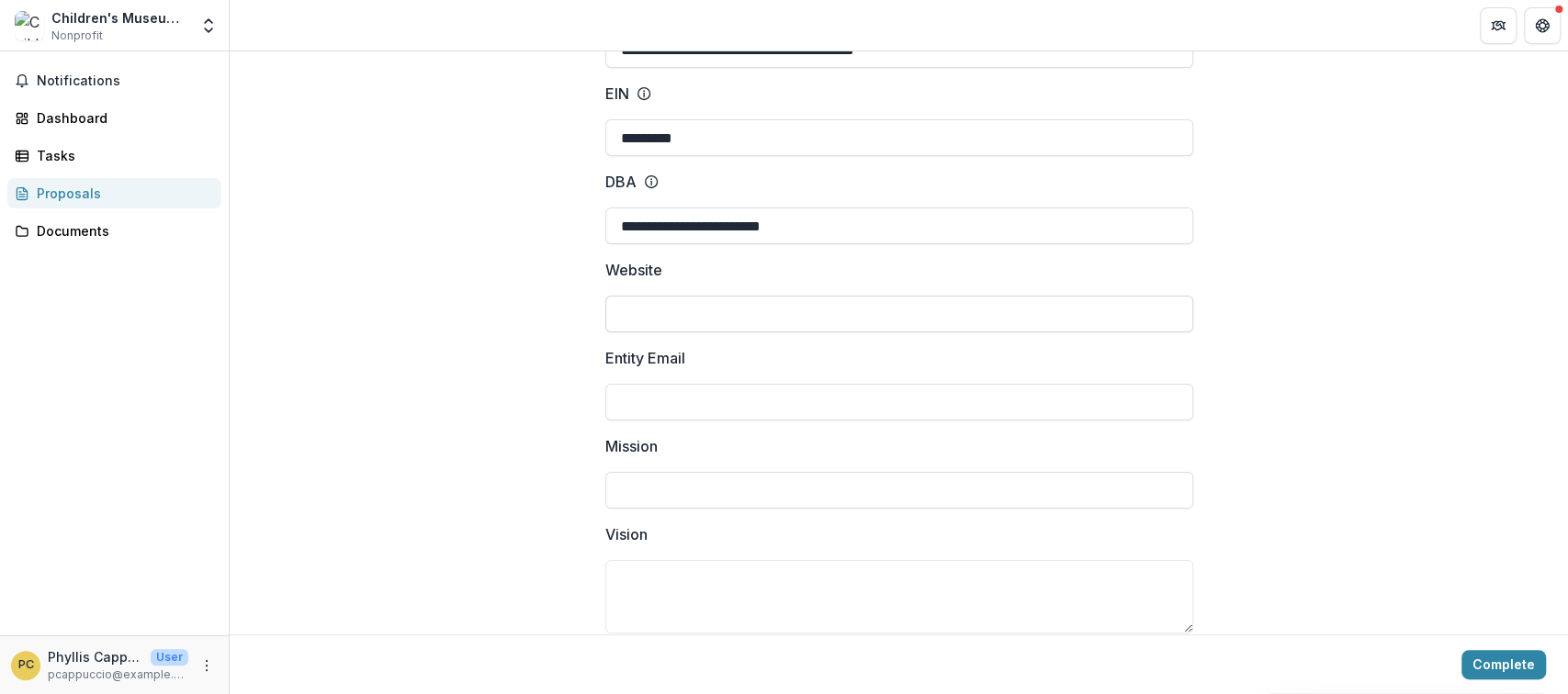 paste on "**********" 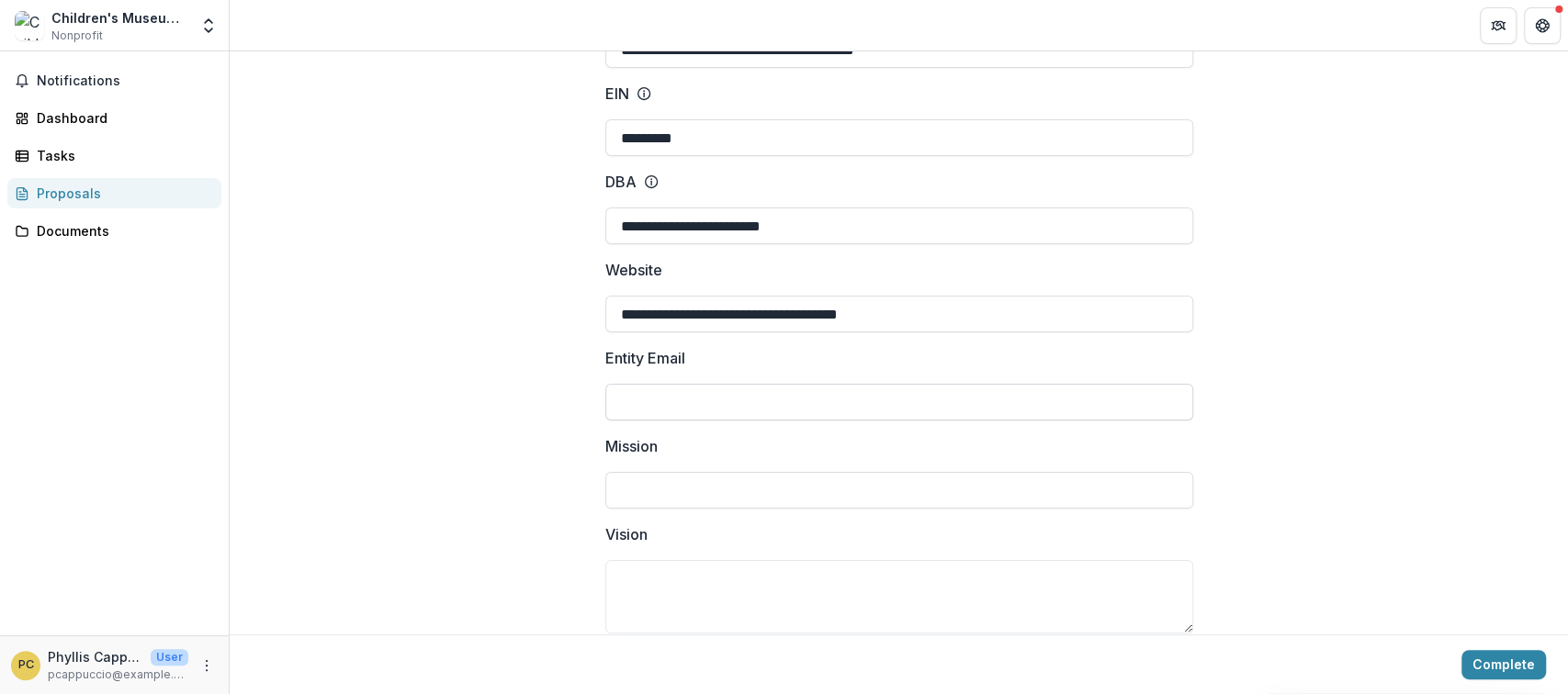 type on "**********" 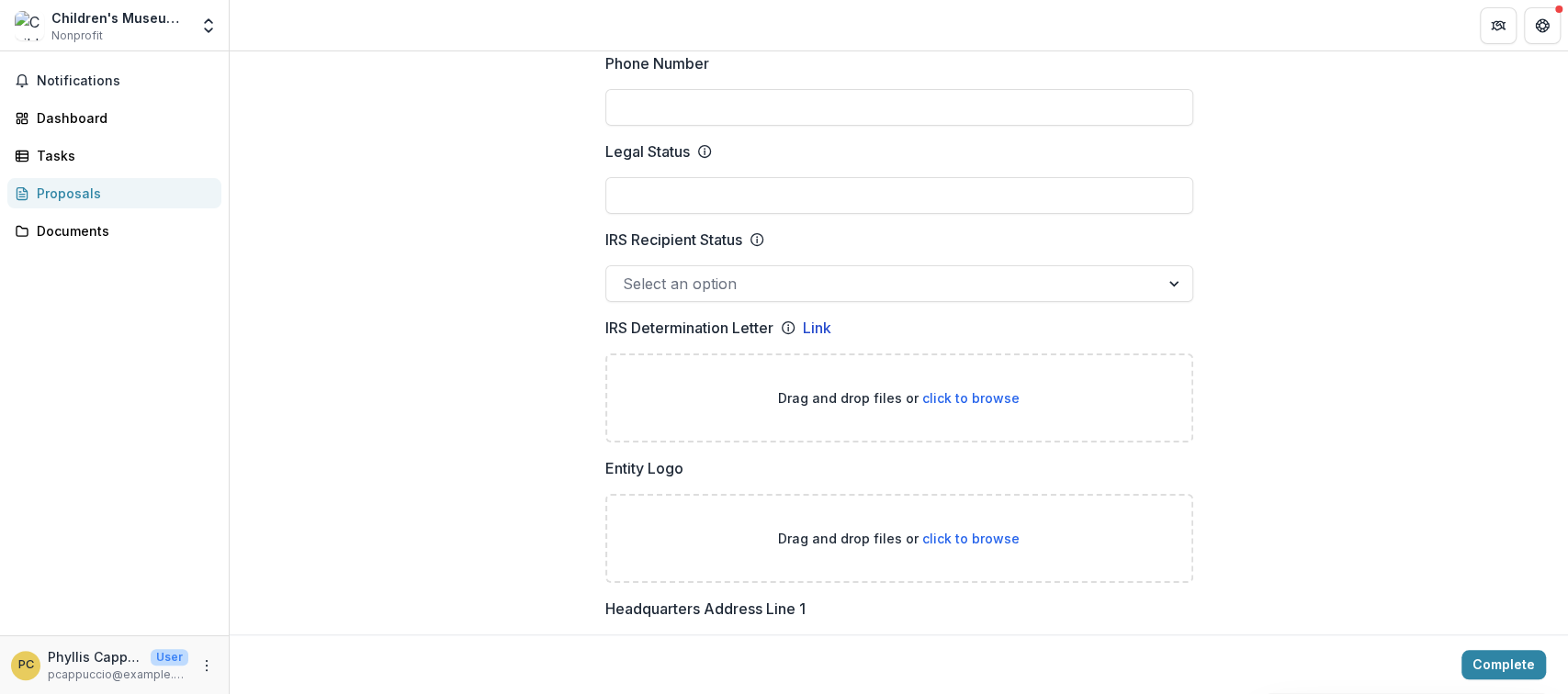 scroll, scrollTop: 897, scrollLeft: 0, axis: vertical 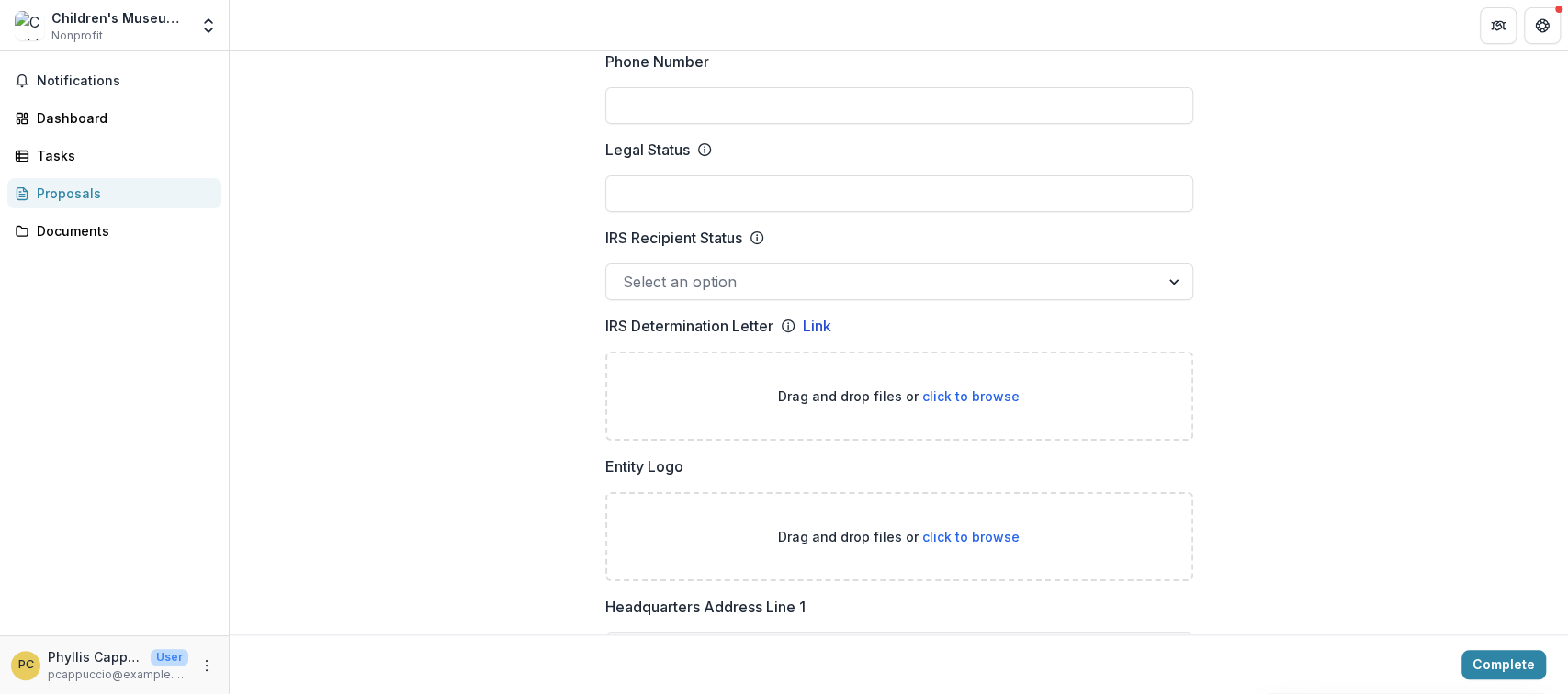 click at bounding box center [1176, 282] 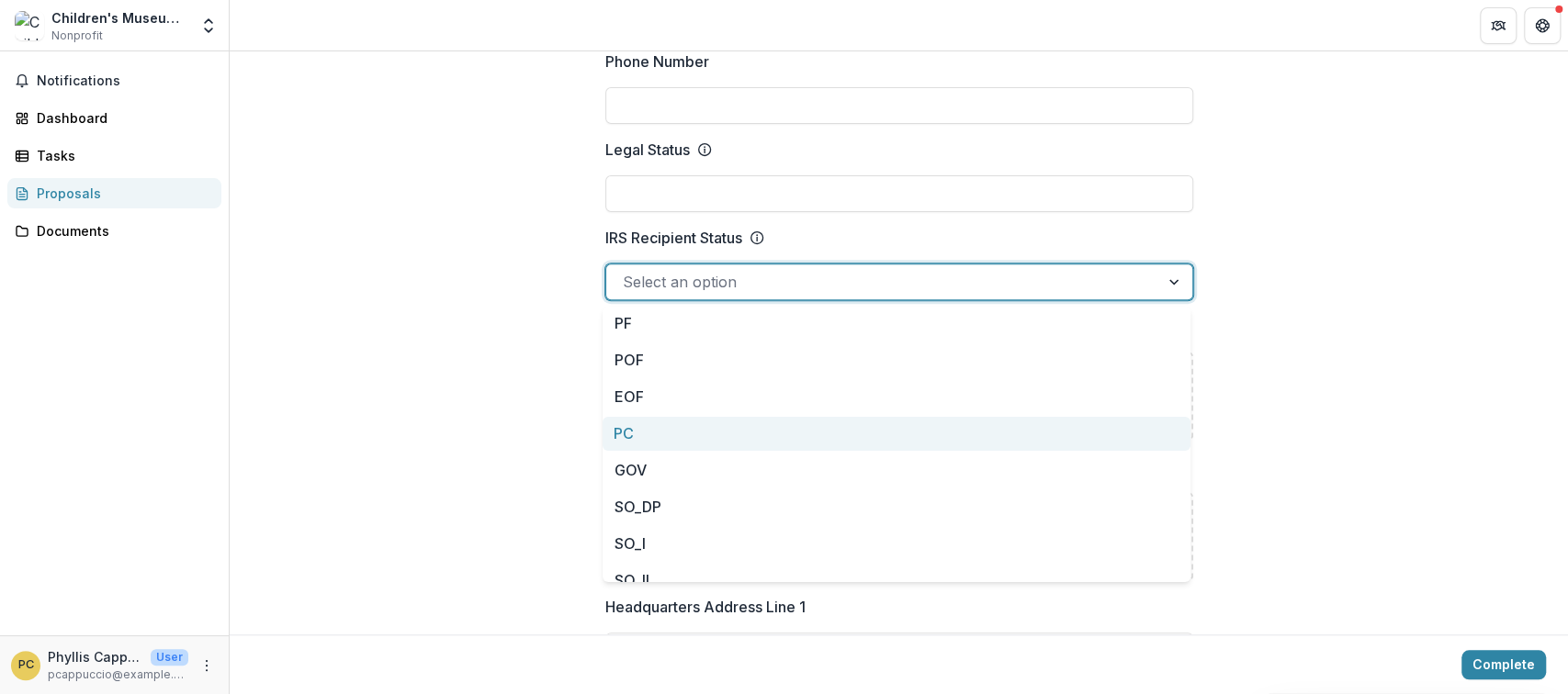 click on "PC" at bounding box center [897, 433] 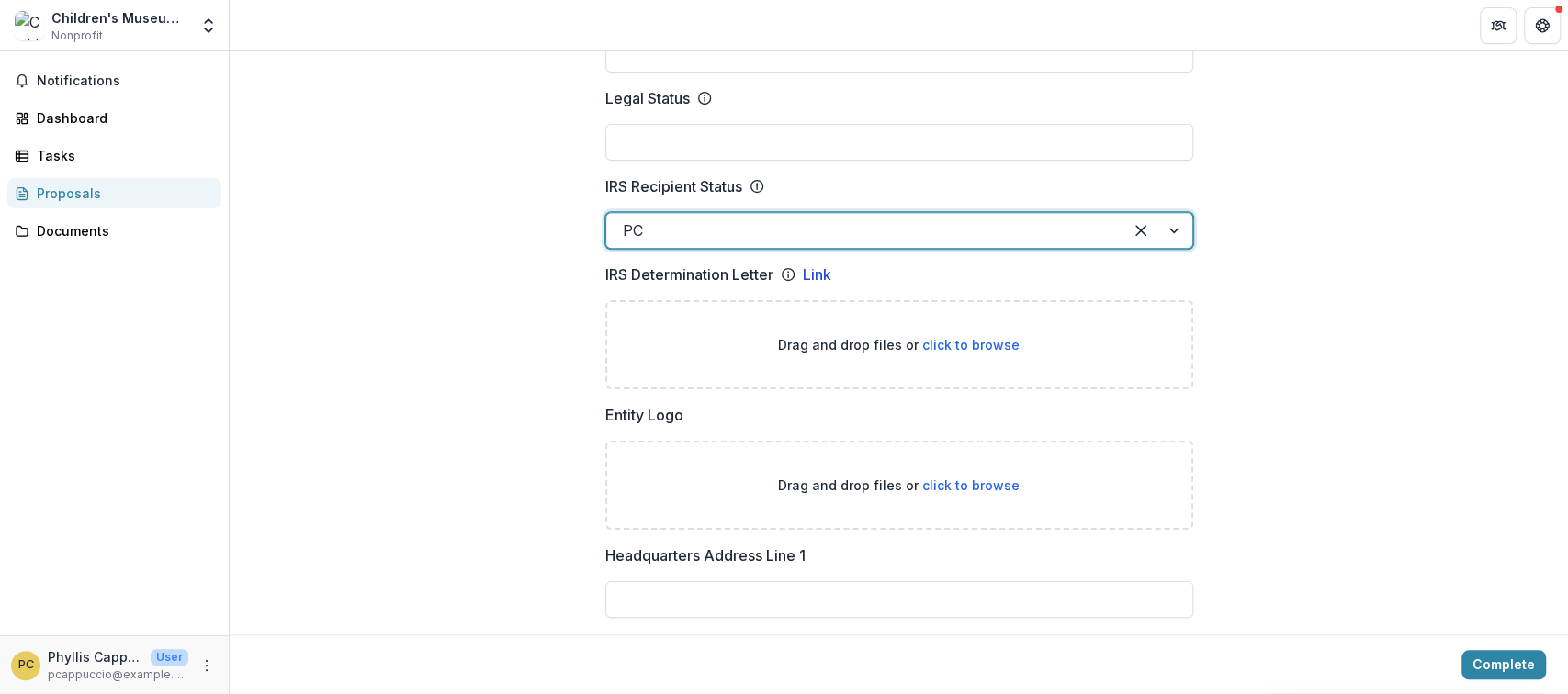 scroll, scrollTop: 1060, scrollLeft: 0, axis: vertical 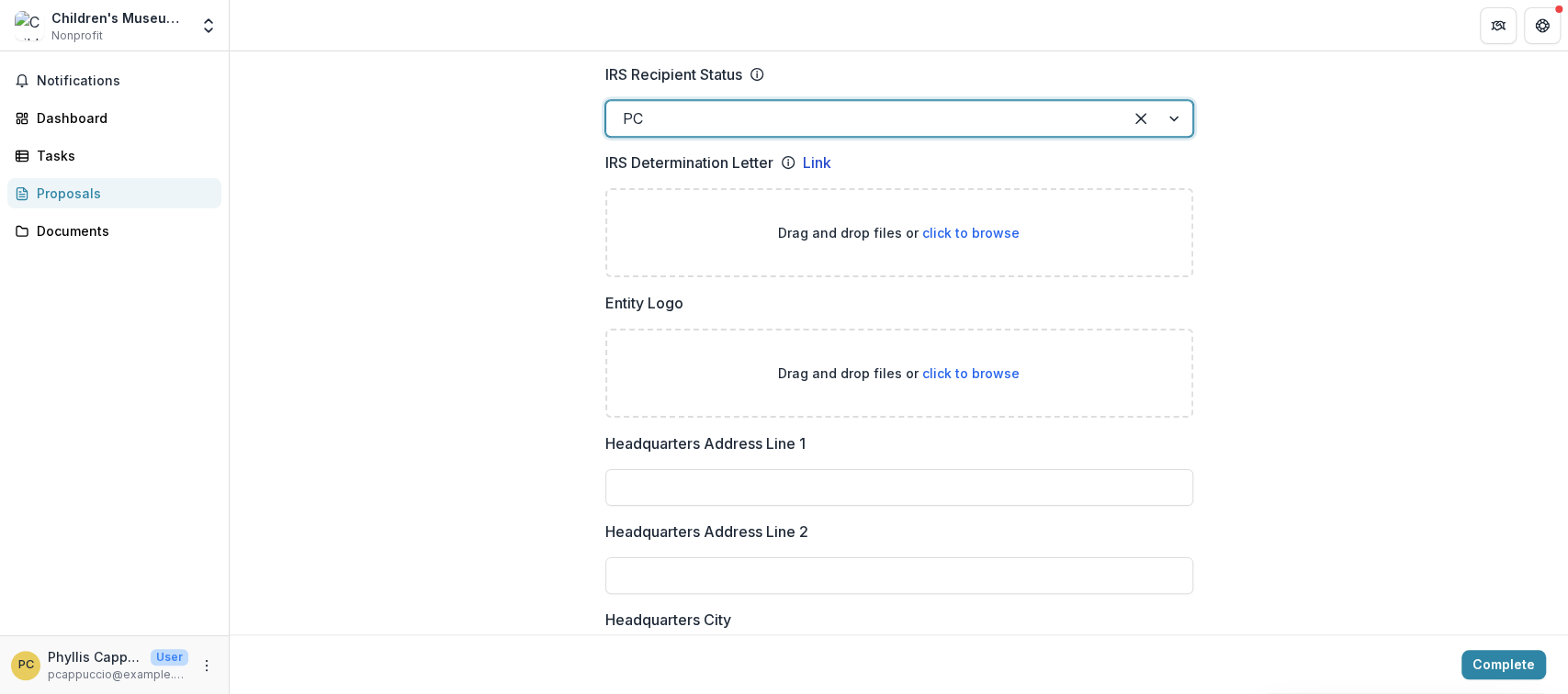 click on "click to browse" at bounding box center [971, 232] 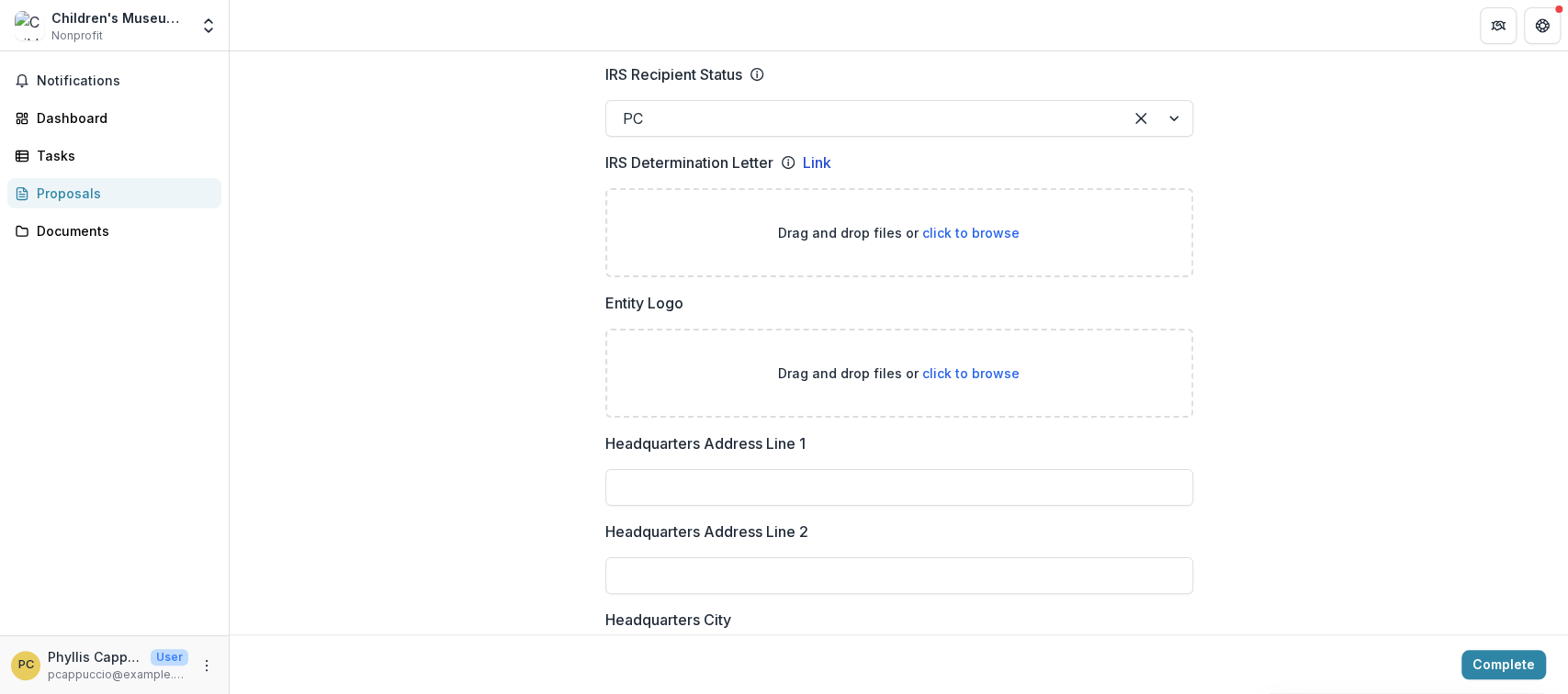 type on "**********" 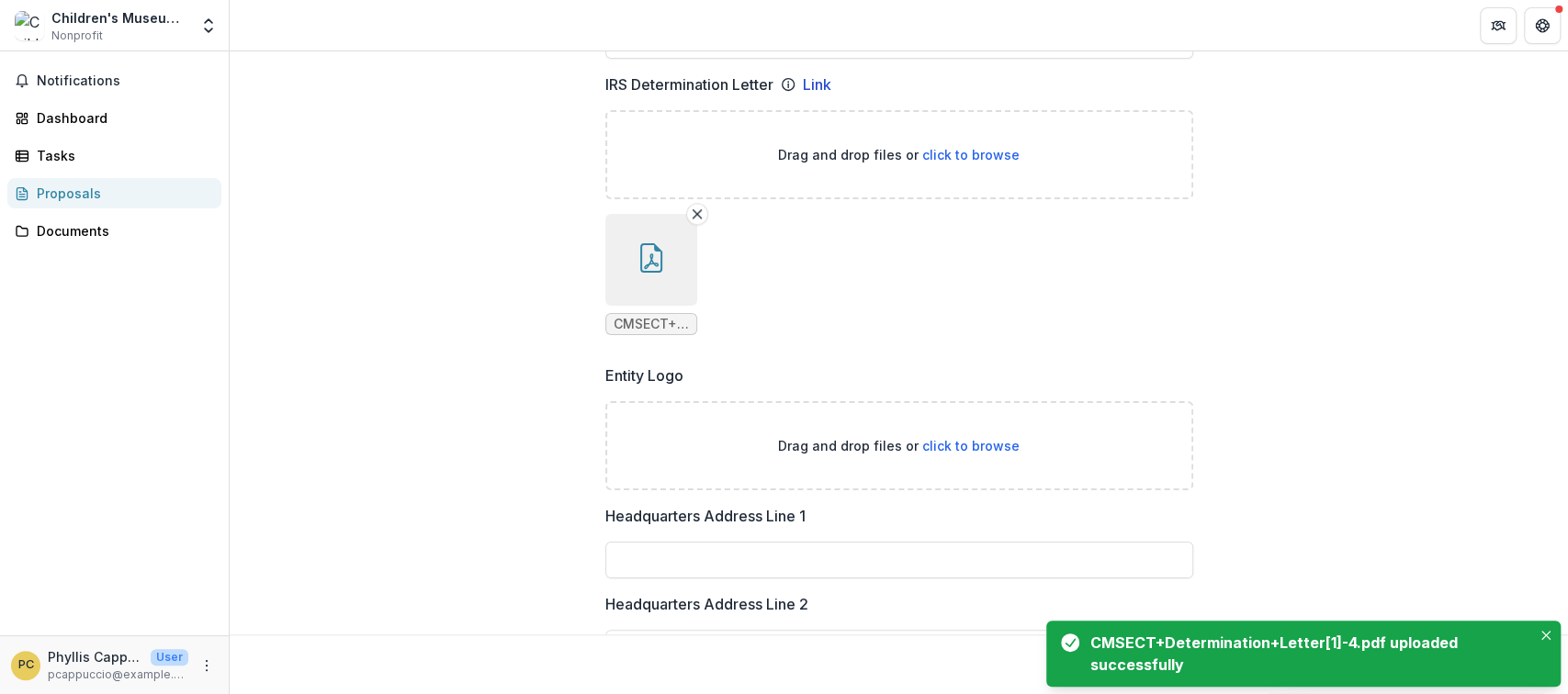 scroll, scrollTop: 1142, scrollLeft: 0, axis: vertical 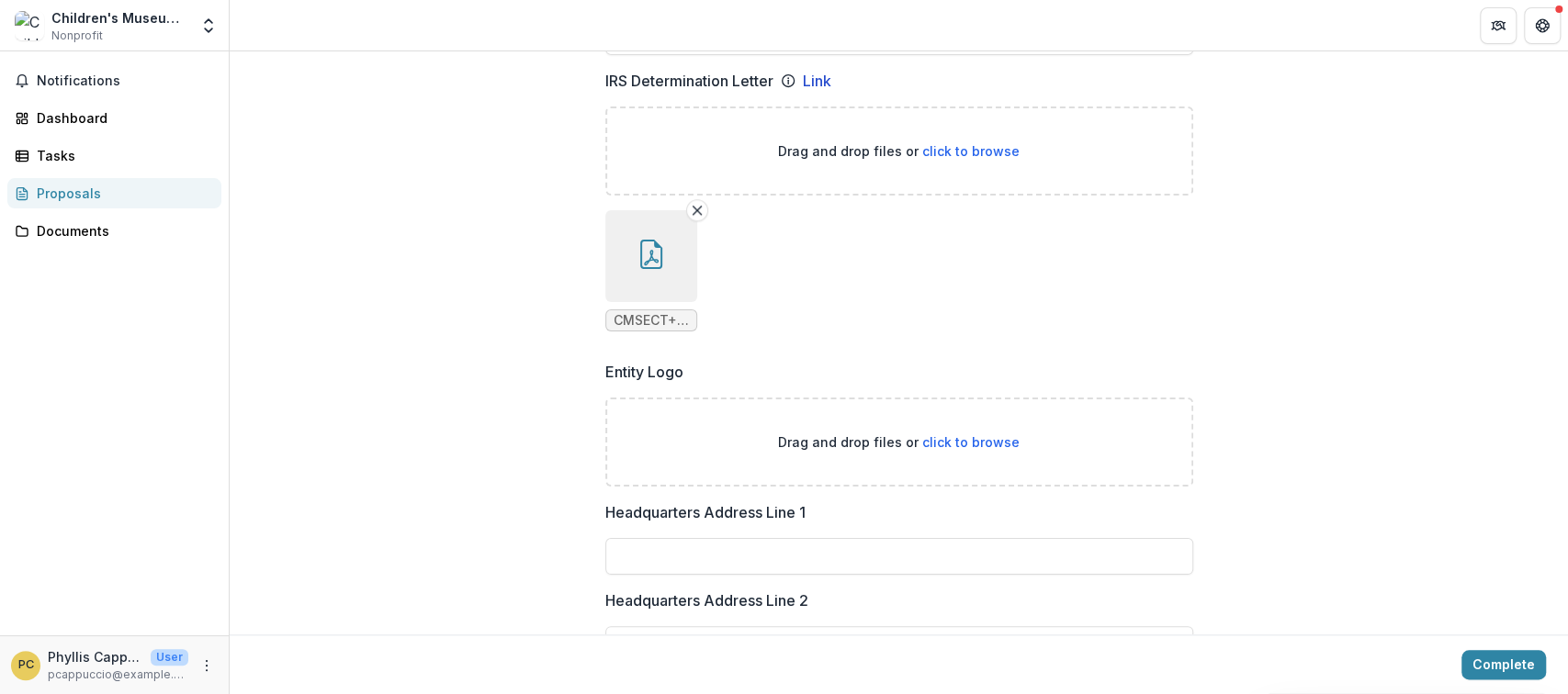 click on "click to browse" at bounding box center (971, 442) 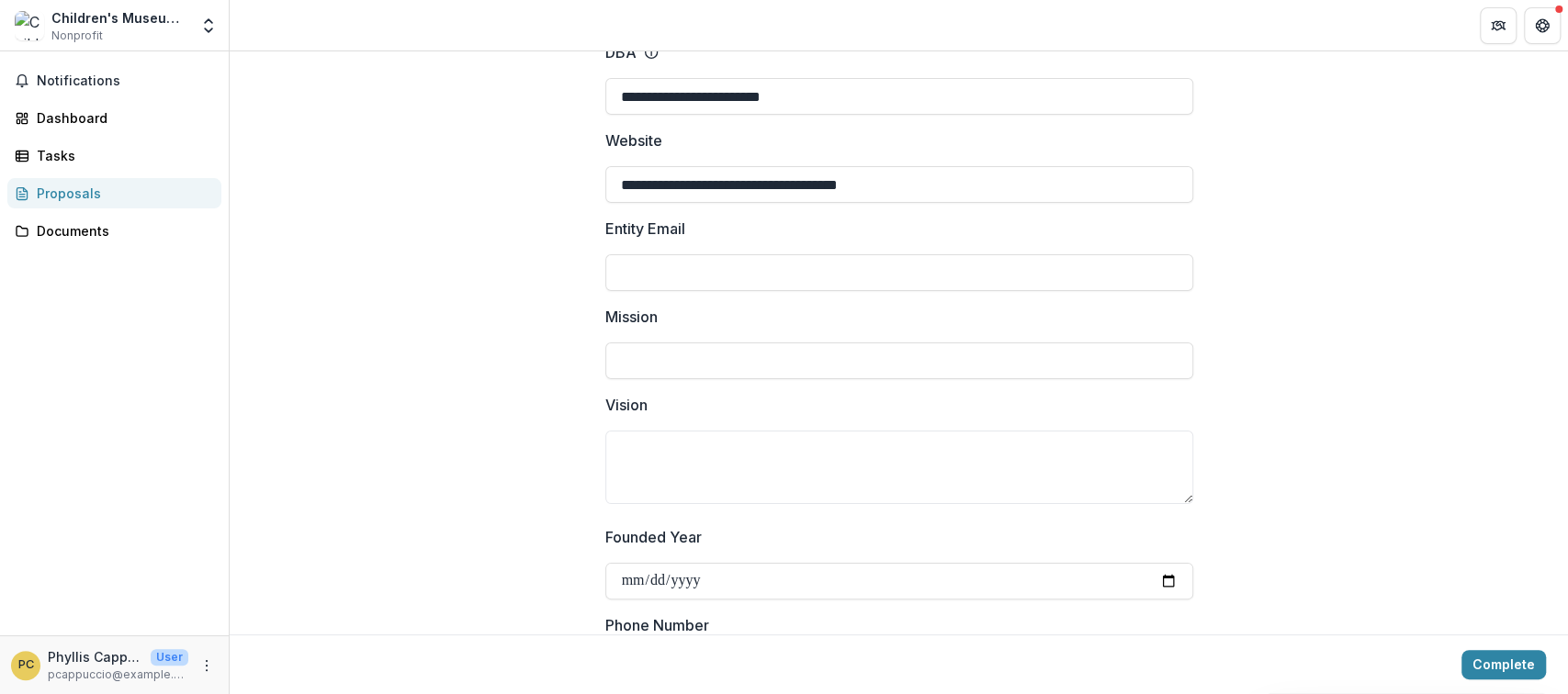 scroll, scrollTop: 326, scrollLeft: 0, axis: vertical 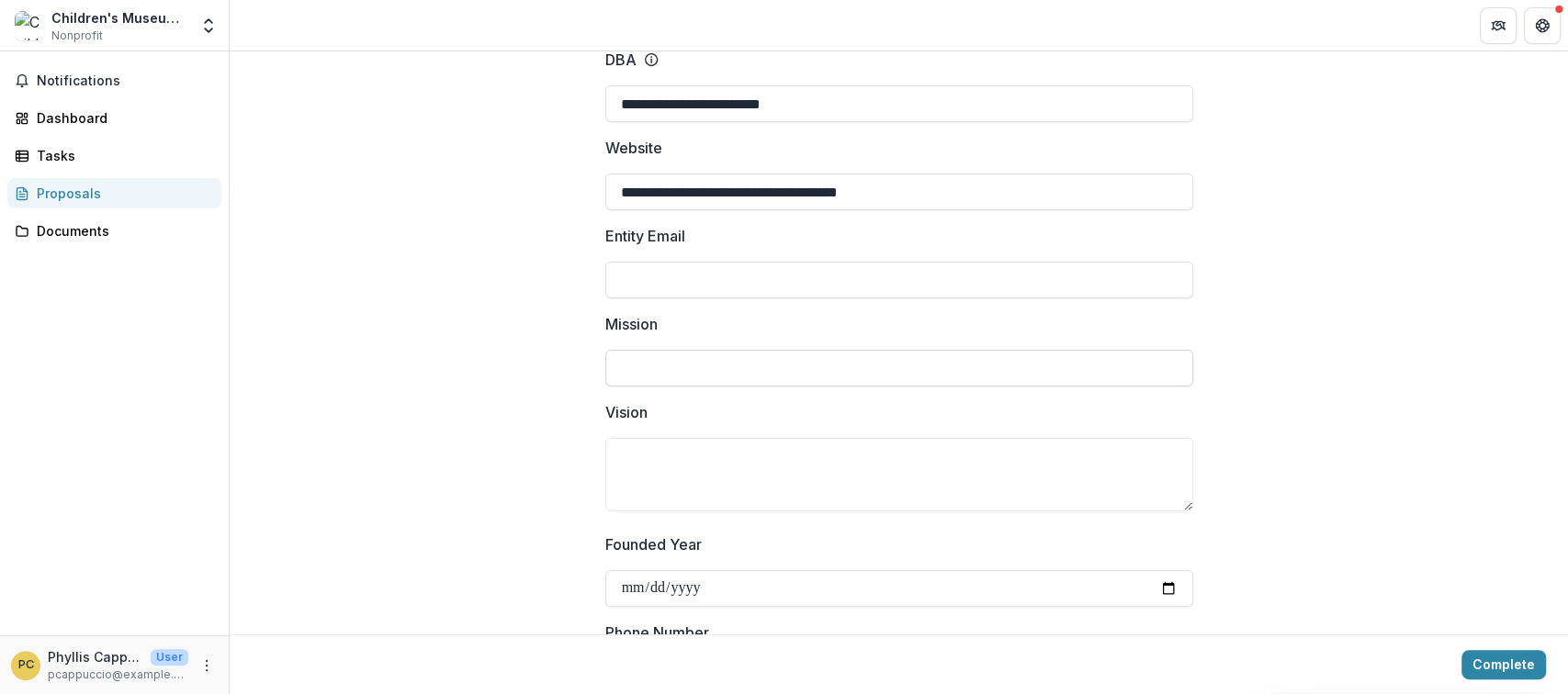 paste on "**********" 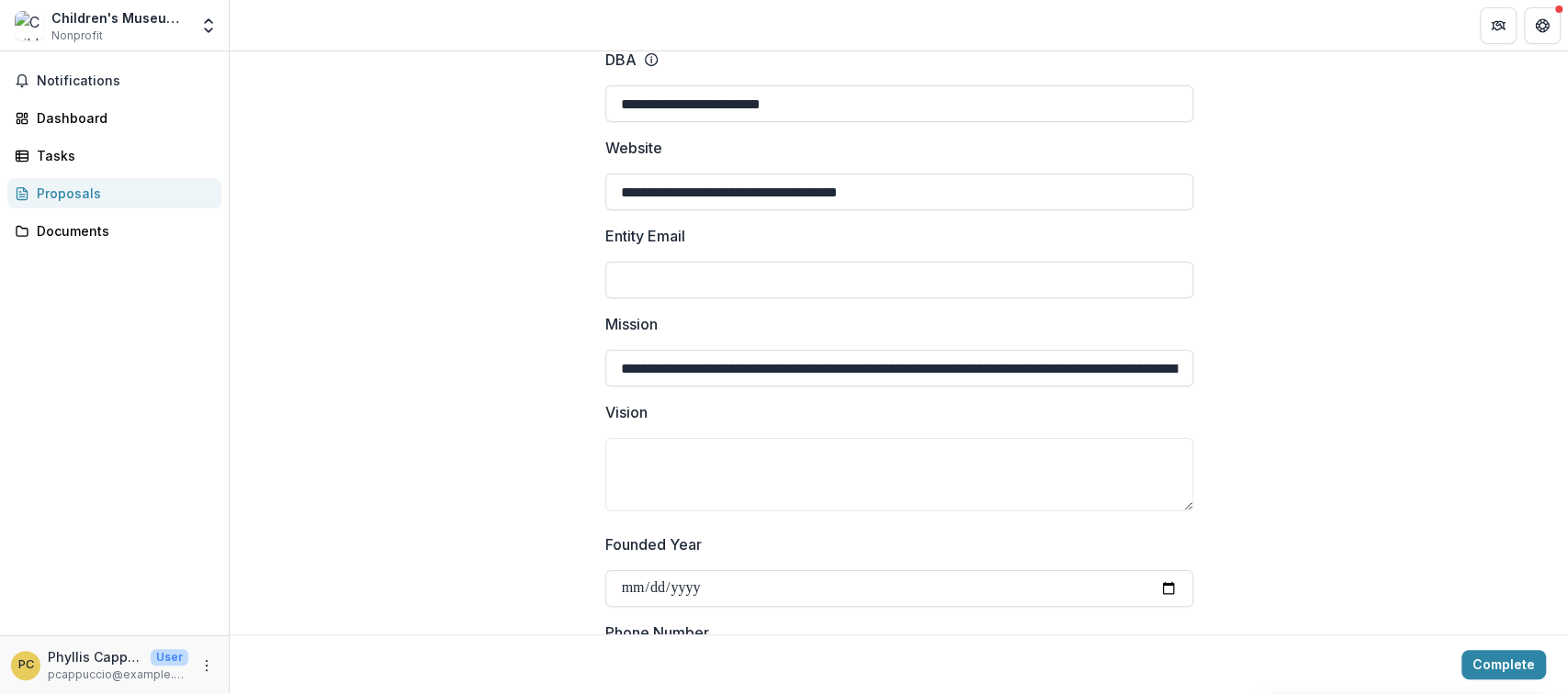 scroll, scrollTop: 0, scrollLeft: 625, axis: horizontal 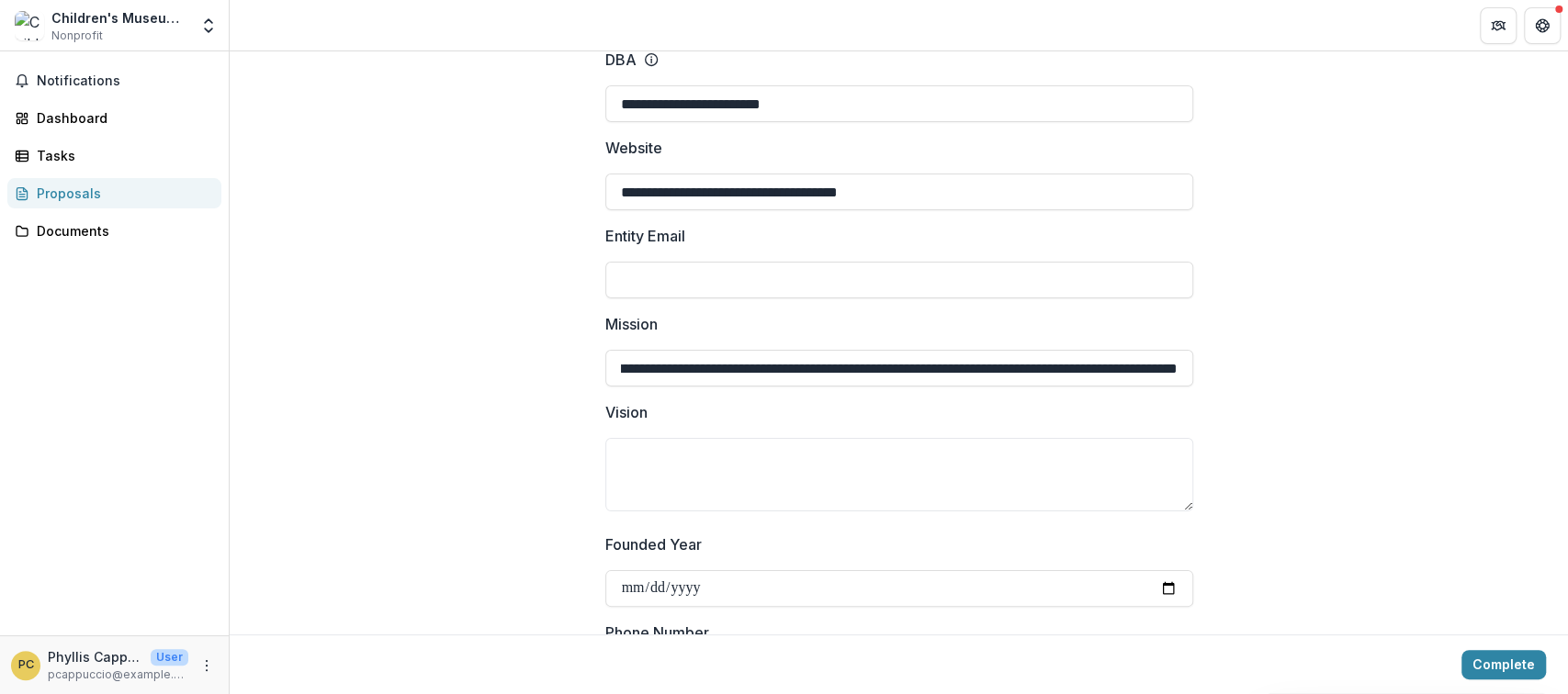 click on "**********" at bounding box center [899, 1507] 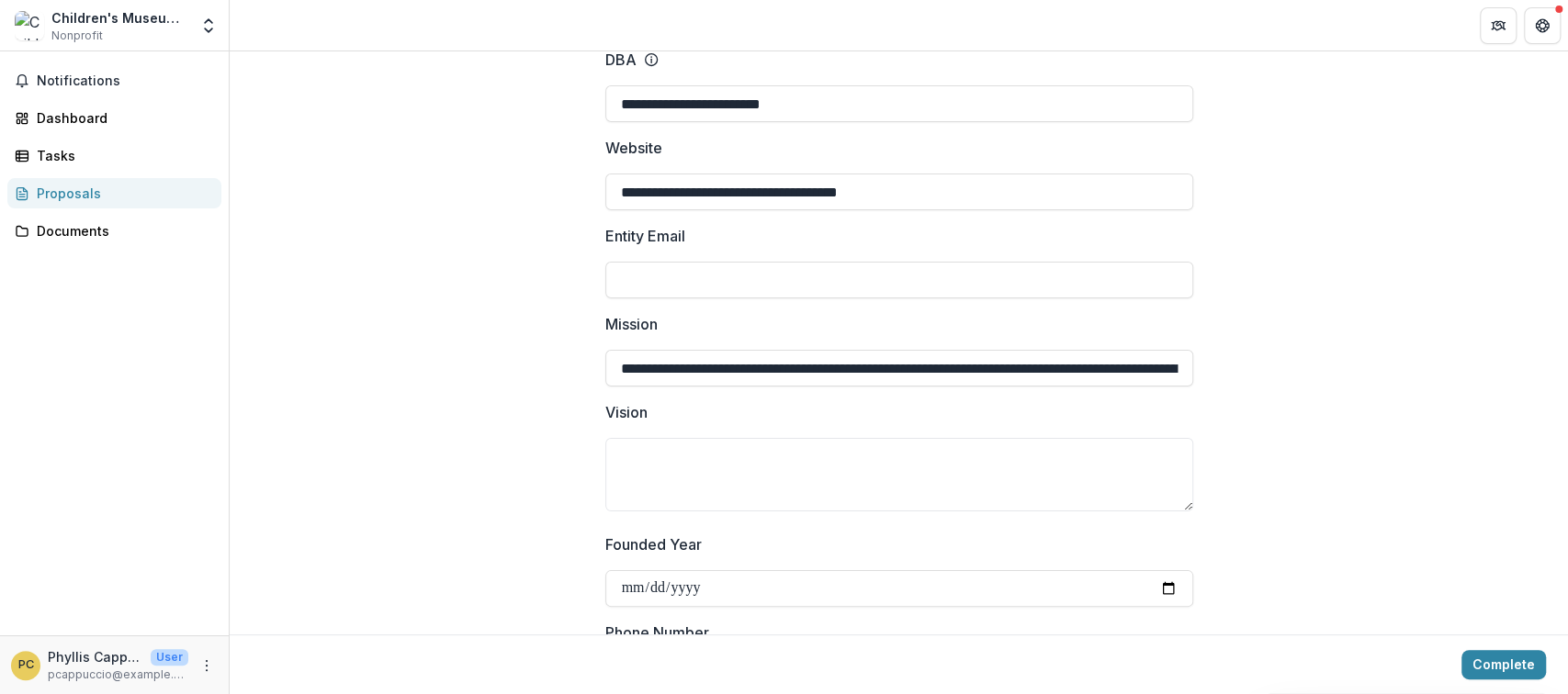 drag, startPoint x: 1189, startPoint y: 376, endPoint x: 1191, endPoint y: 489, distance: 113.0177 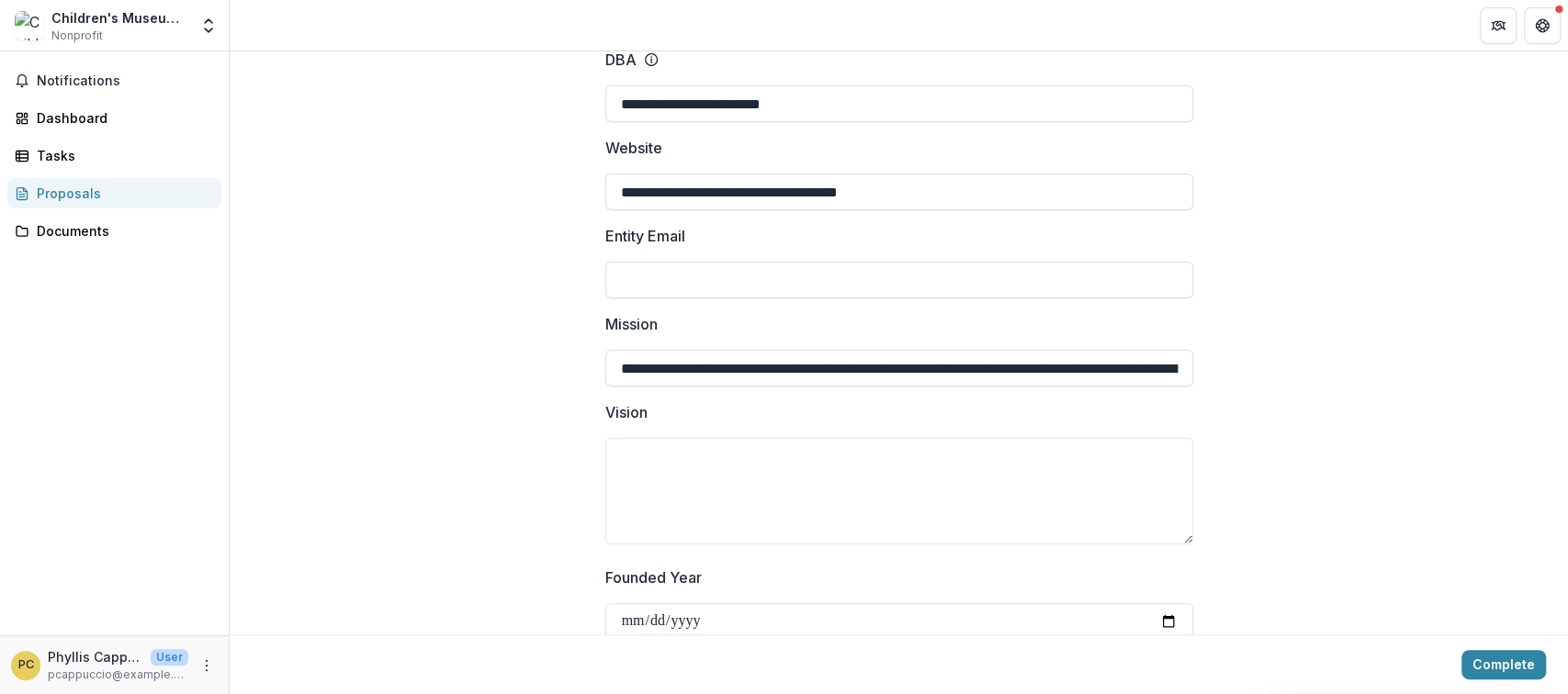 drag, startPoint x: 1179, startPoint y: 495, endPoint x: 1202, endPoint y: 500, distance: 23.5372 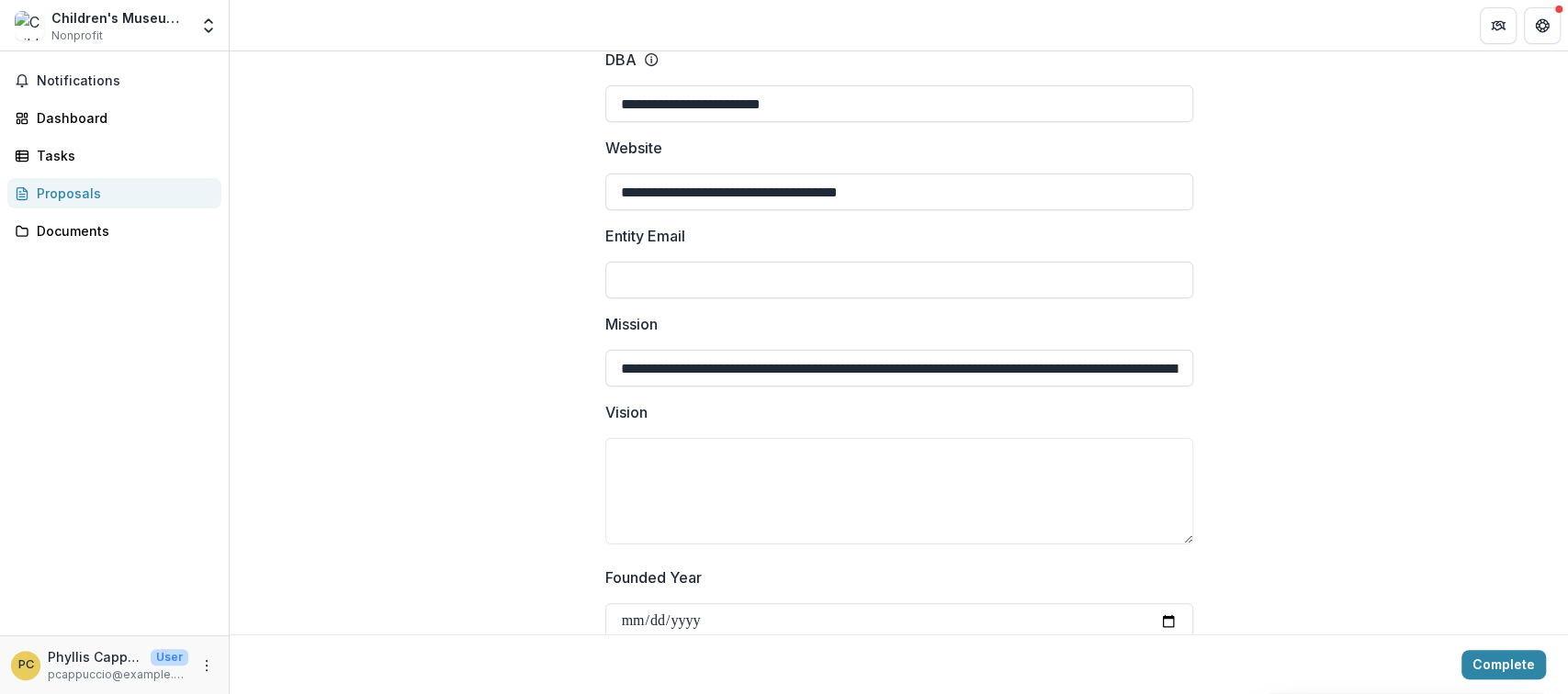 click on "**********" at bounding box center (898, 1524) 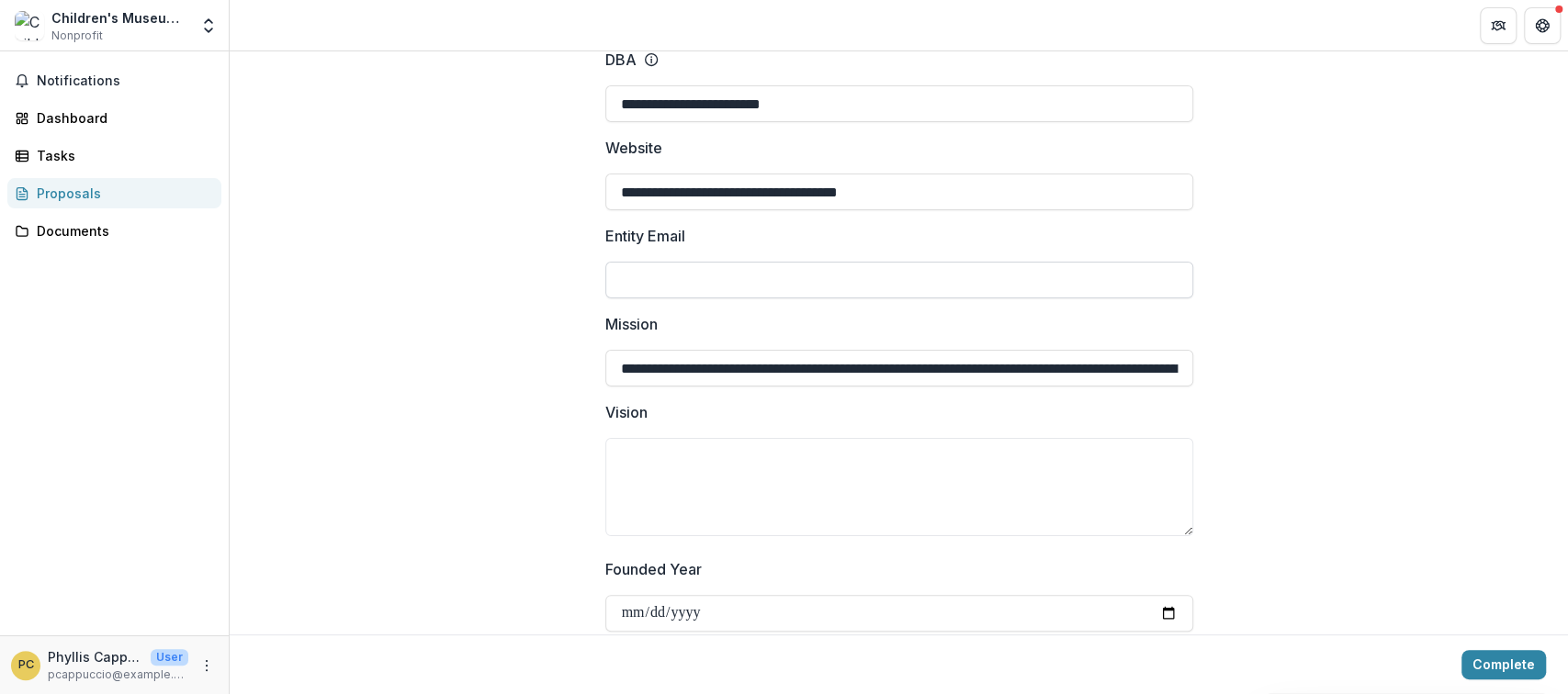 scroll, scrollTop: 367, scrollLeft: 0, axis: vertical 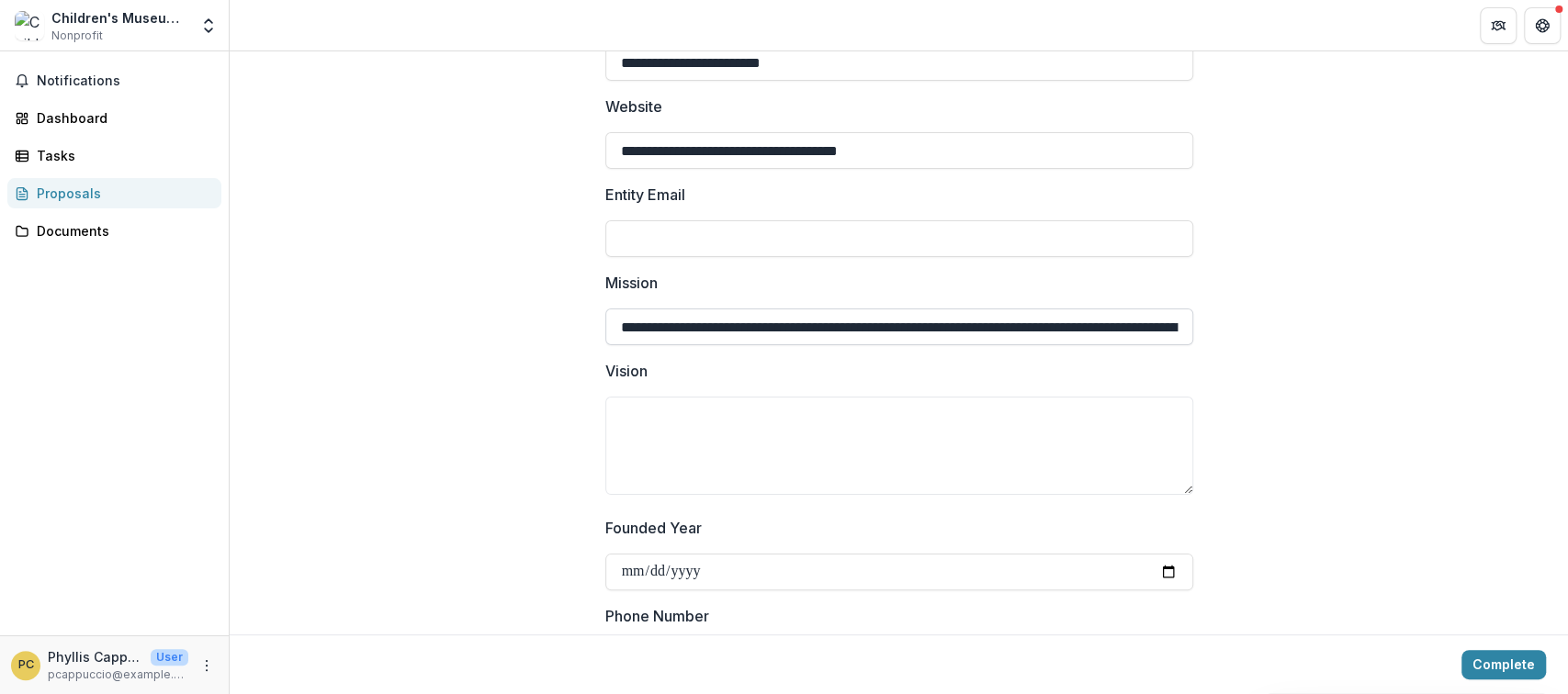 click on "**********" at bounding box center [899, 327] 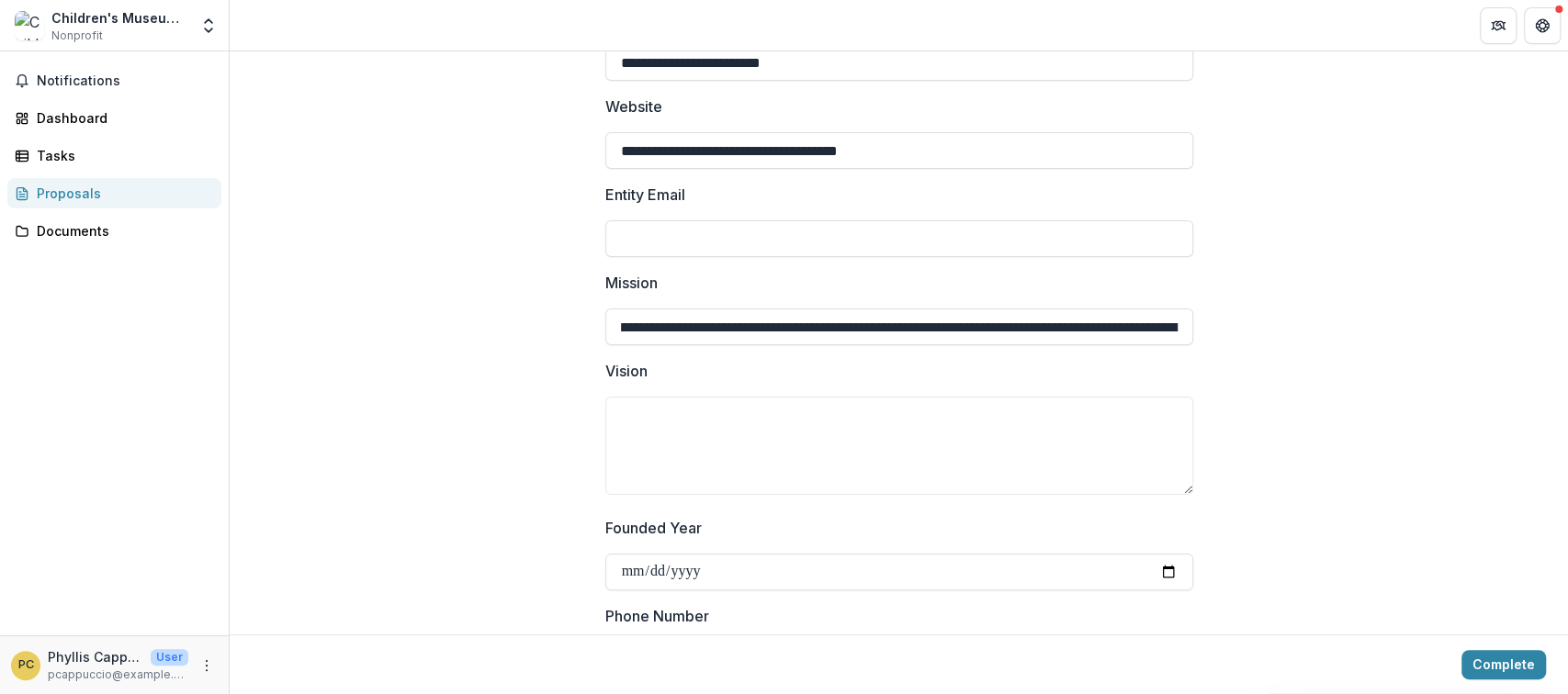 scroll, scrollTop: 0, scrollLeft: 39, axis: horizontal 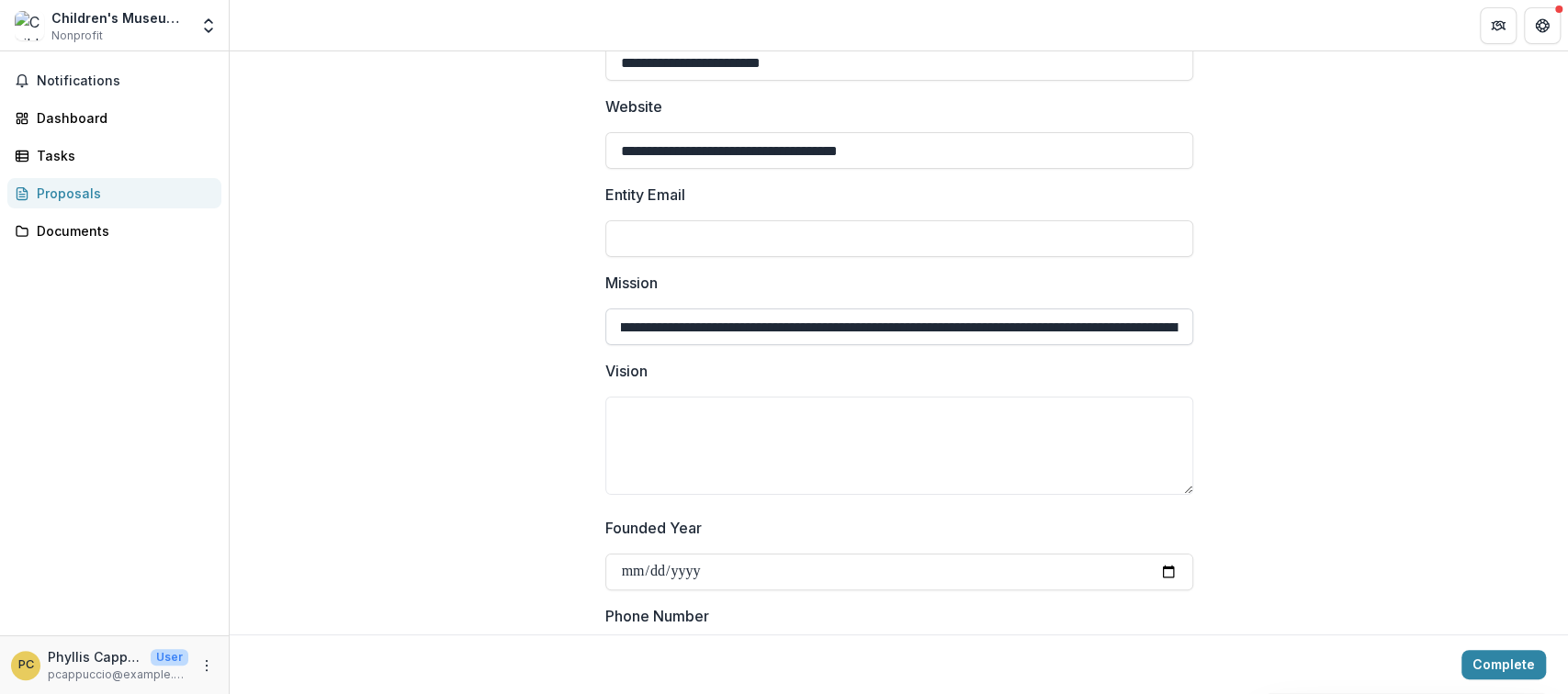 click on "**********" at bounding box center (899, 327) 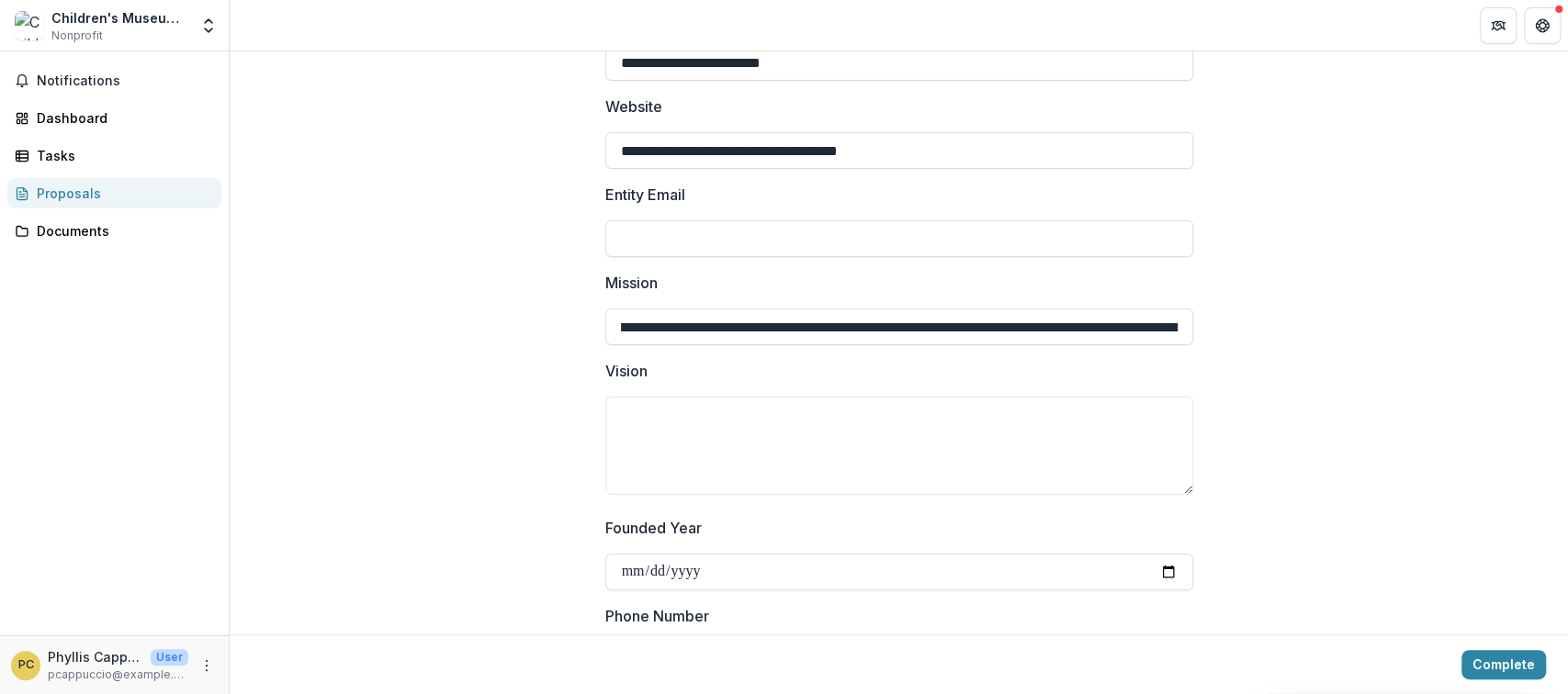 scroll, scrollTop: 0, scrollLeft: 0, axis: both 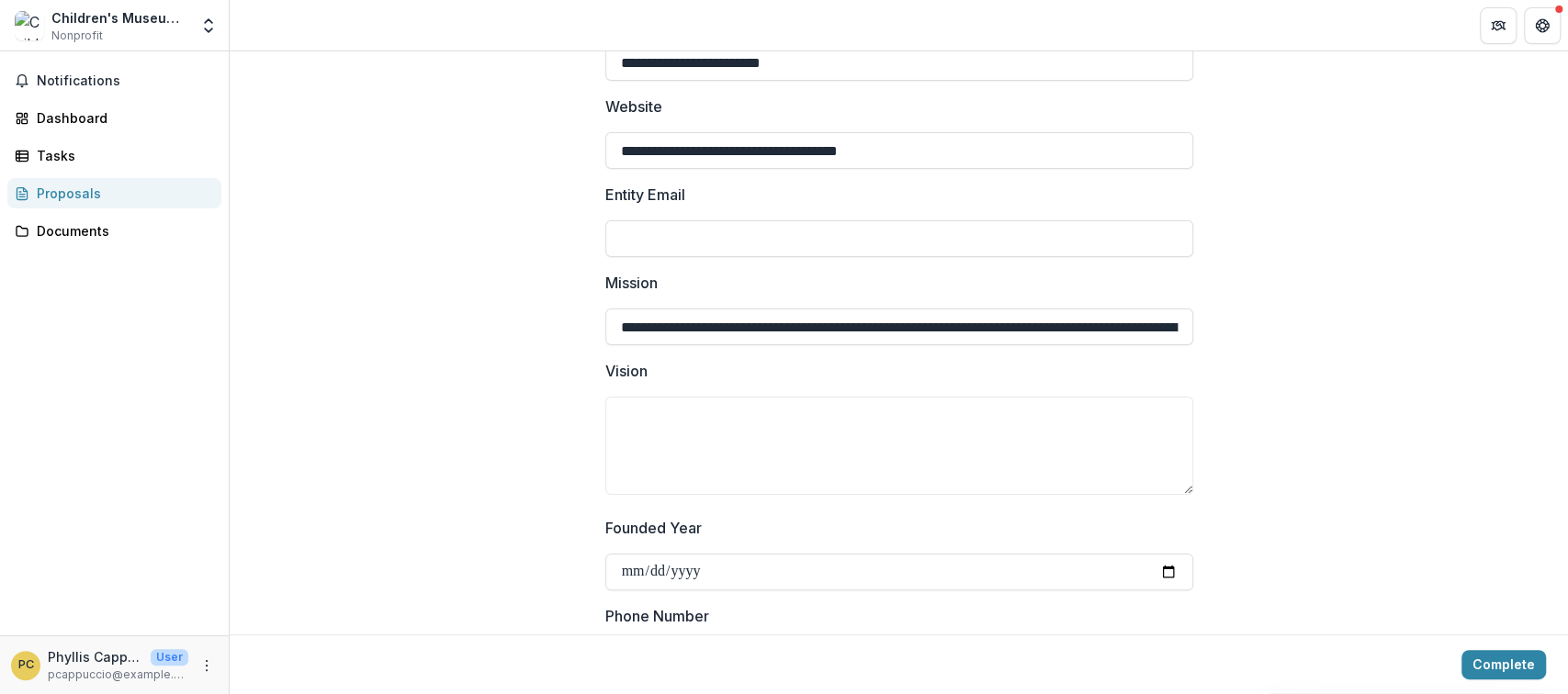 drag, startPoint x: 1168, startPoint y: 323, endPoint x: 471, endPoint y: 318, distance: 697.01793 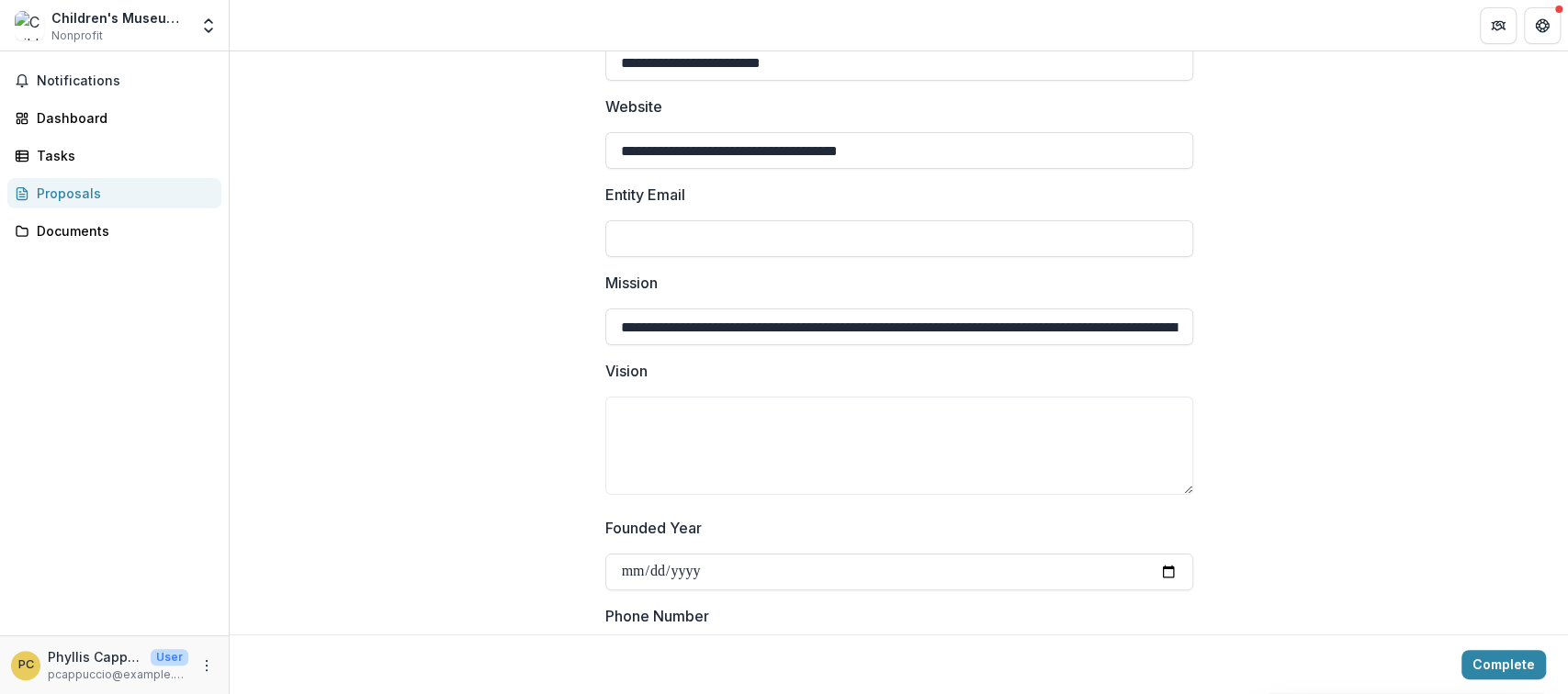 type on "**********" 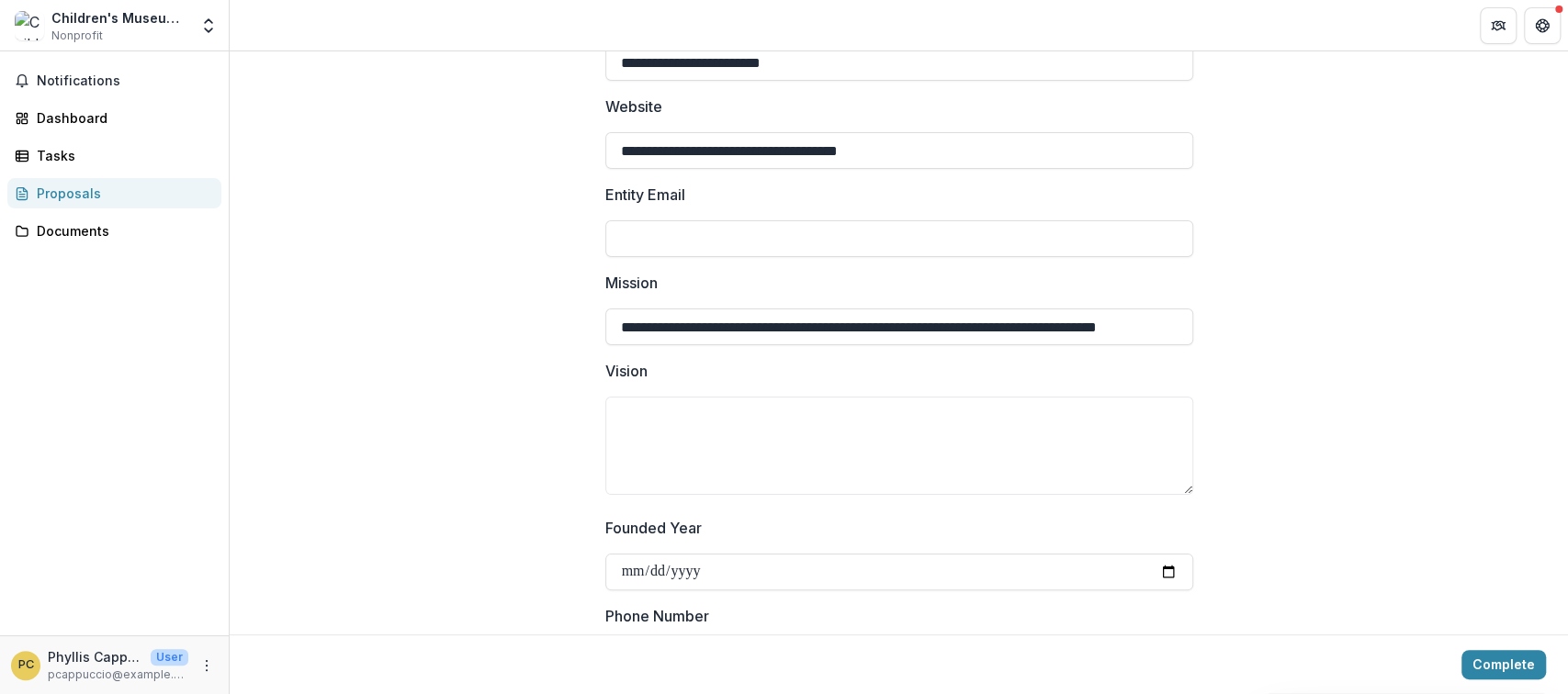 scroll, scrollTop: 0, scrollLeft: 59, axis: horizontal 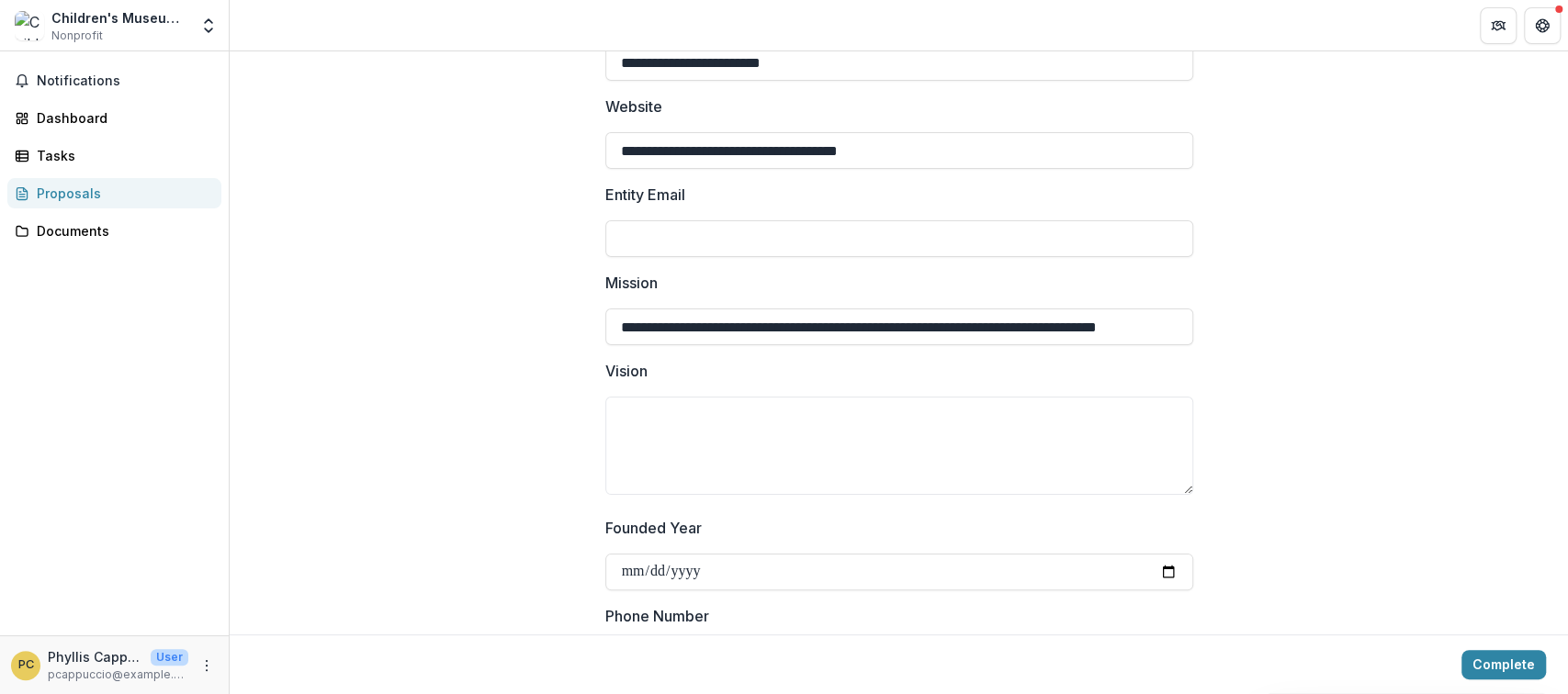 drag, startPoint x: 609, startPoint y: 327, endPoint x: 1323, endPoint y: 360, distance: 714.7622 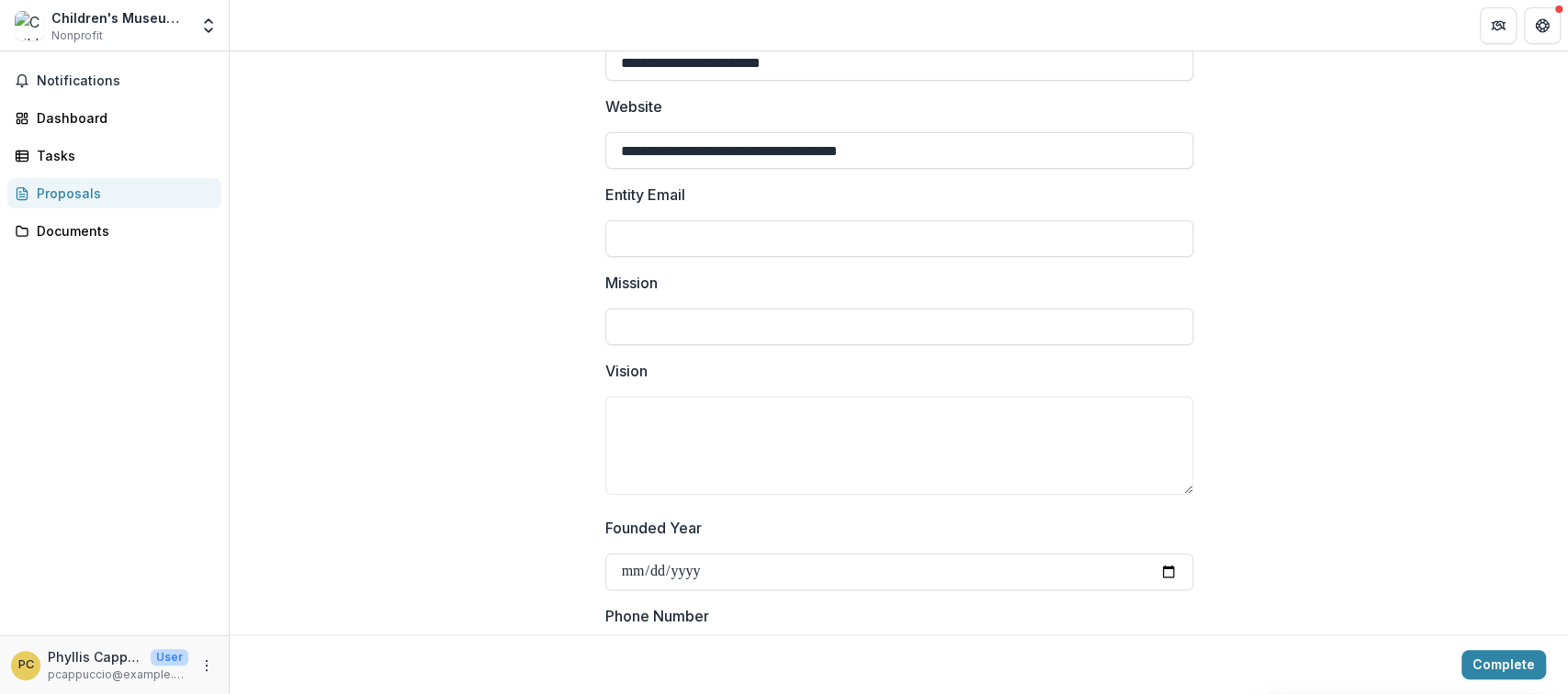 scroll, scrollTop: 0, scrollLeft: 0, axis: both 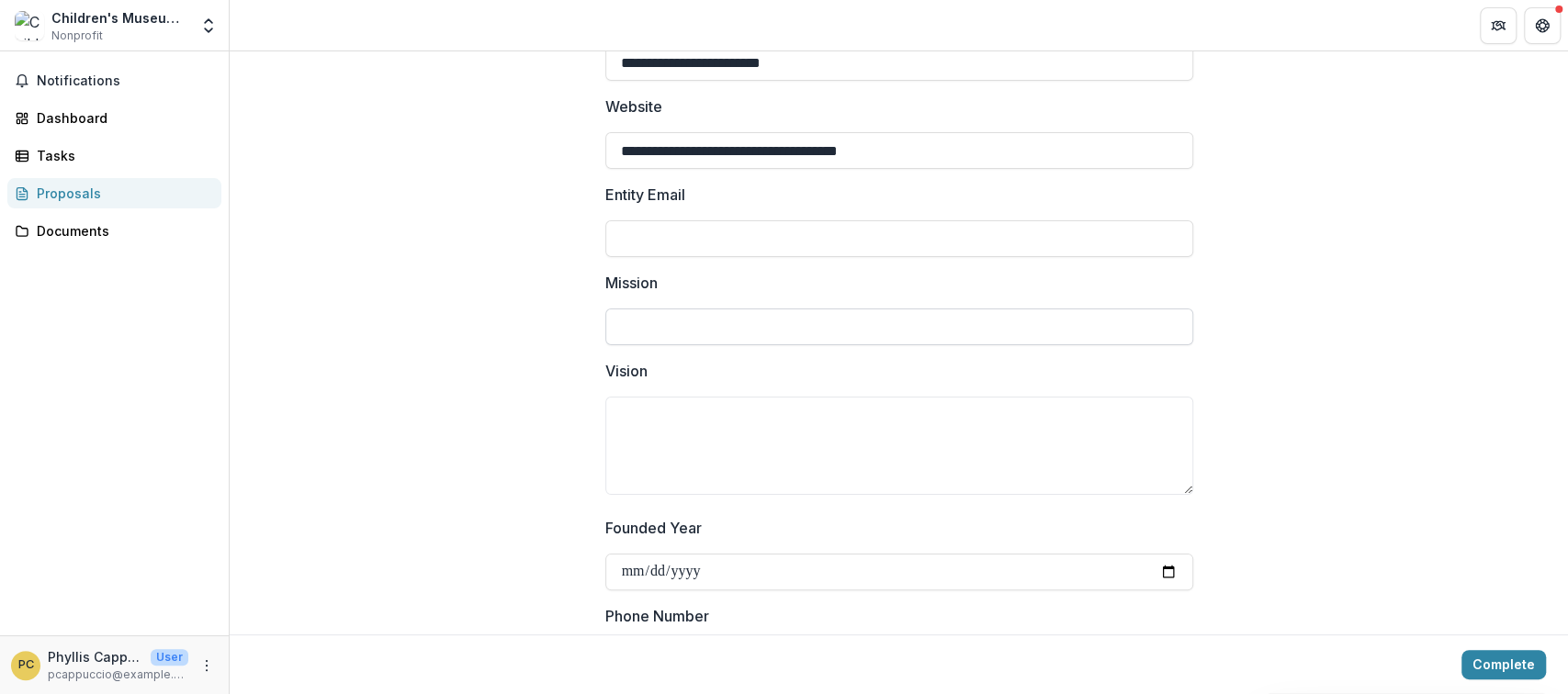 click on "Mission" at bounding box center (899, 327) 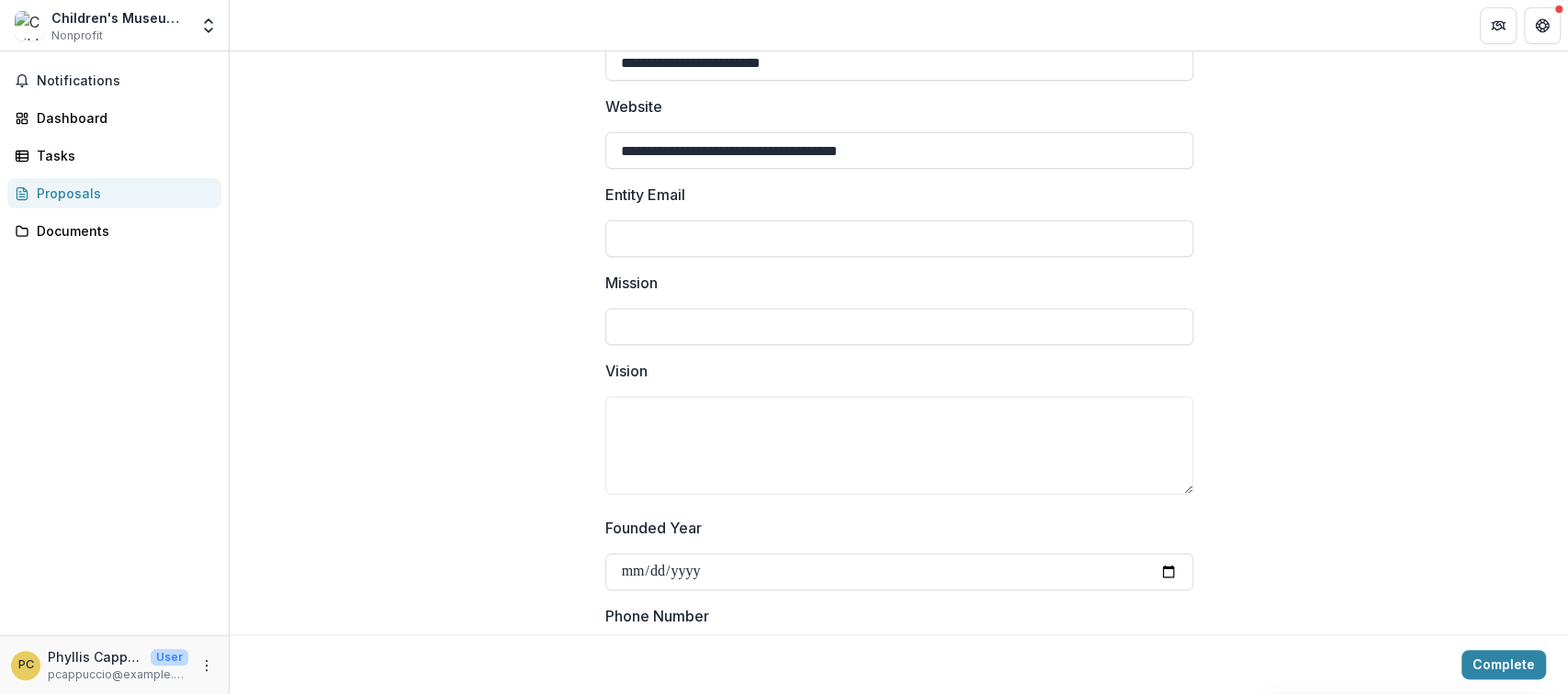click on "**********" at bounding box center [899, 1478] 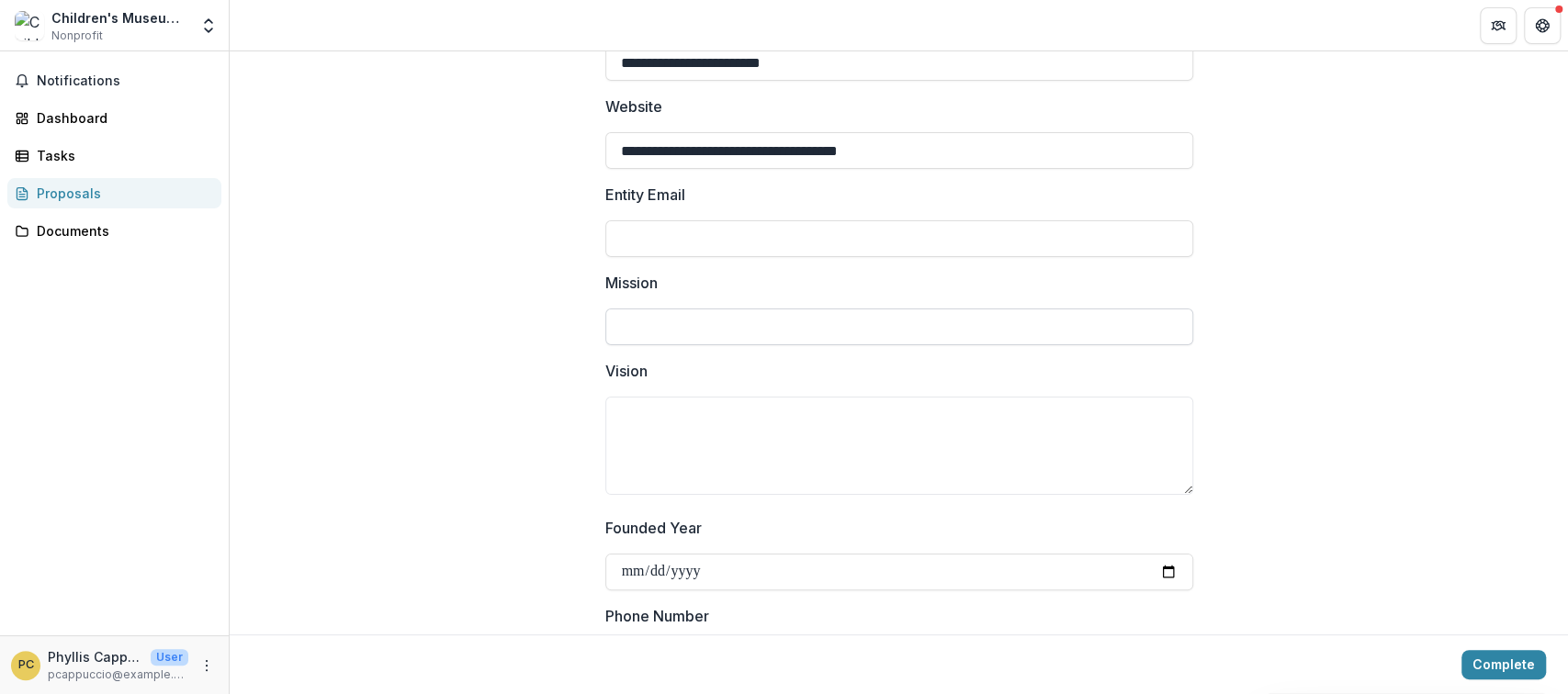 click on "Mission" at bounding box center [899, 327] 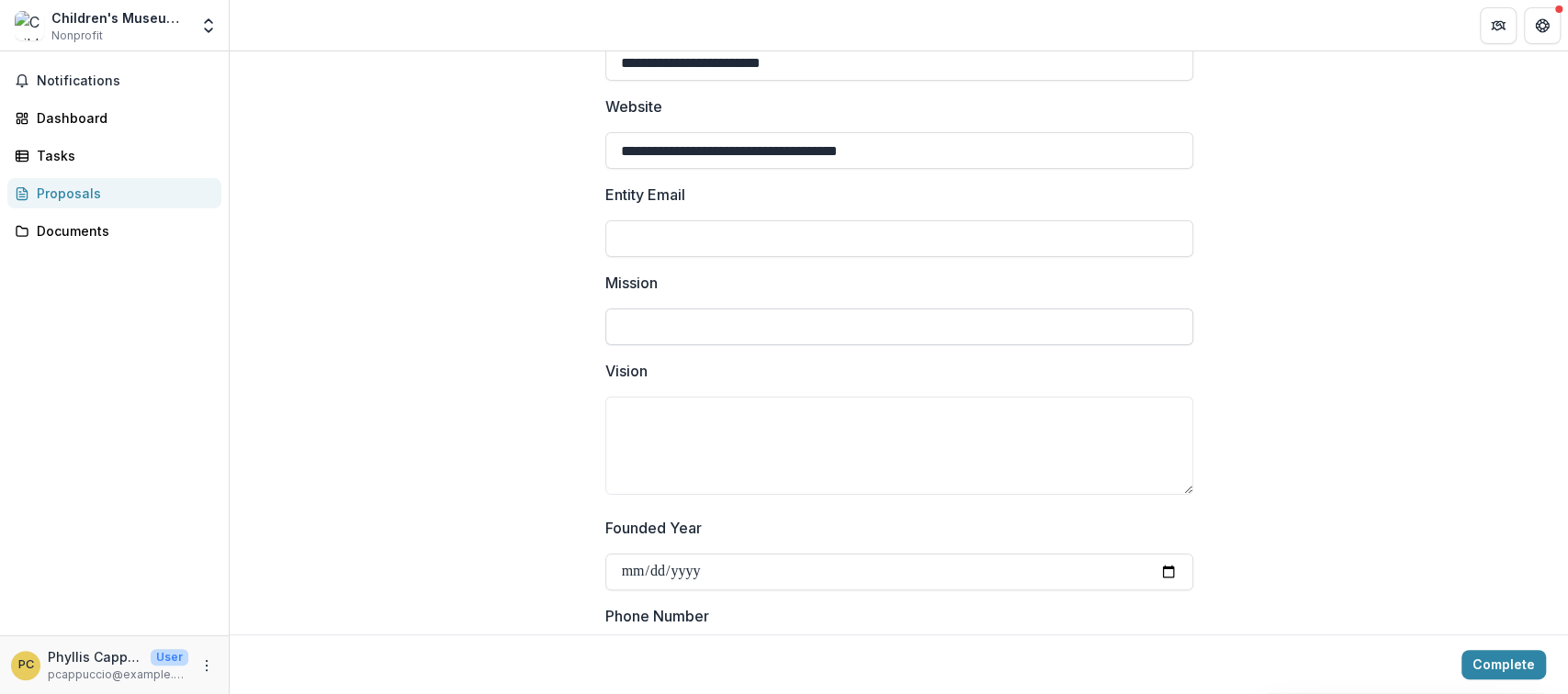 paste on "**********" 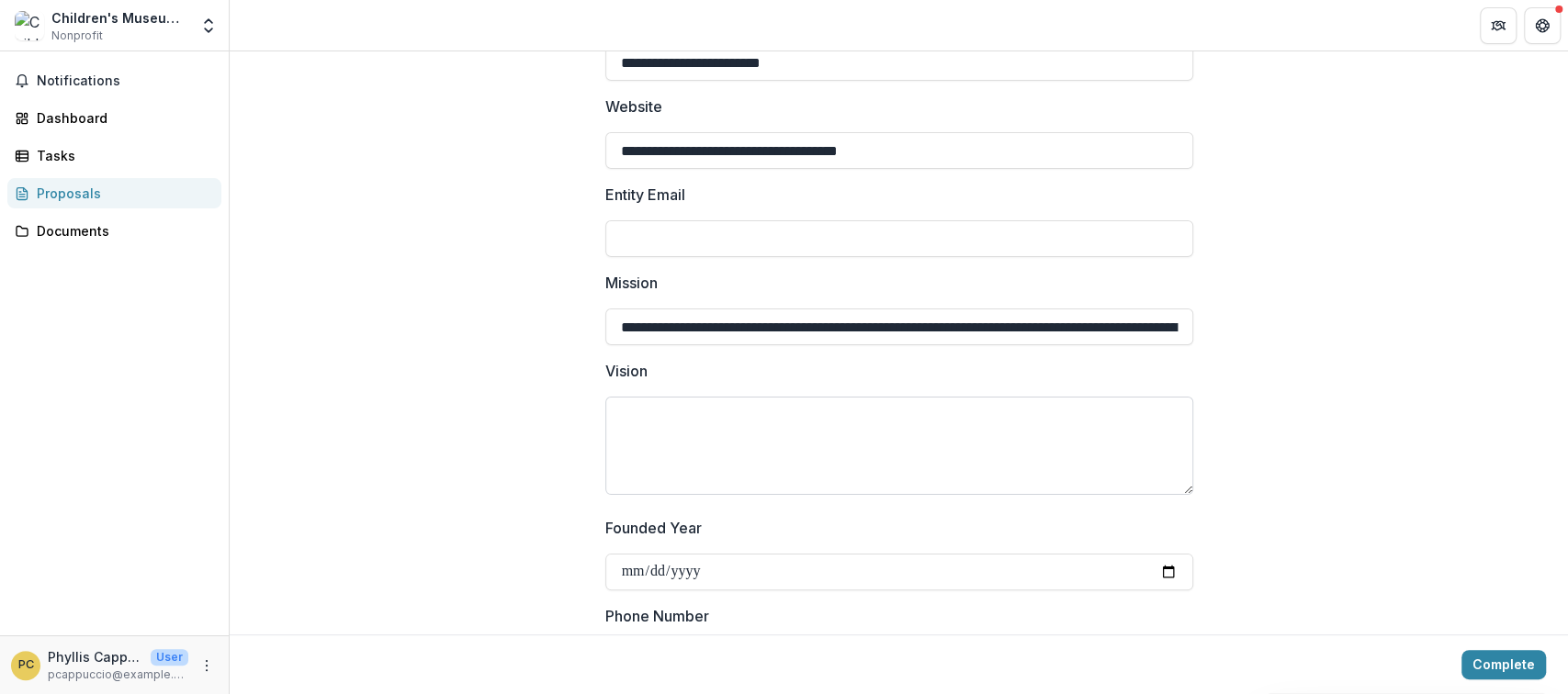scroll, scrollTop: 0, scrollLeft: 625, axis: horizontal 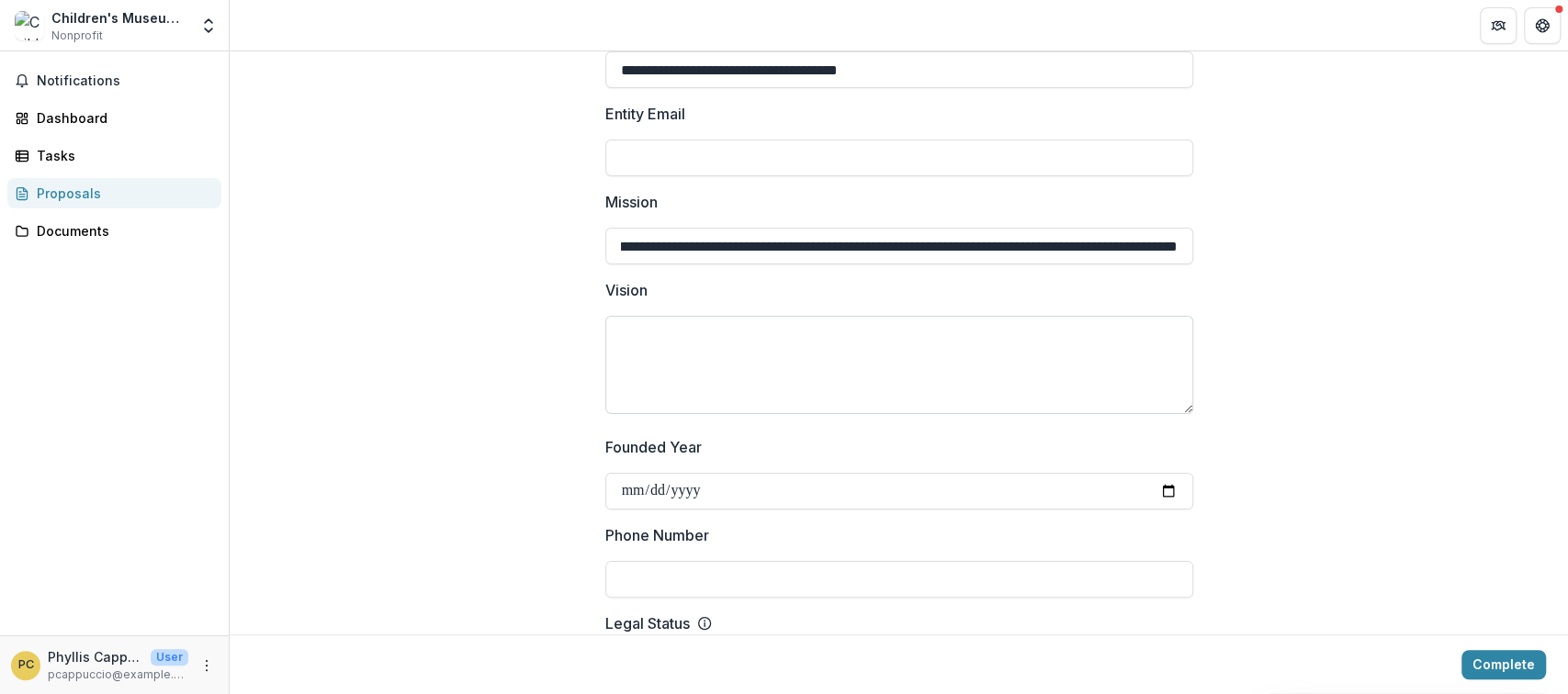 type on "**********" 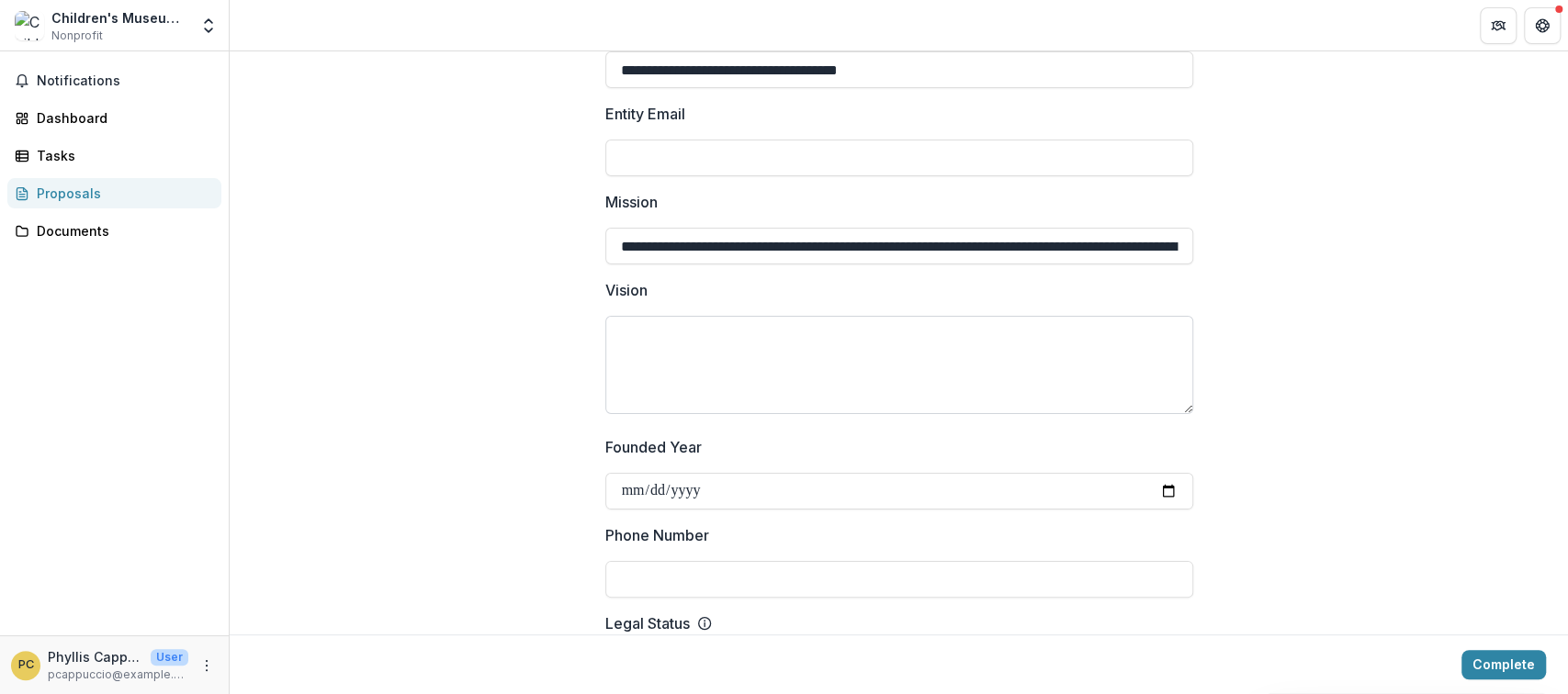 paste on "**********" 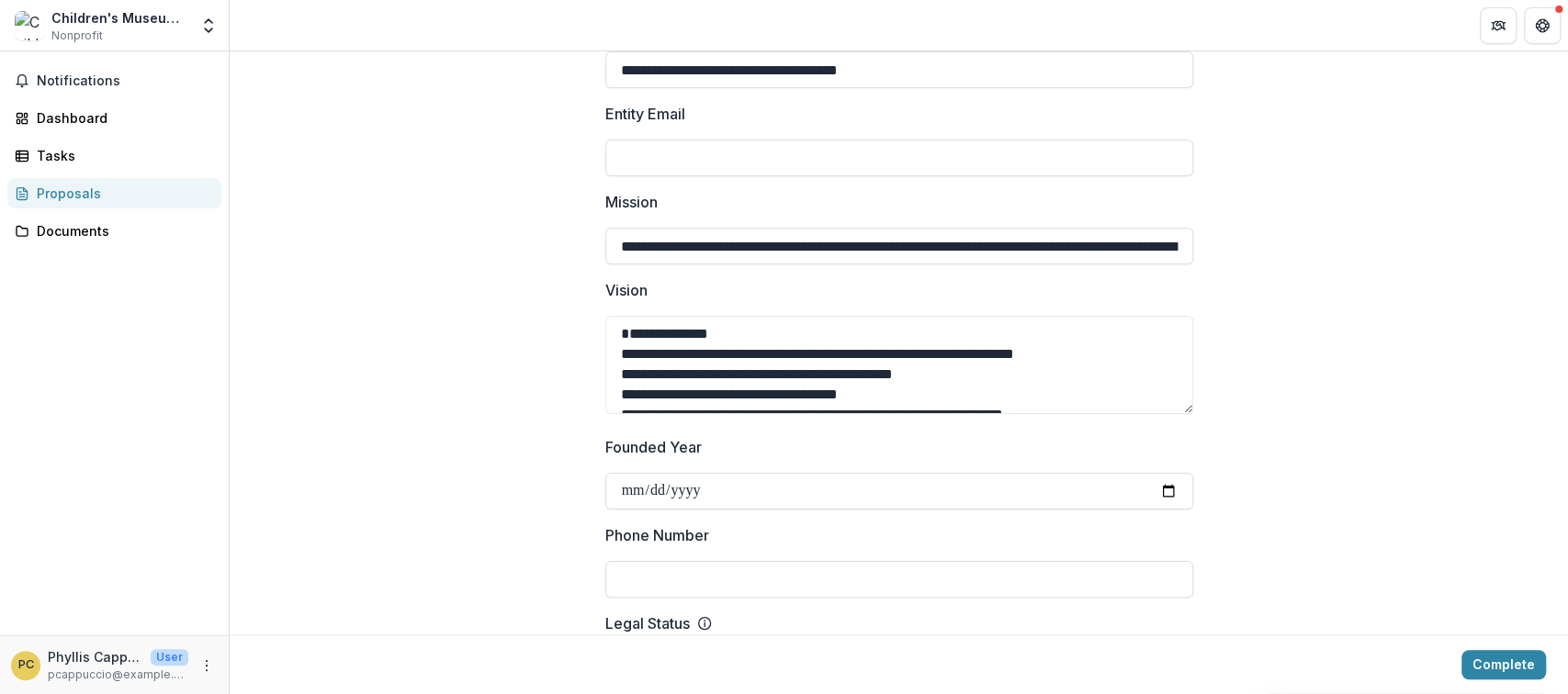 scroll, scrollTop: 9, scrollLeft: 0, axis: vertical 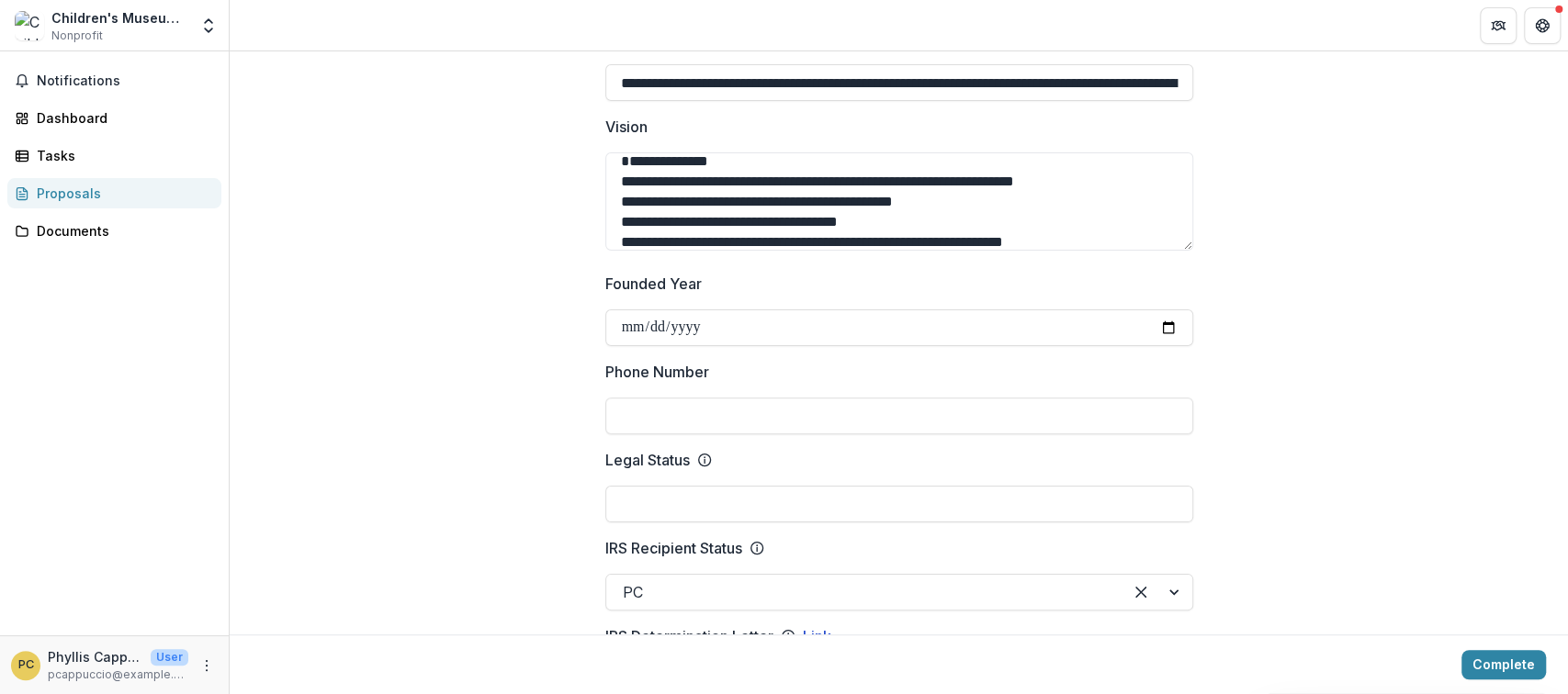 type on "**********" 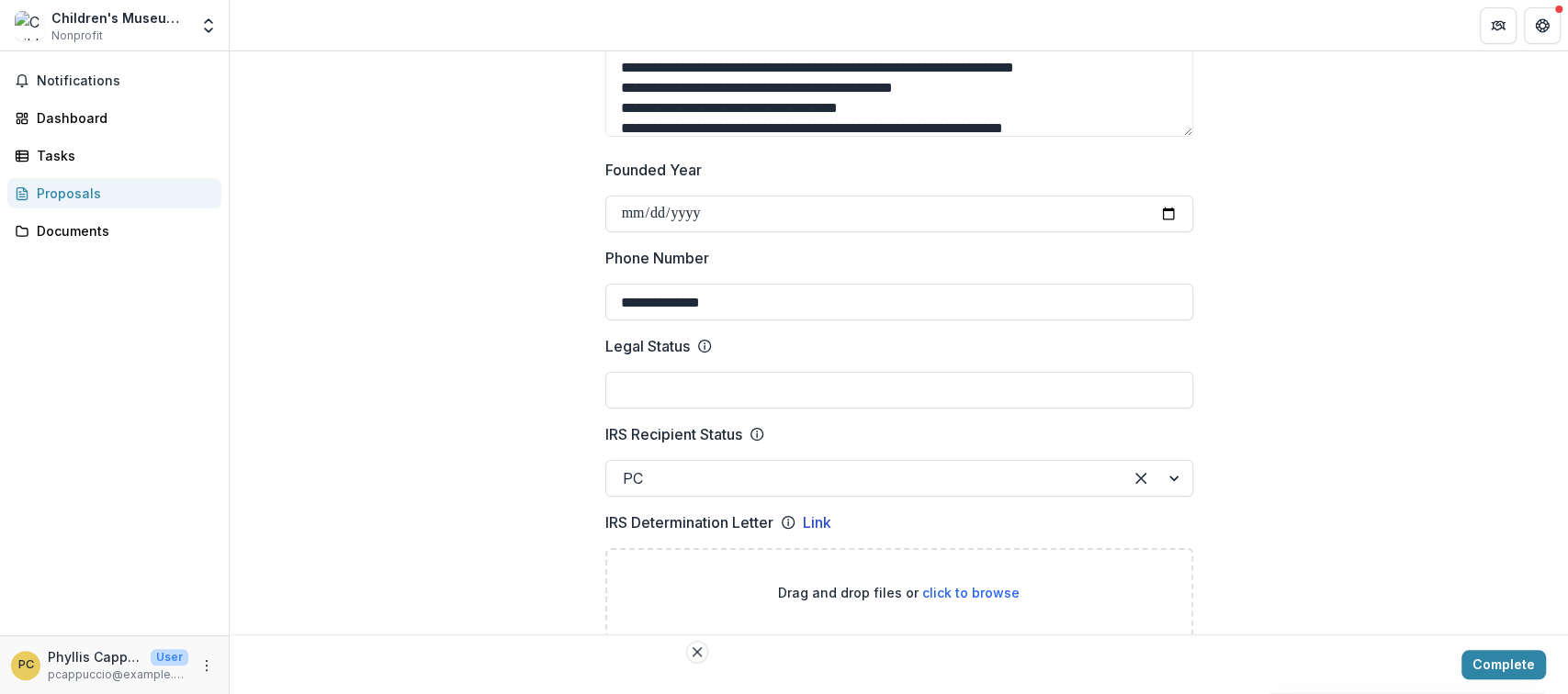 scroll, scrollTop: 734, scrollLeft: 0, axis: vertical 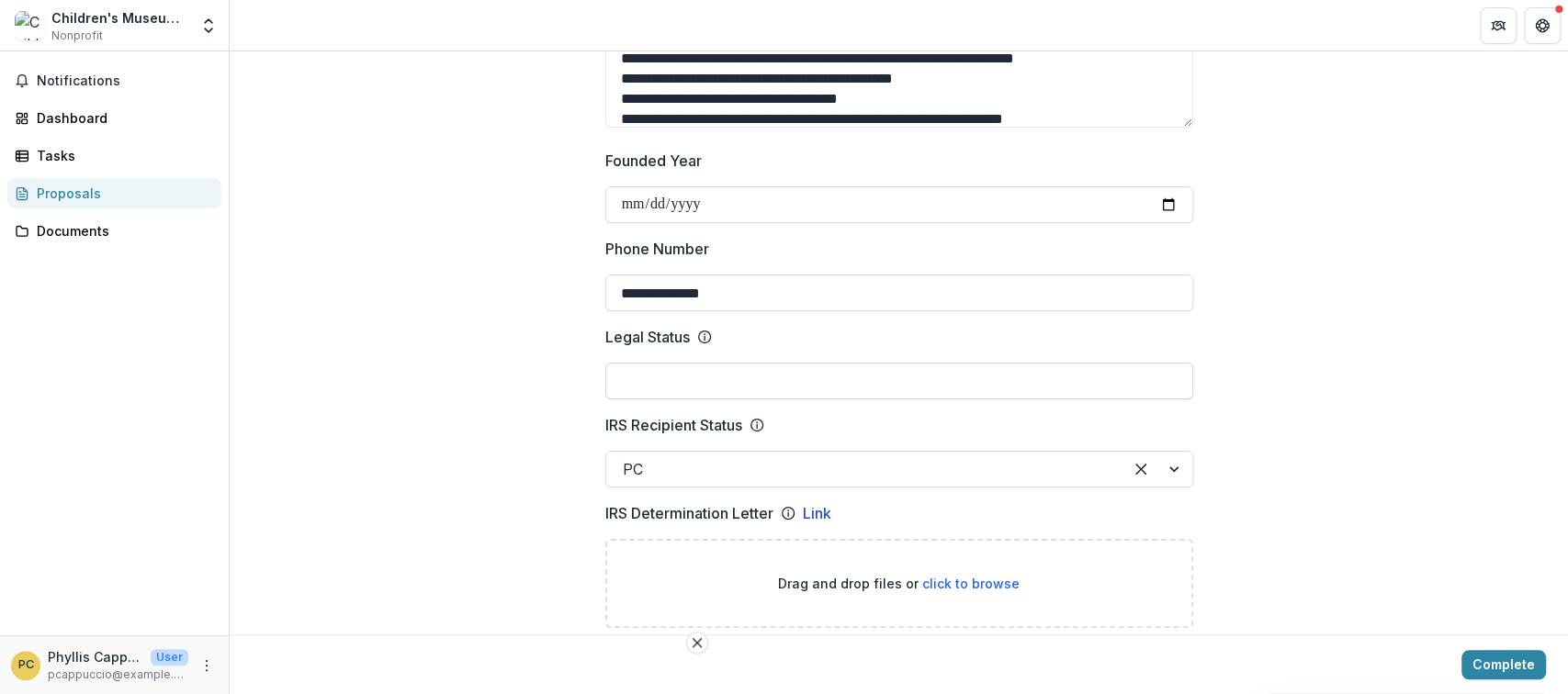 type on "**********" 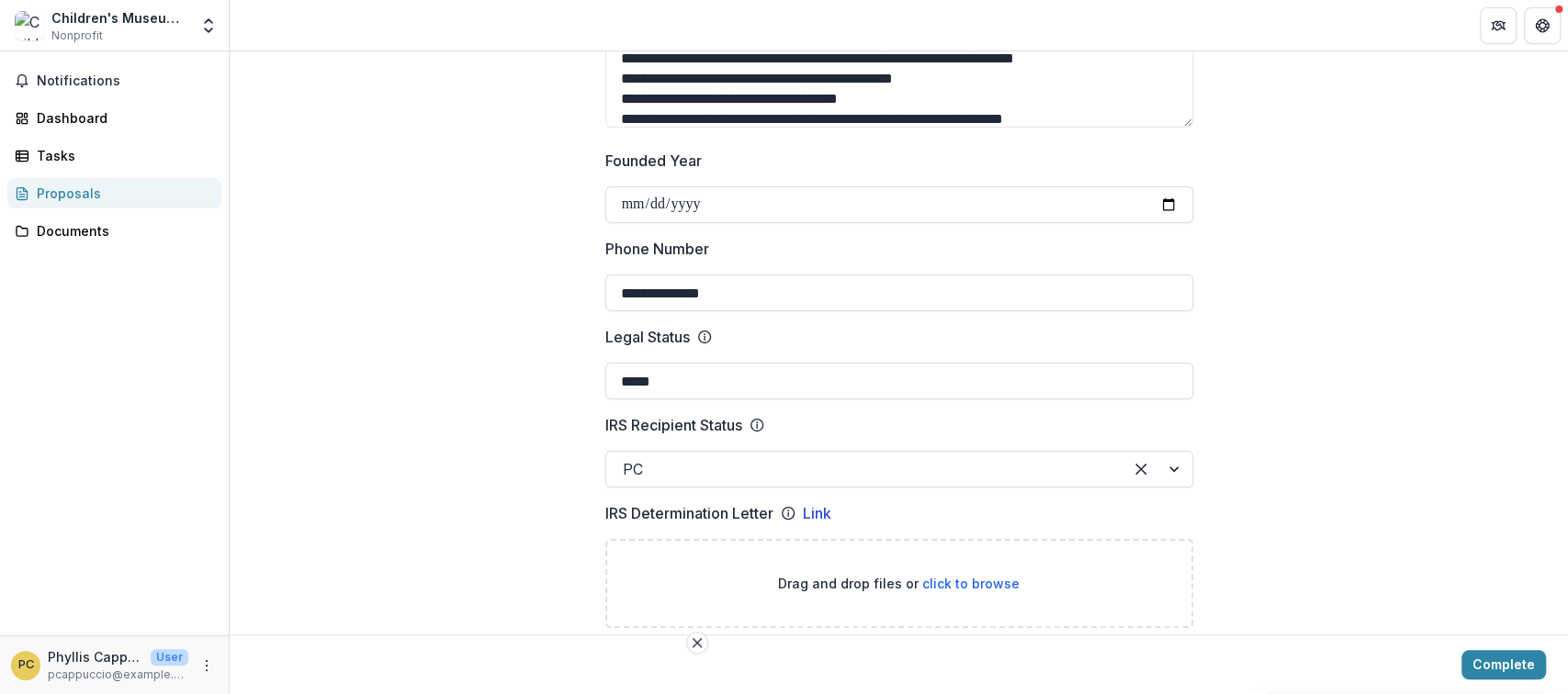 type on "*****" 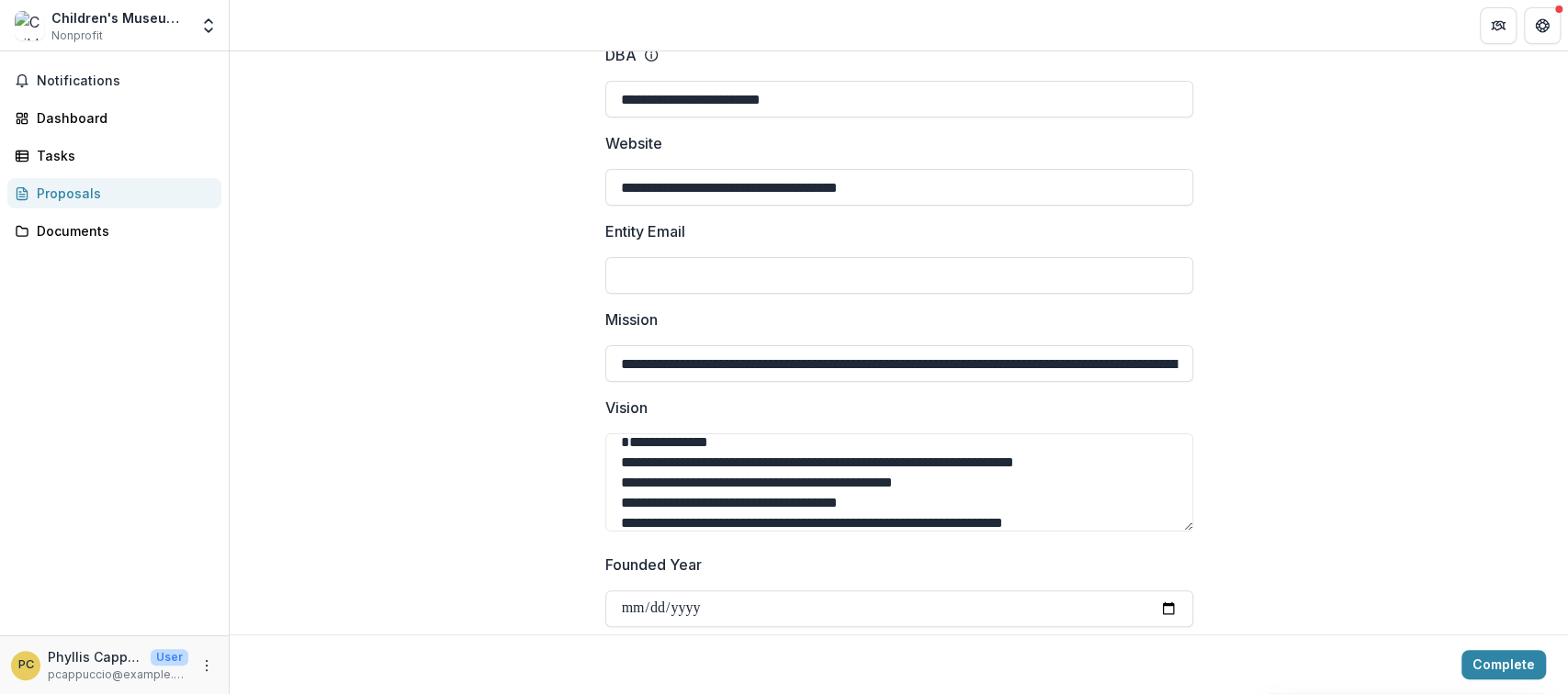 scroll, scrollTop: 326, scrollLeft: 0, axis: vertical 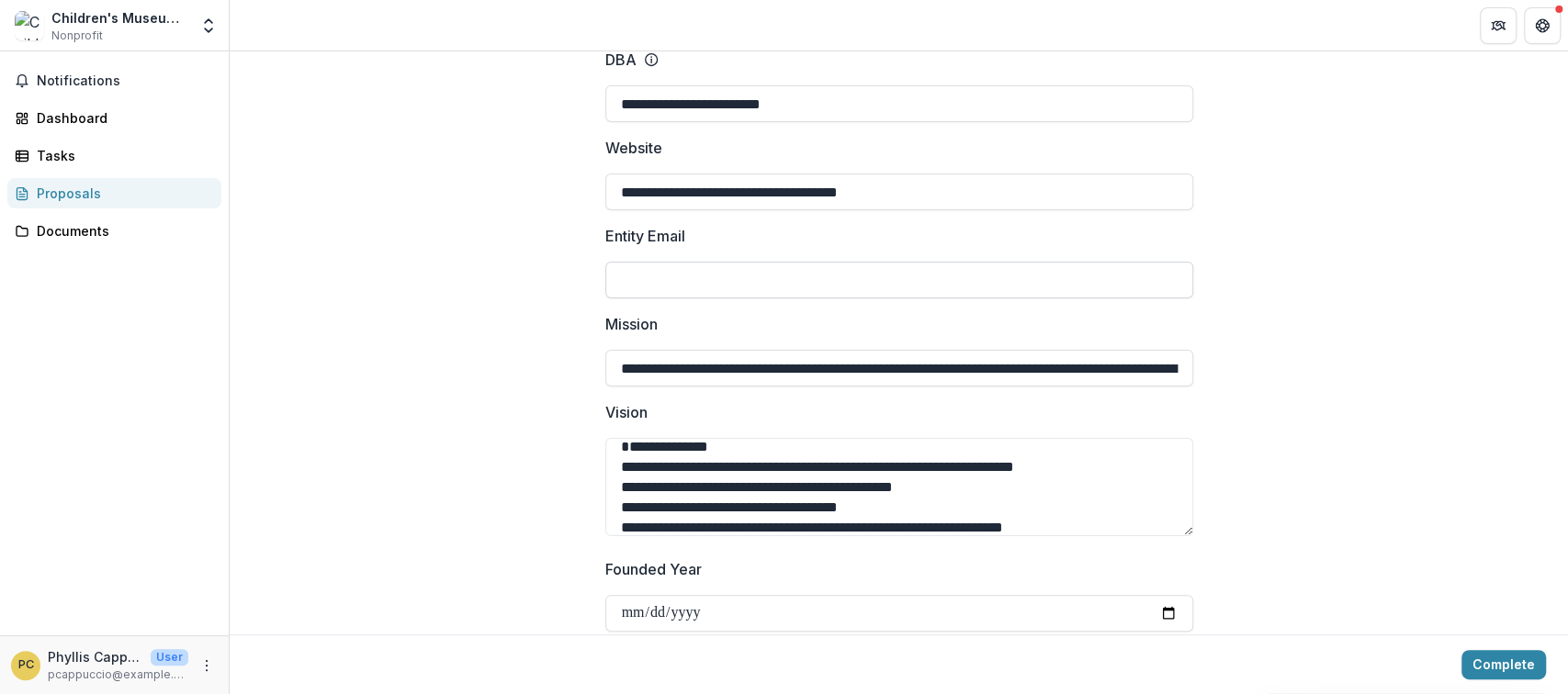 click on "Entity Email" at bounding box center [899, 280] 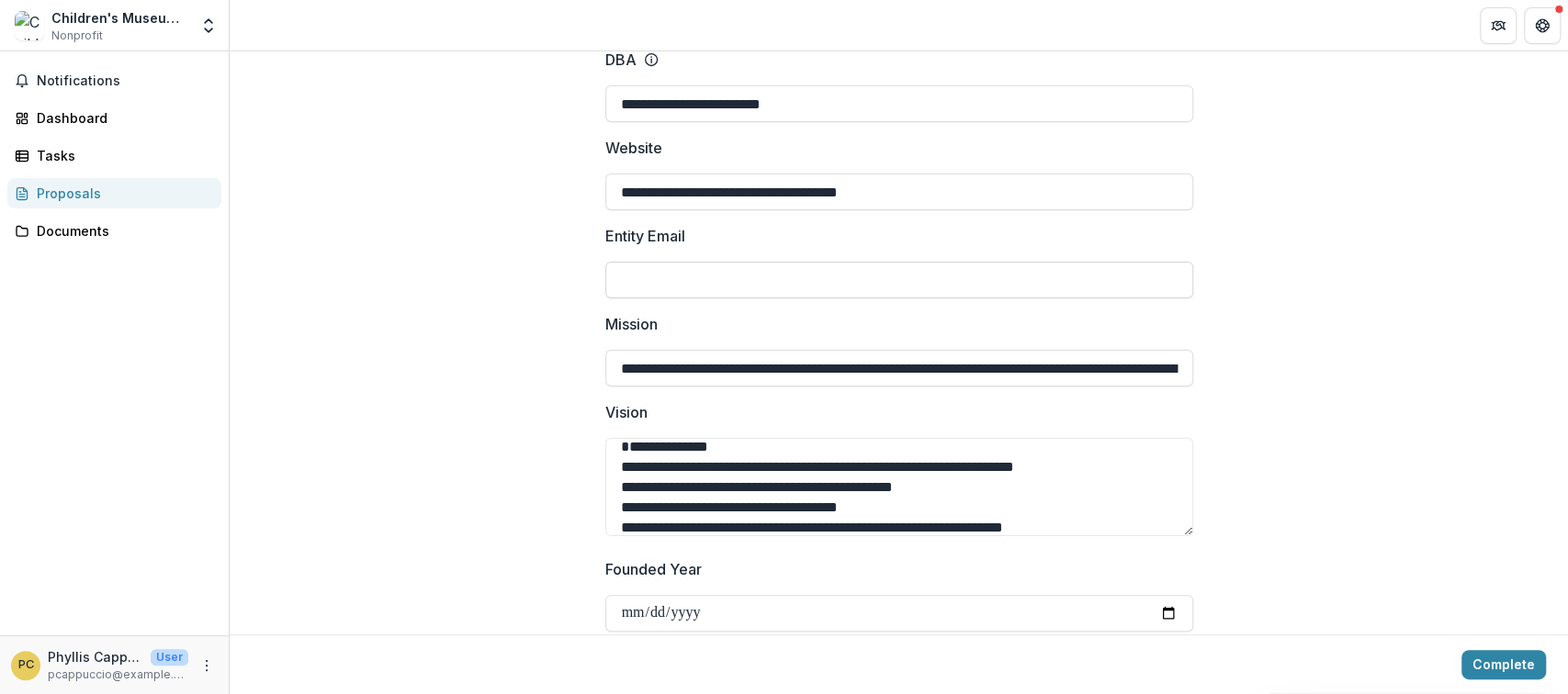 paste on "**********" 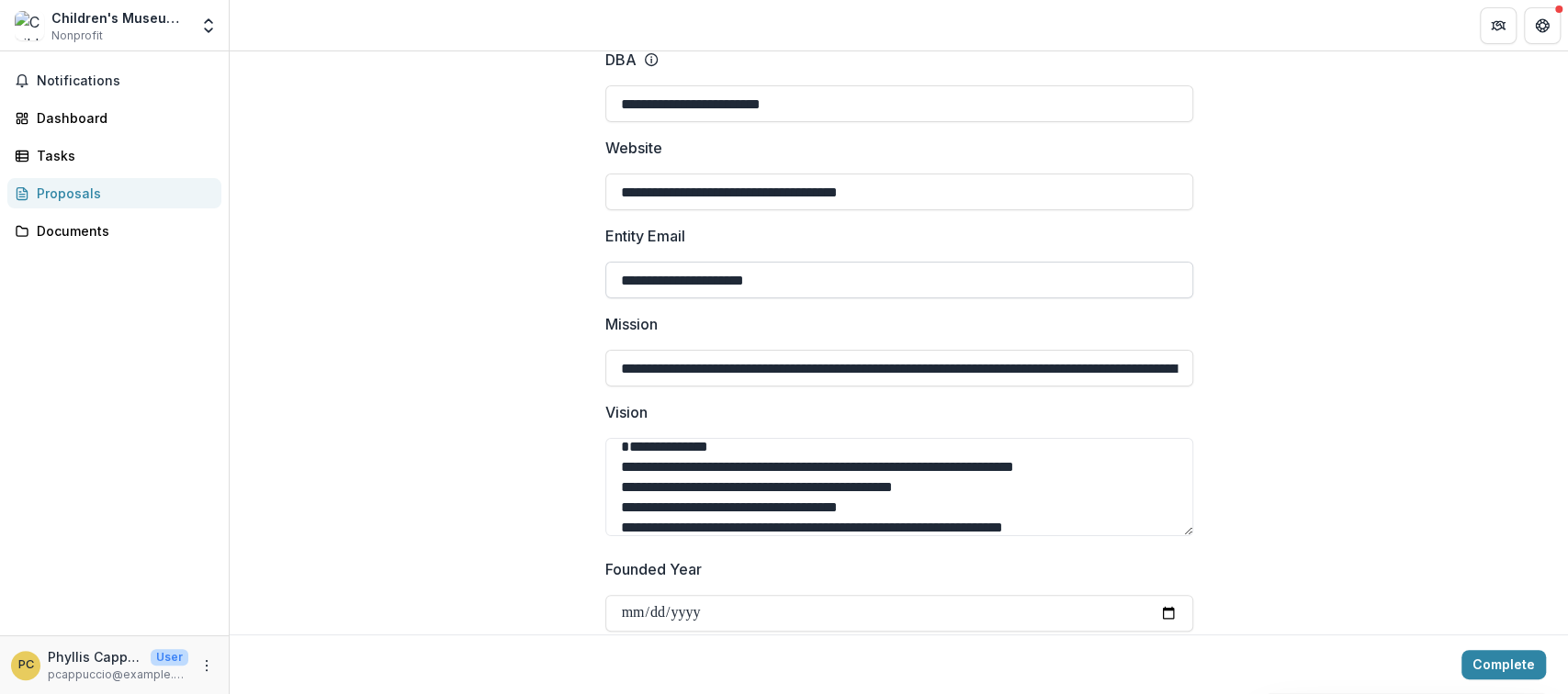 click on "**********" at bounding box center (899, 280) 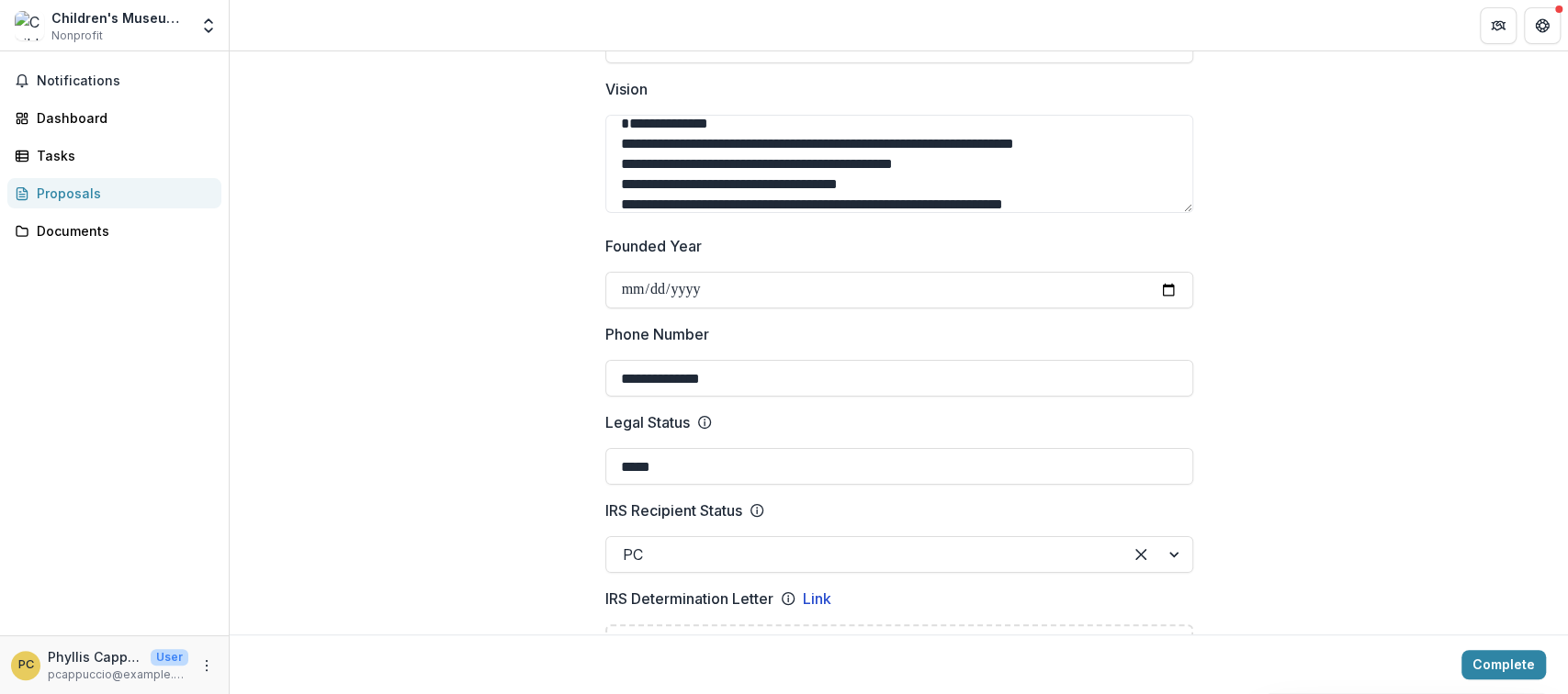 scroll, scrollTop: 653, scrollLeft: 0, axis: vertical 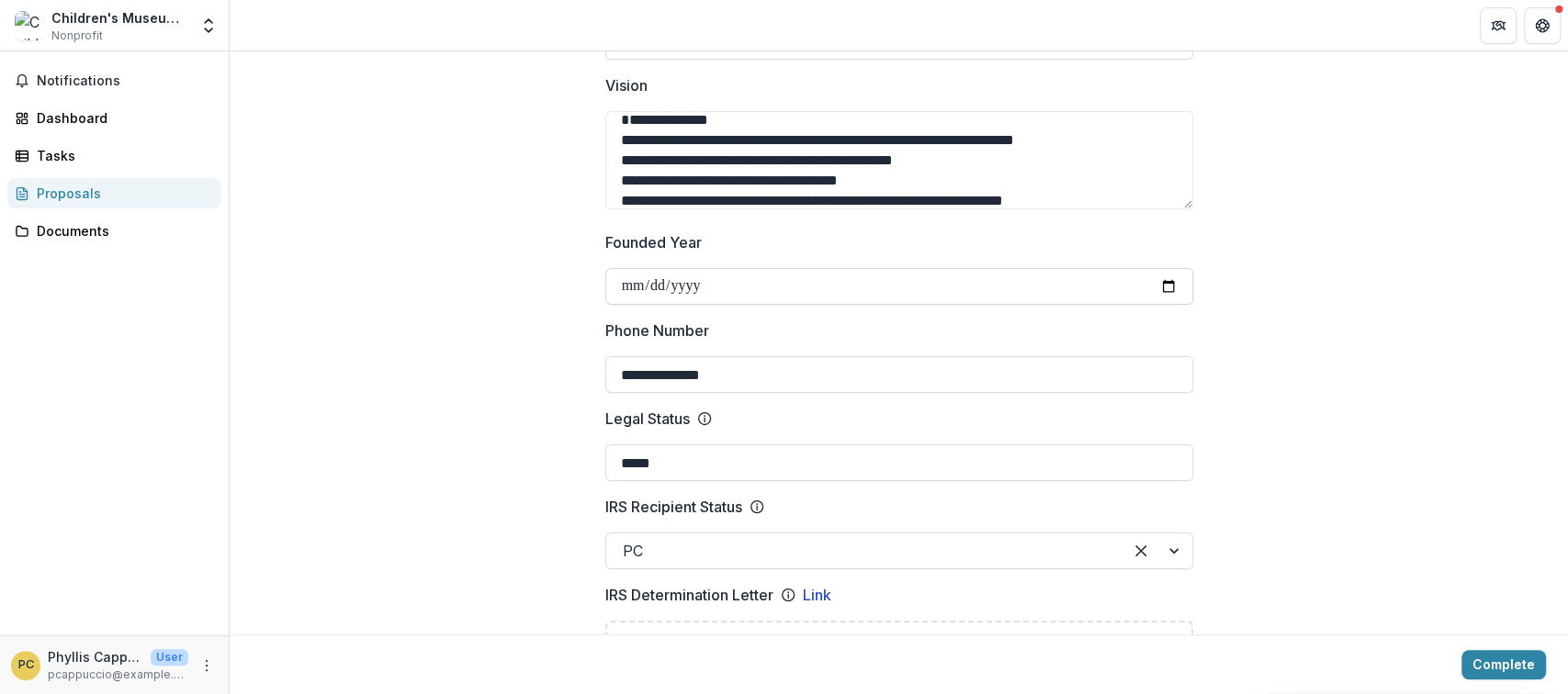 type on "**********" 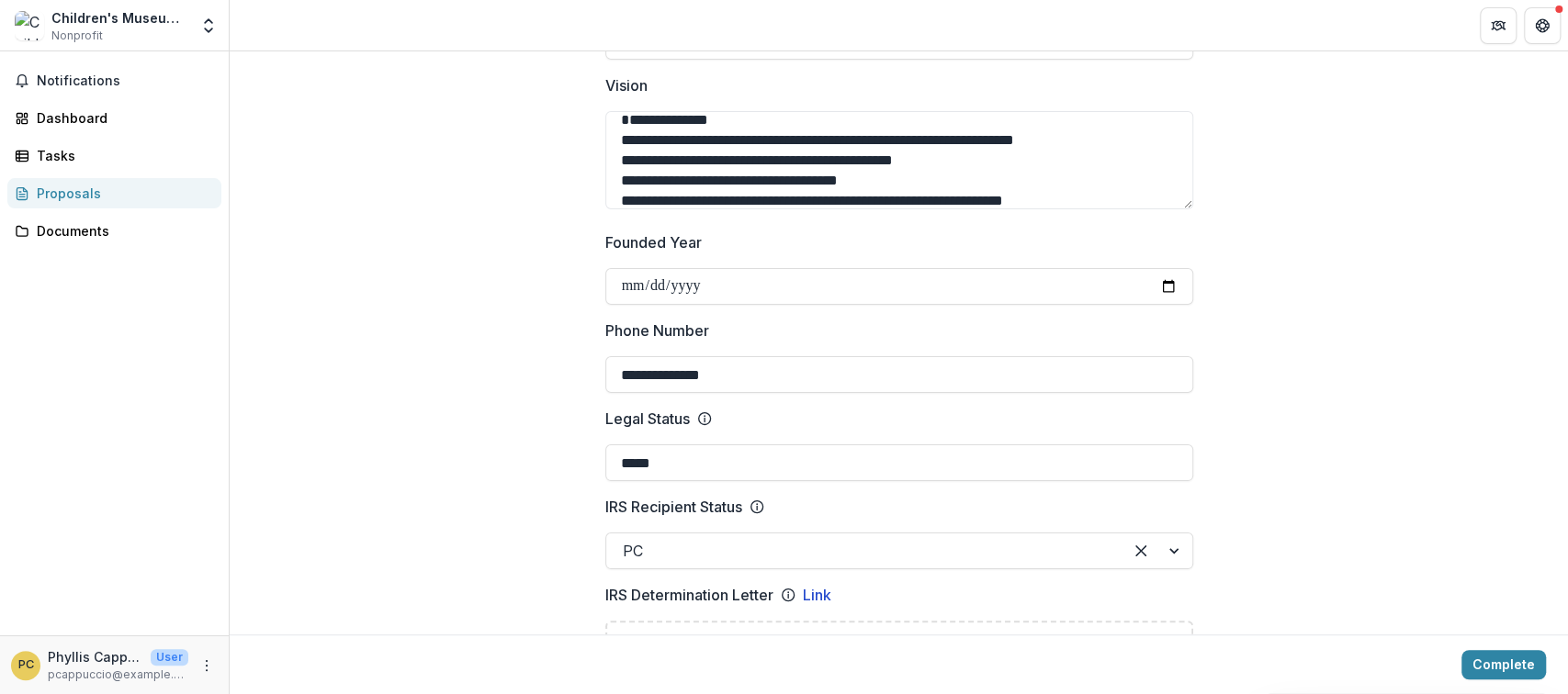click on "**********" at bounding box center (898, 1192) 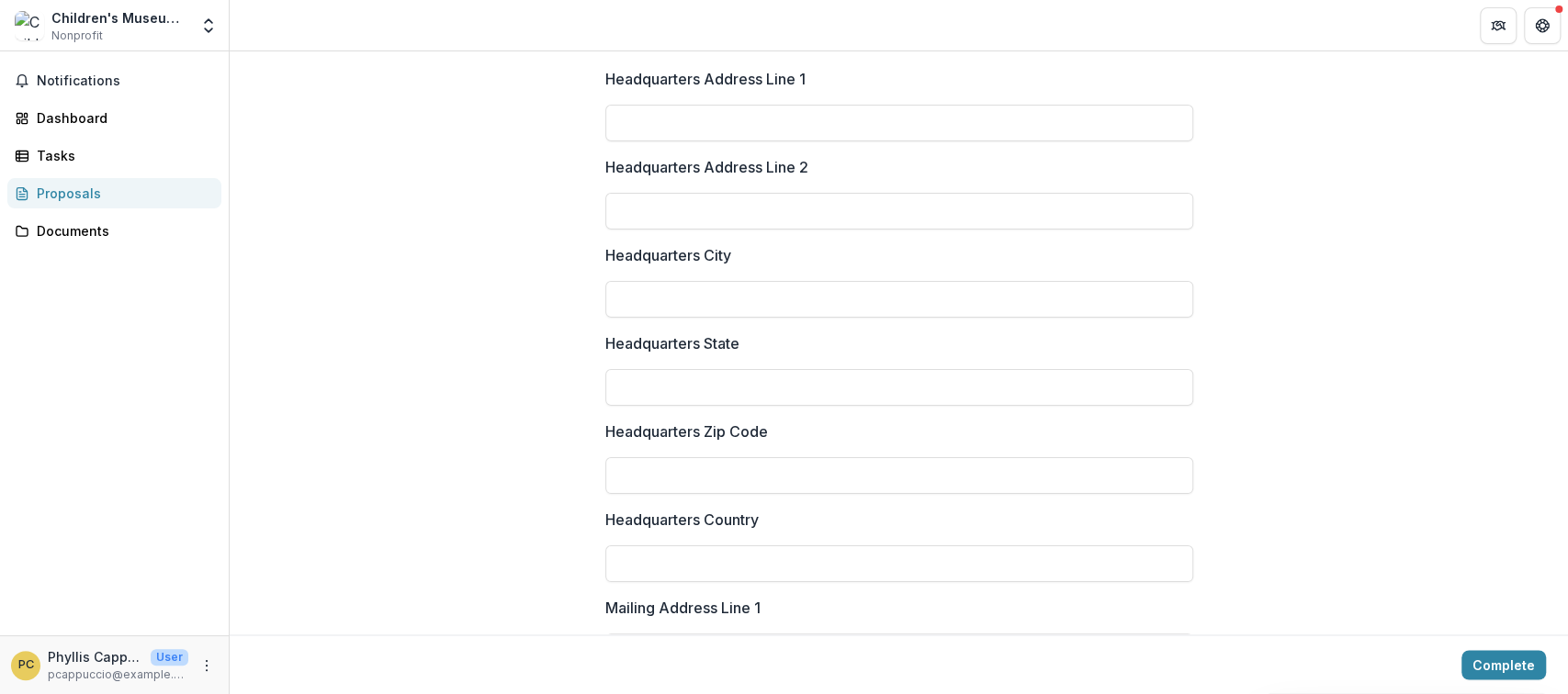 scroll, scrollTop: 1754, scrollLeft: 0, axis: vertical 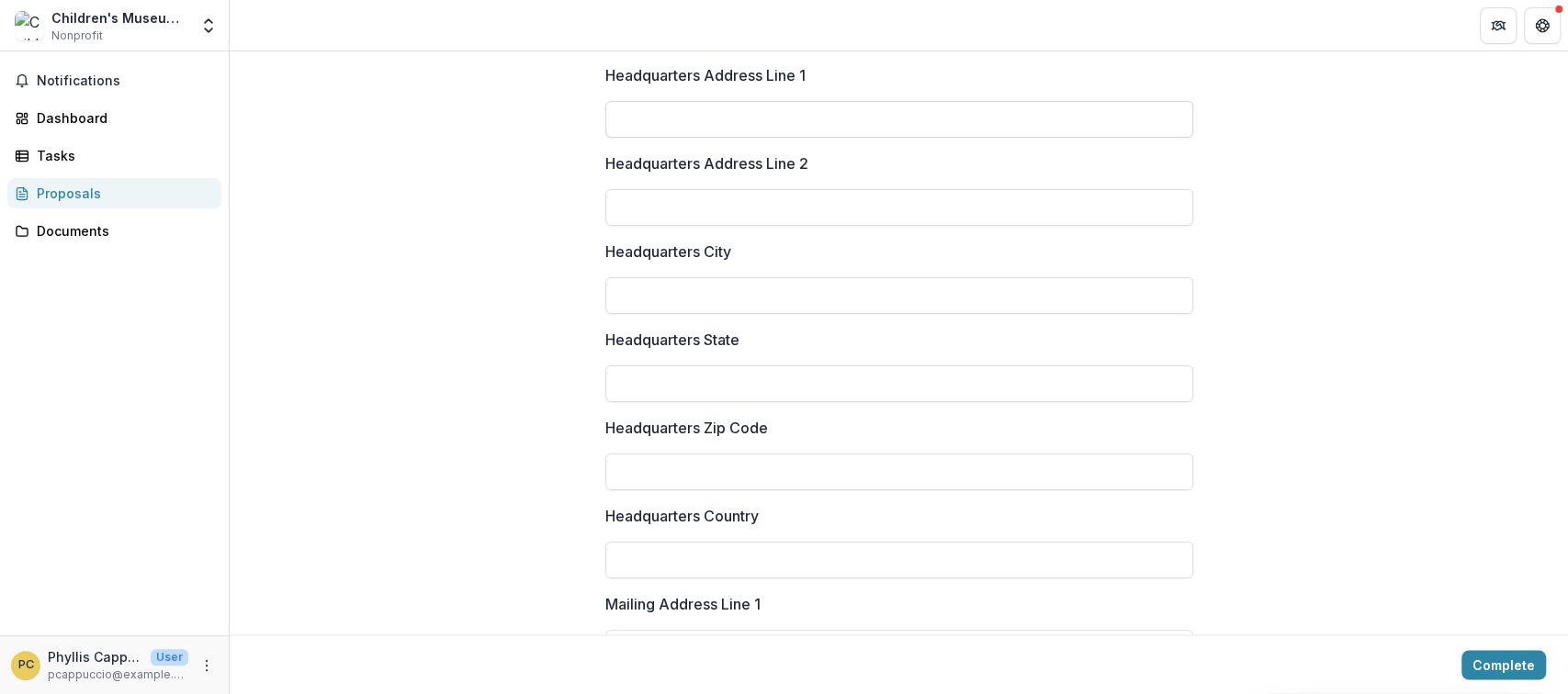click on "Headquarters Address Line 1" at bounding box center (899, 119) 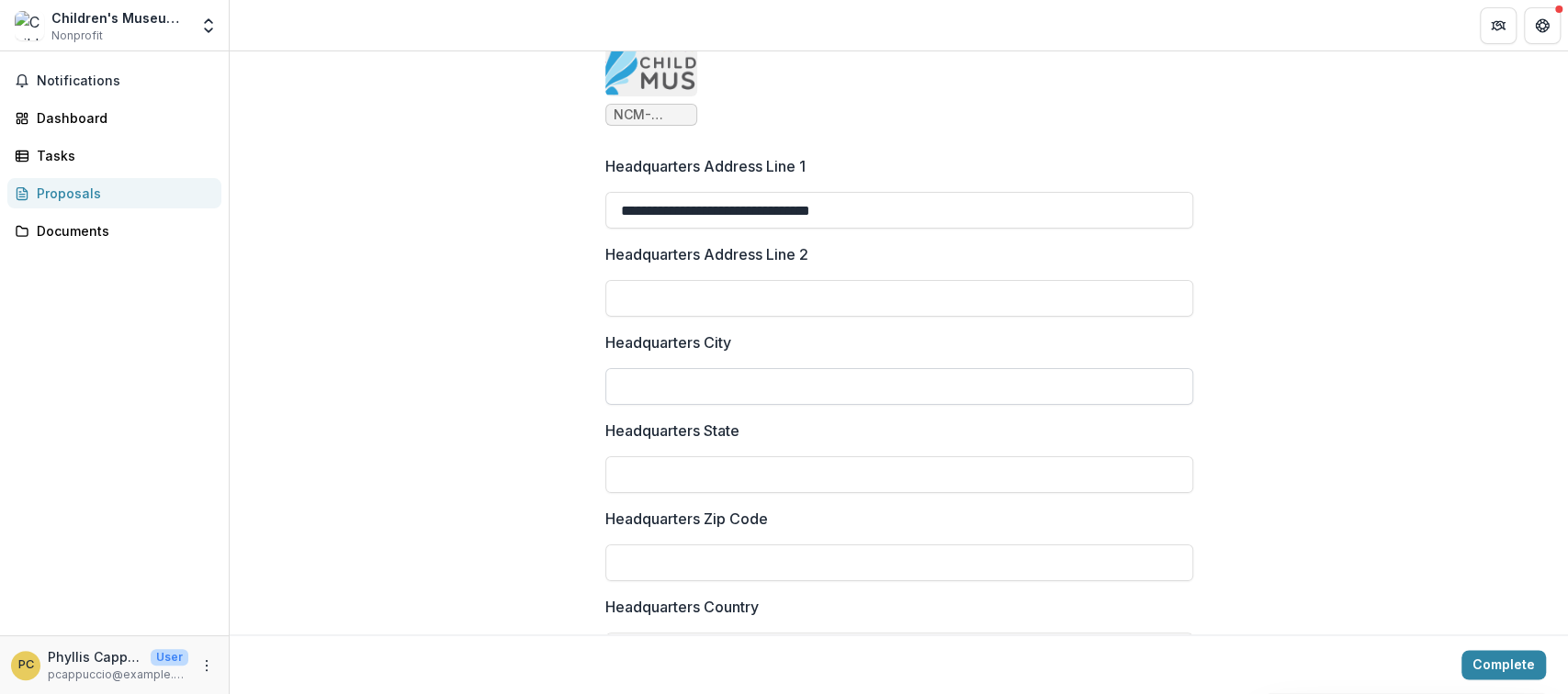 scroll, scrollTop: 1631, scrollLeft: 0, axis: vertical 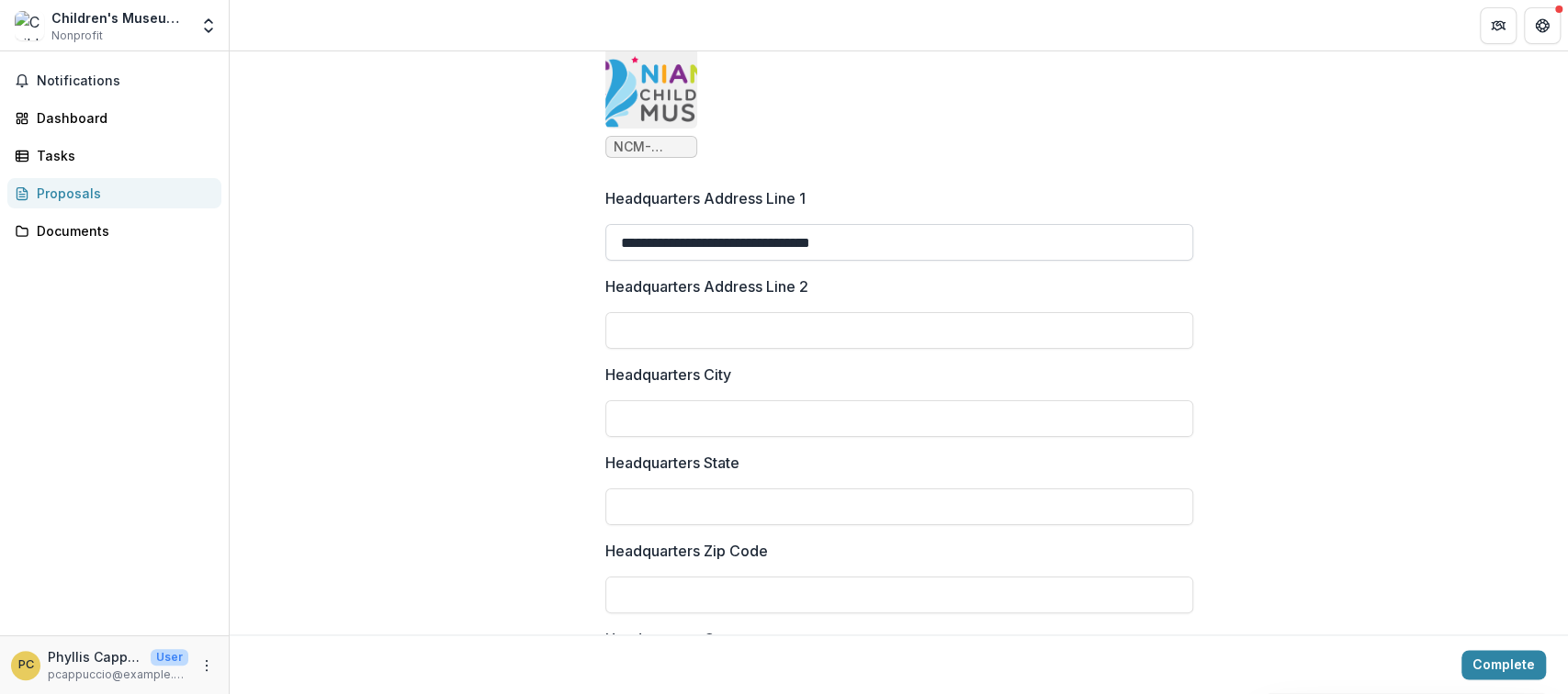 drag, startPoint x: 729, startPoint y: 247, endPoint x: 882, endPoint y: 236, distance: 153.39492 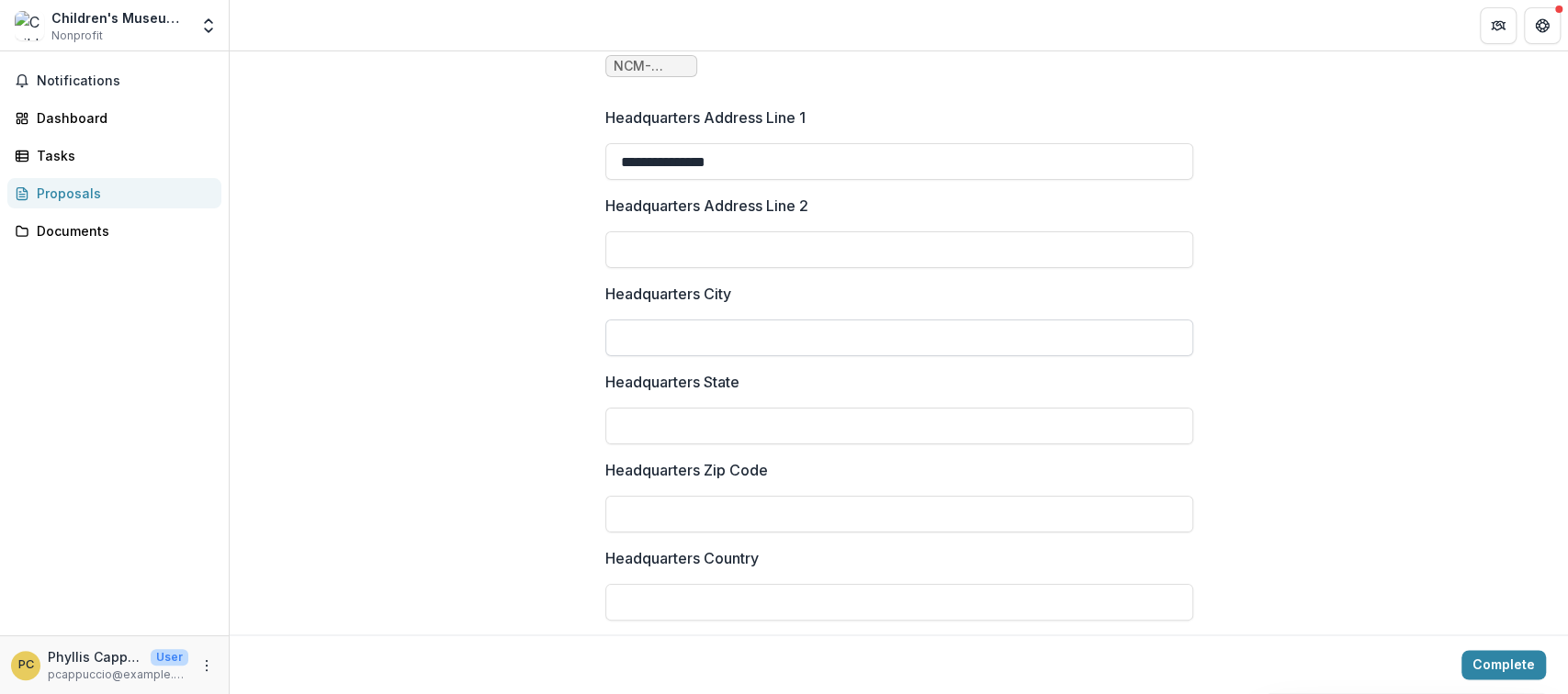 scroll, scrollTop: 1713, scrollLeft: 0, axis: vertical 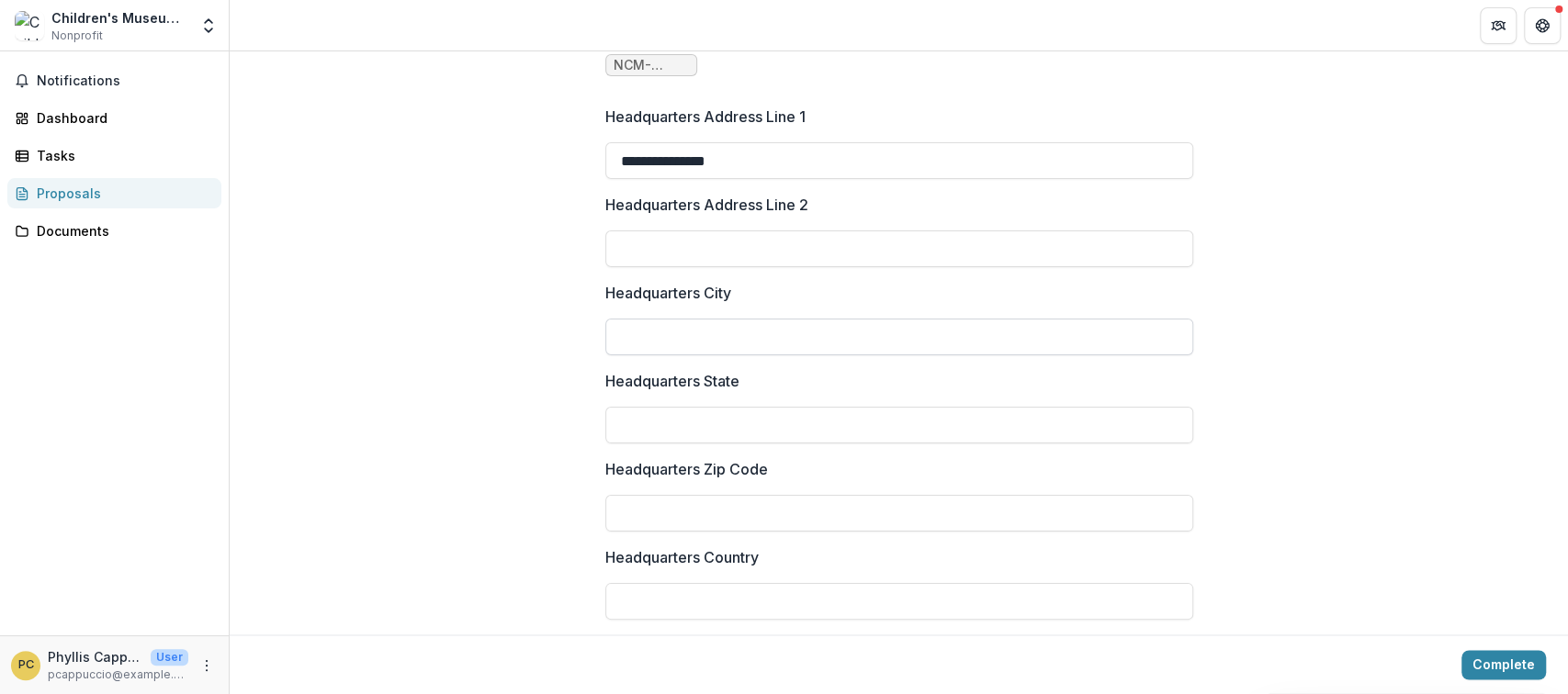 type on "**********" 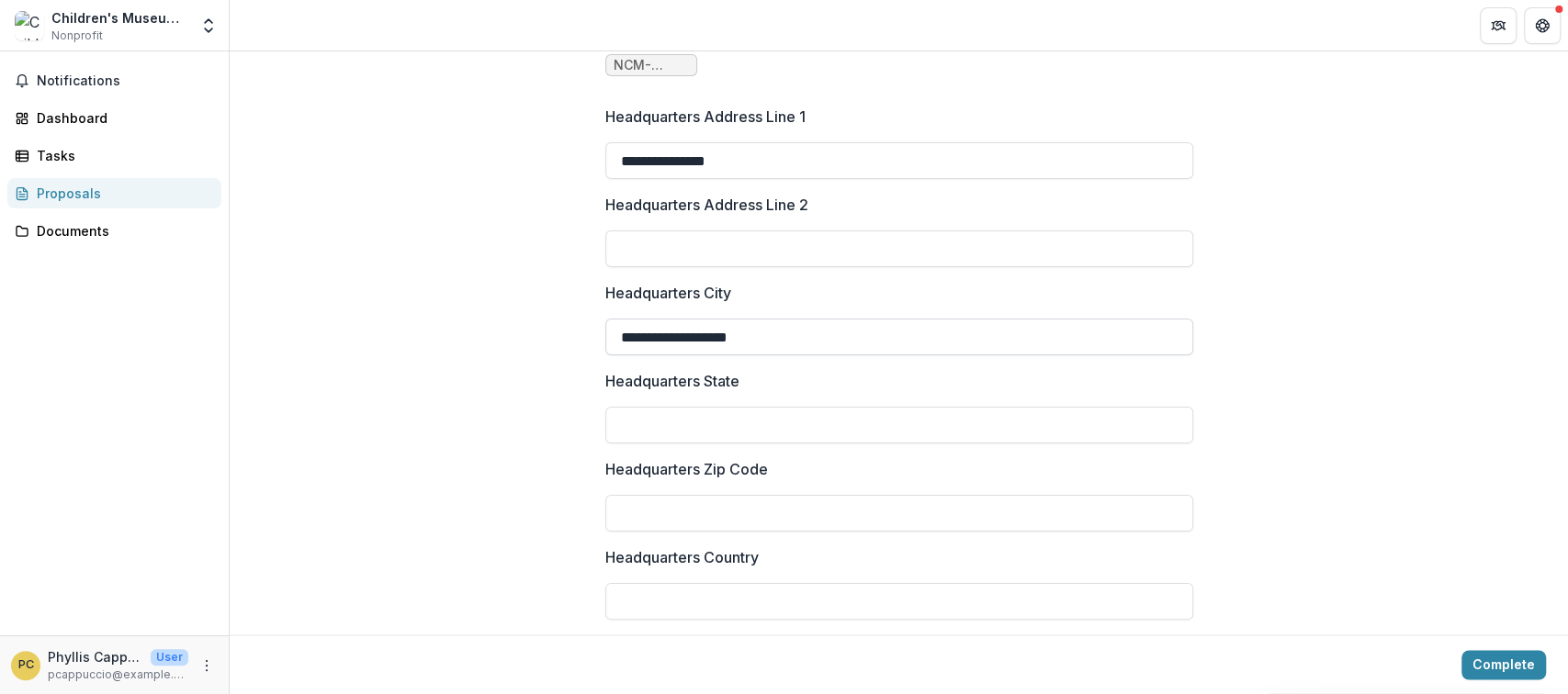 click on "**********" at bounding box center (899, 337) 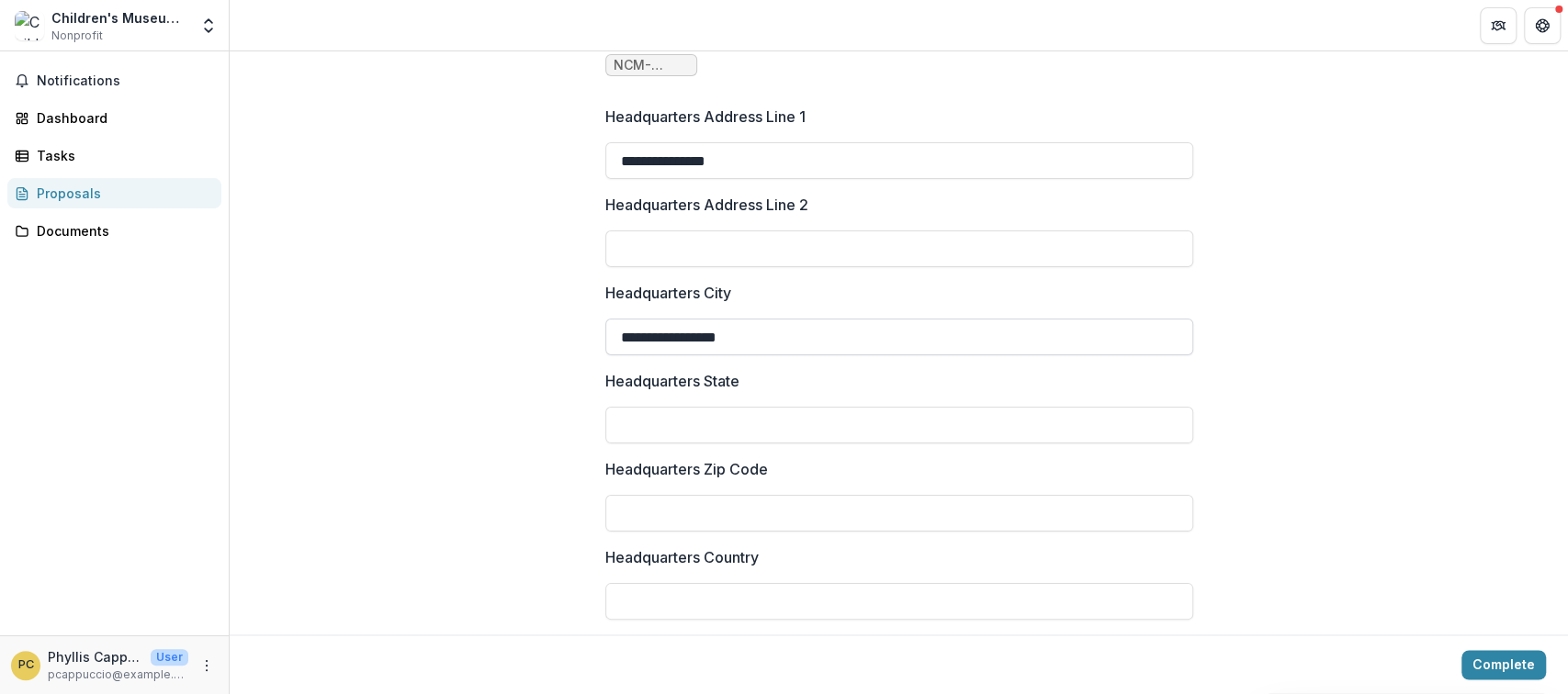 click on "**********" at bounding box center [899, 337] 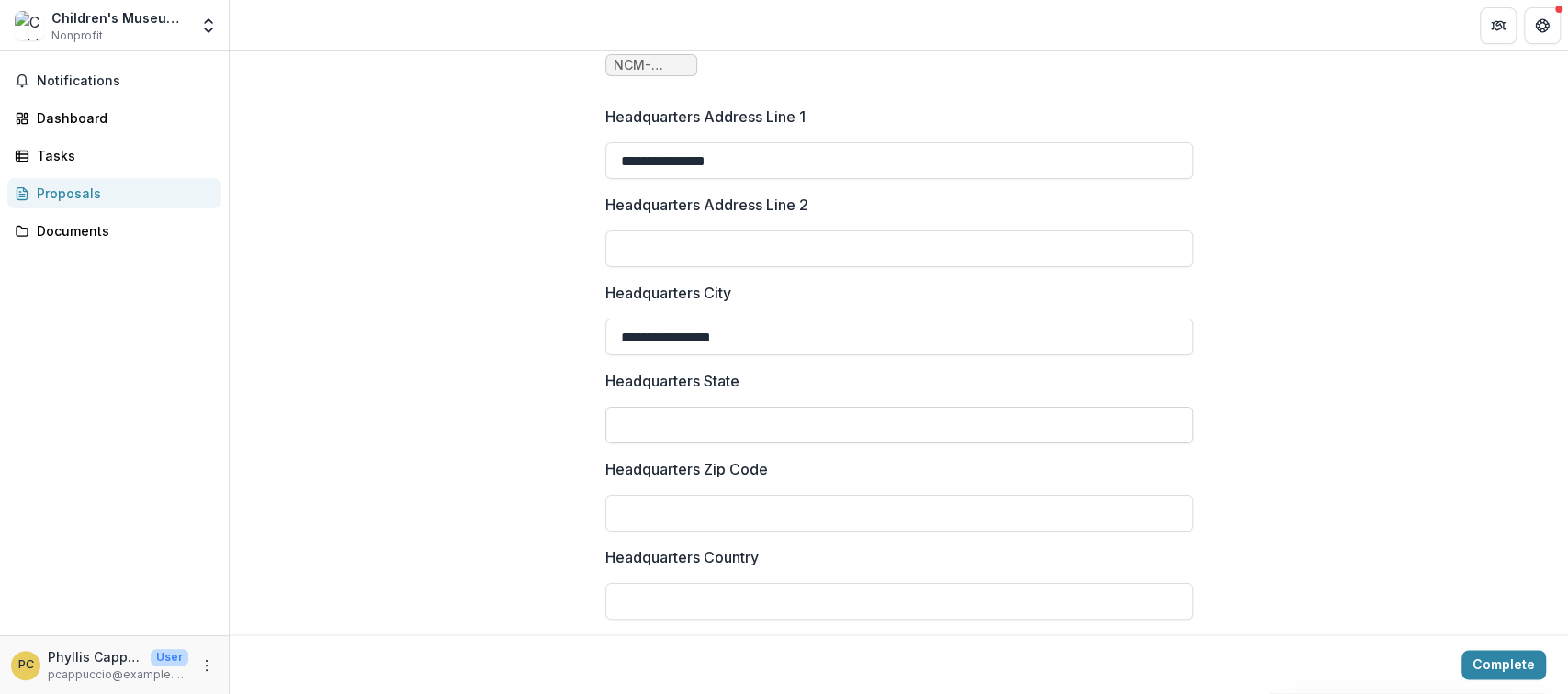 type on "**********" 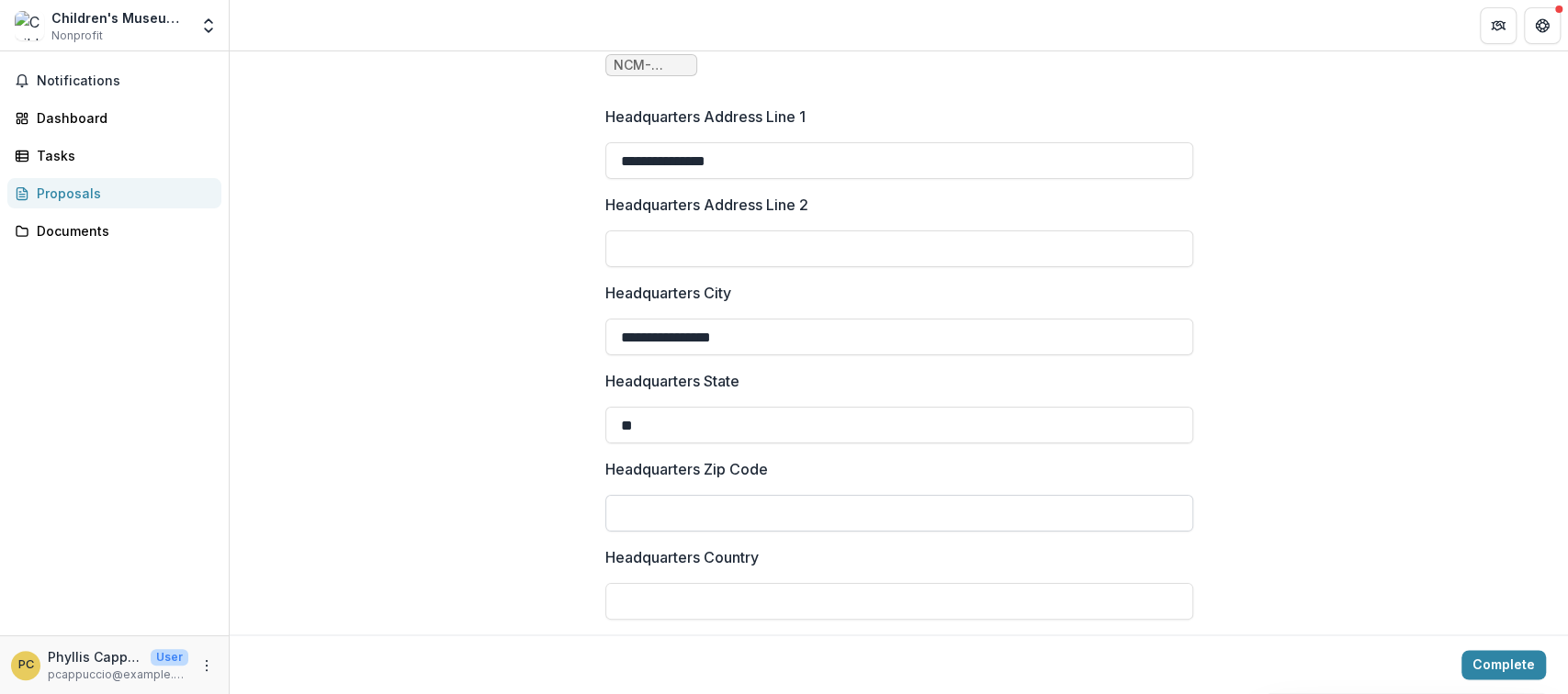 type on "**" 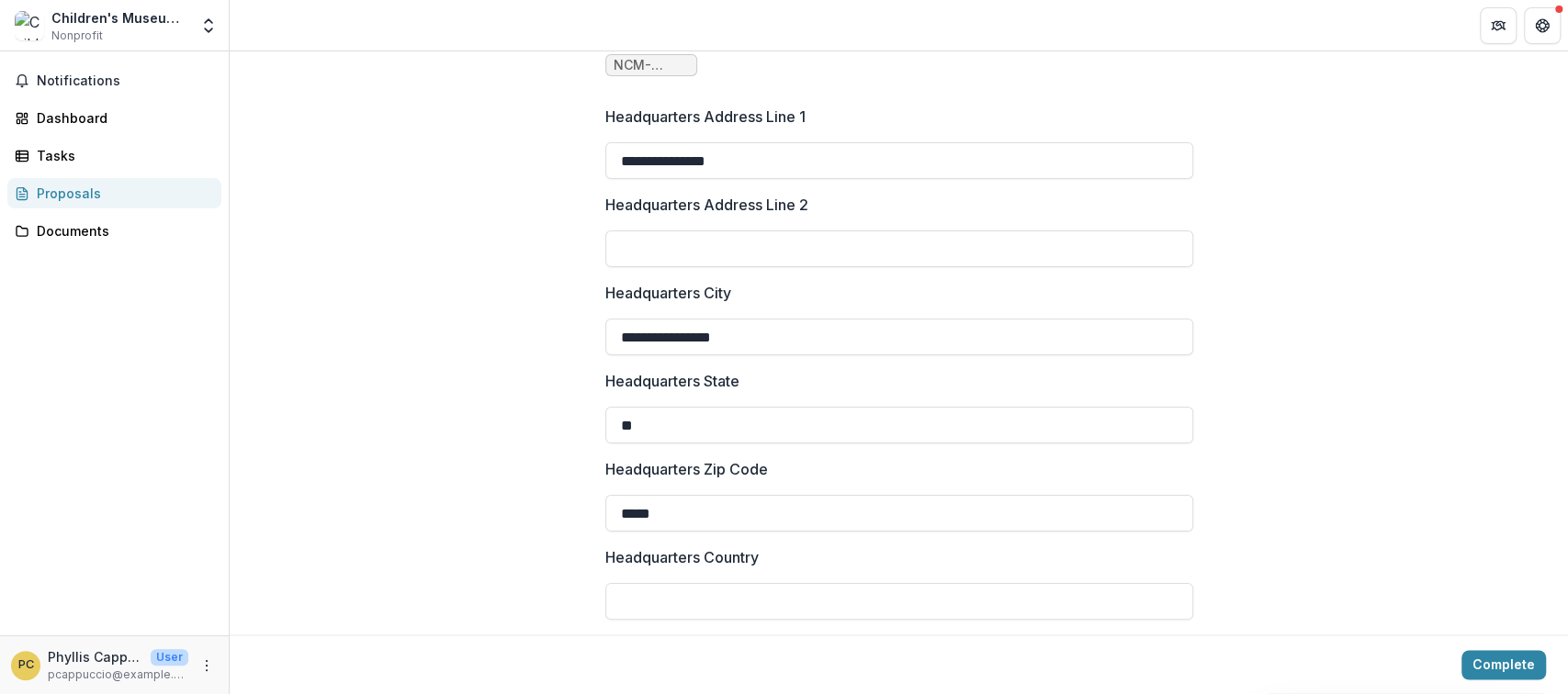 type on "*****" 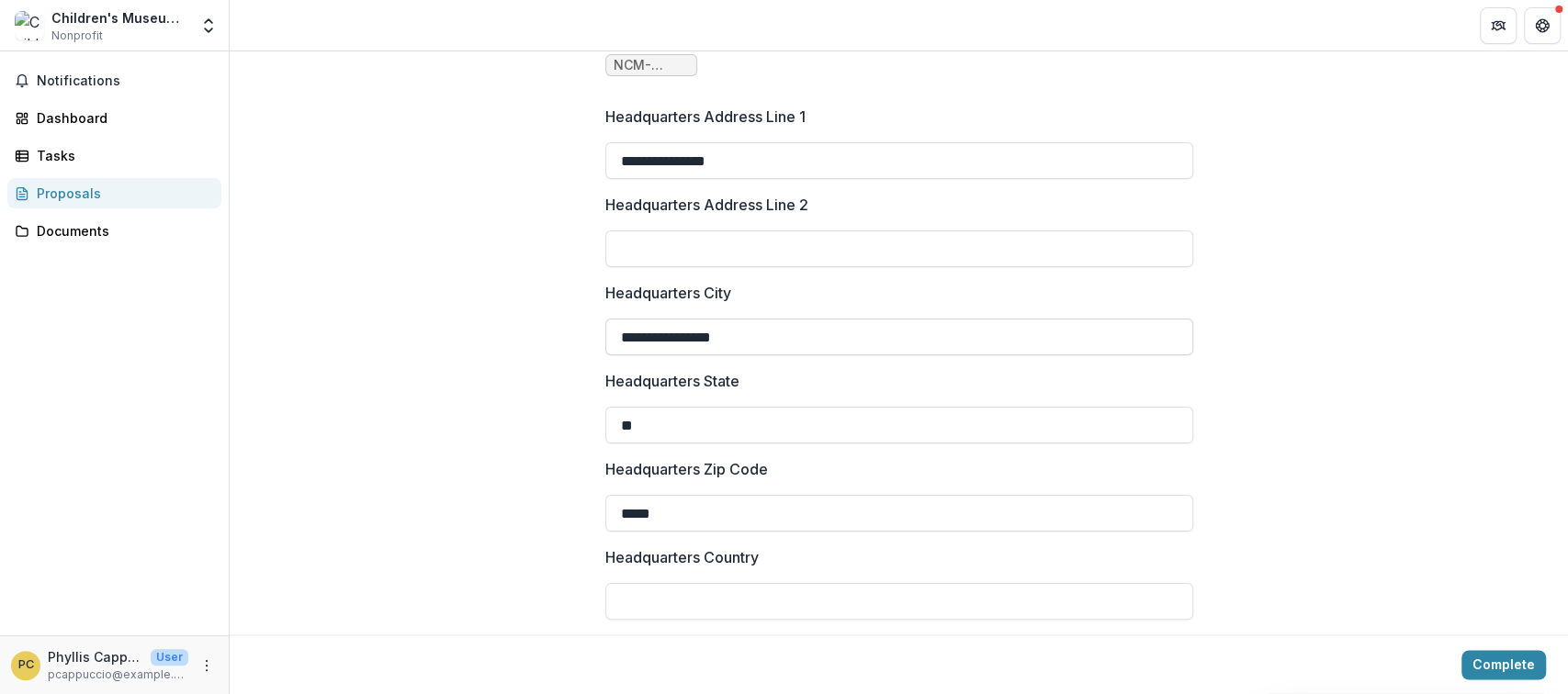 click on "**********" at bounding box center (899, 337) 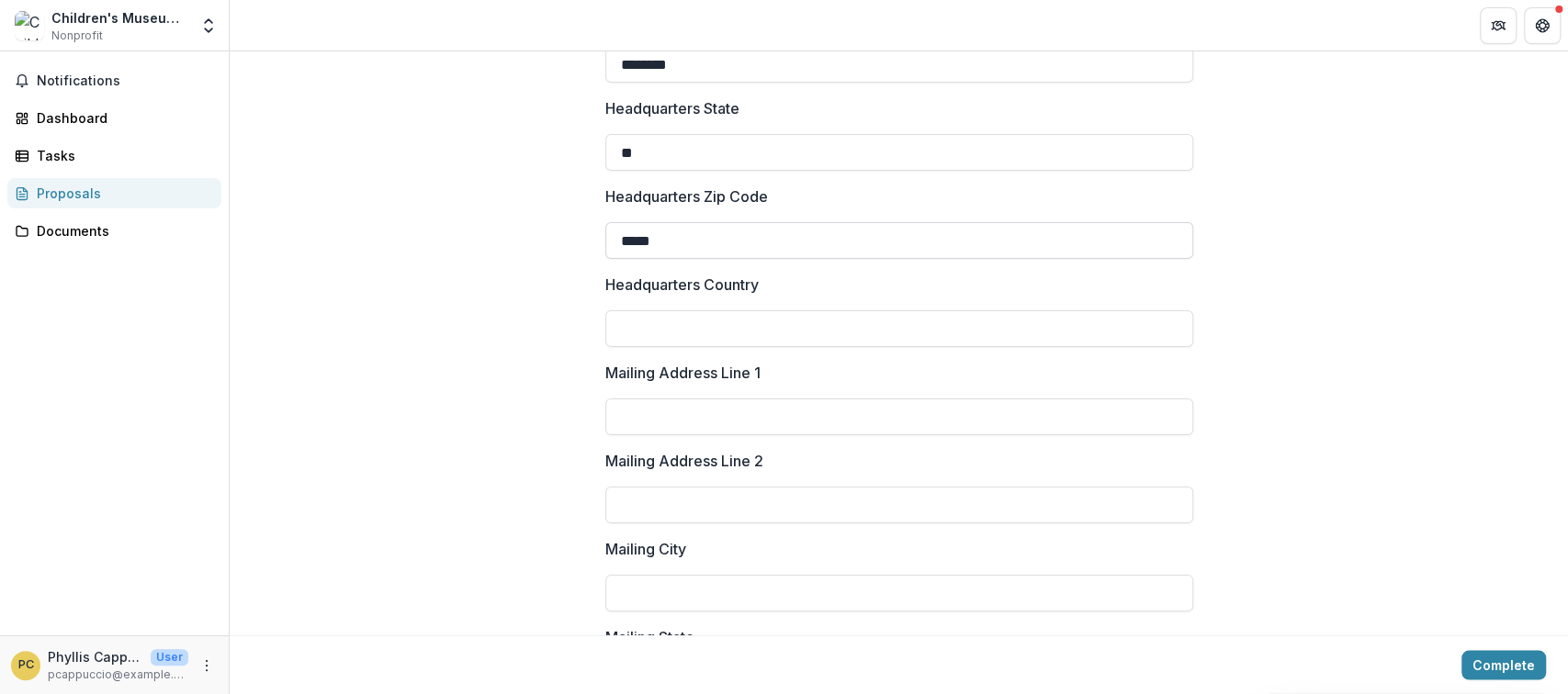 scroll, scrollTop: 1998, scrollLeft: 0, axis: vertical 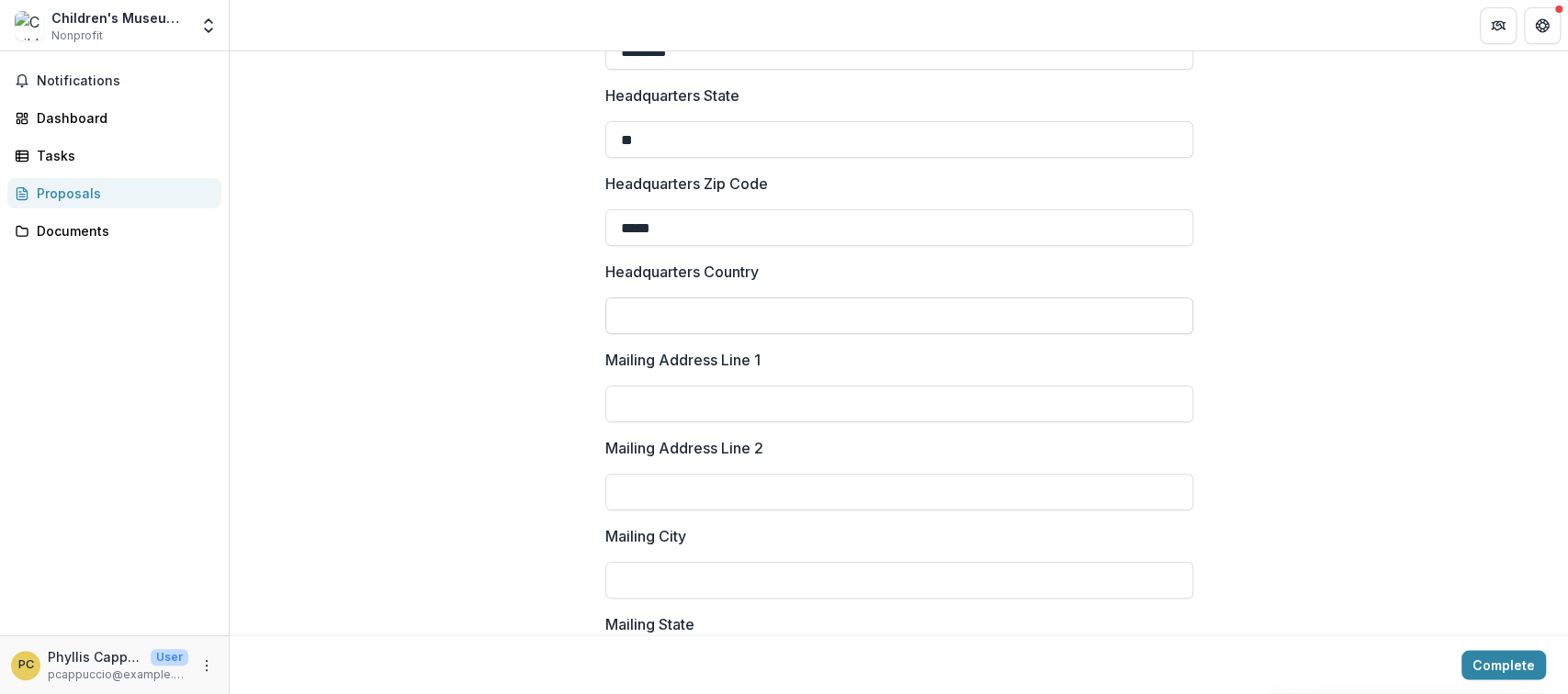 type on "*******" 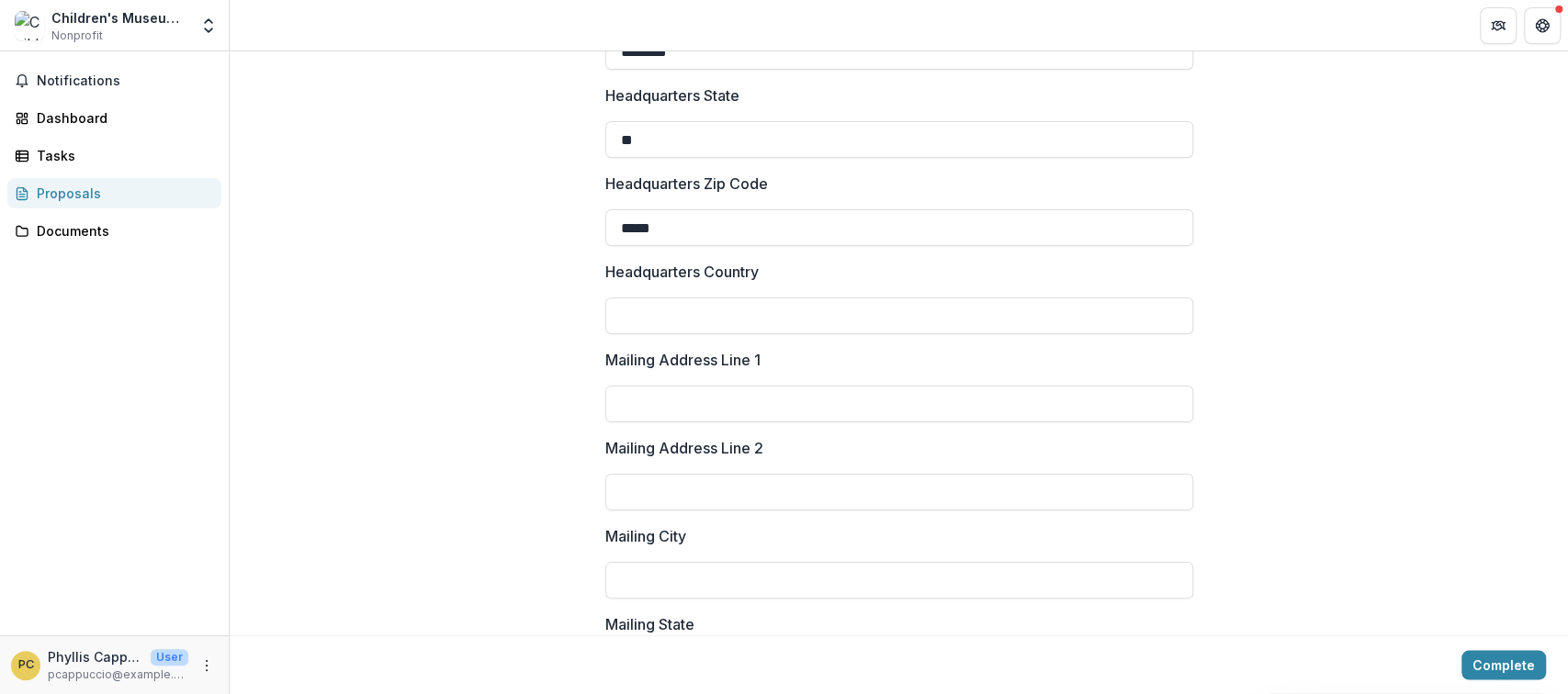 type on "**********" 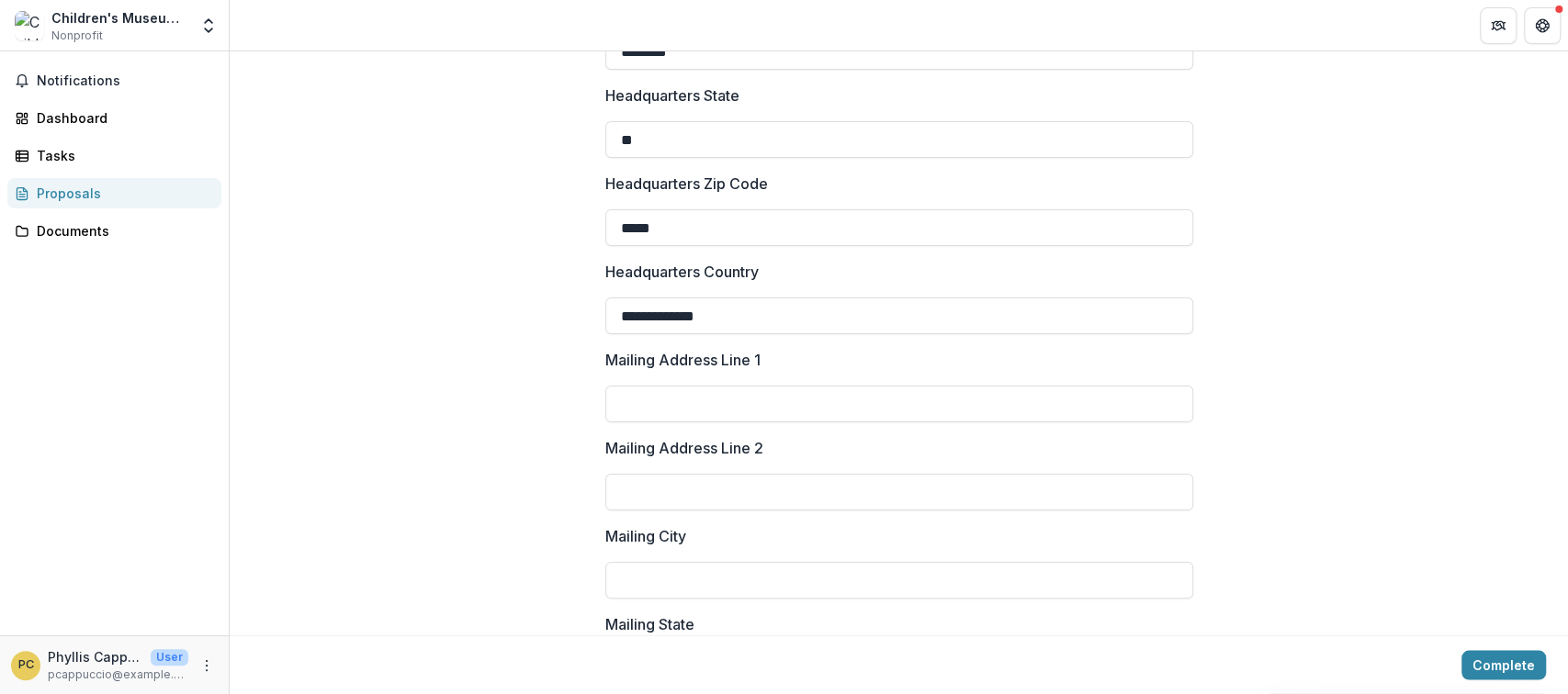 type on "**********" 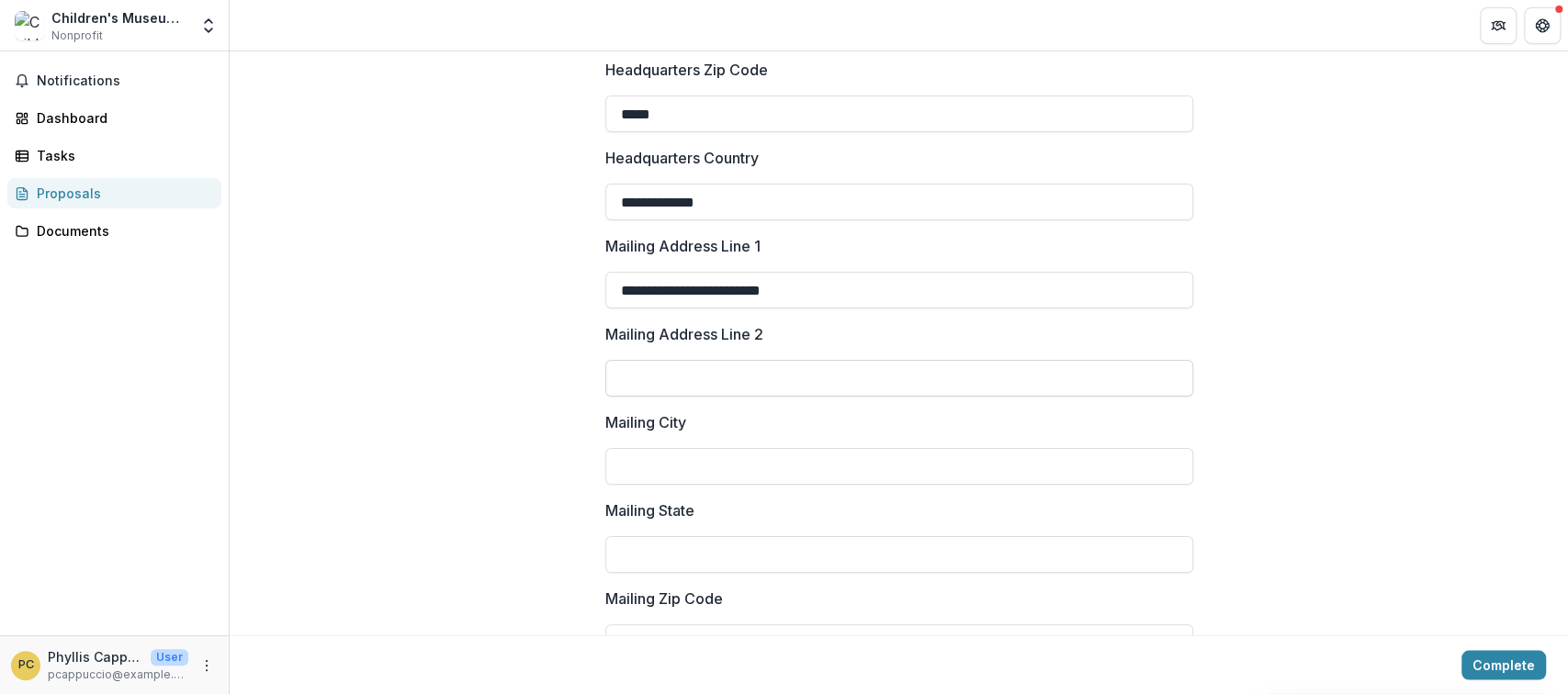 scroll, scrollTop: 2121, scrollLeft: 0, axis: vertical 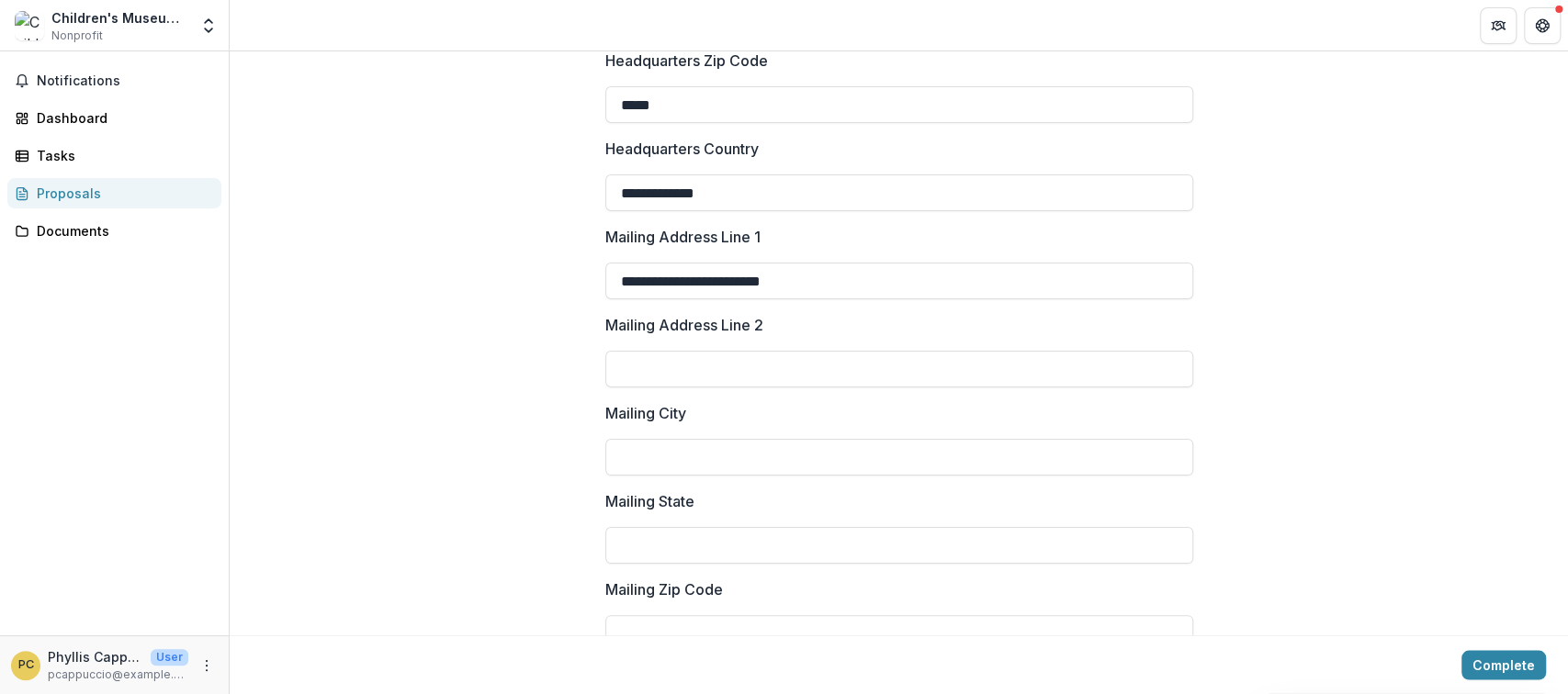 drag, startPoint x: 706, startPoint y: 295, endPoint x: 536, endPoint y: 298, distance: 170.02647 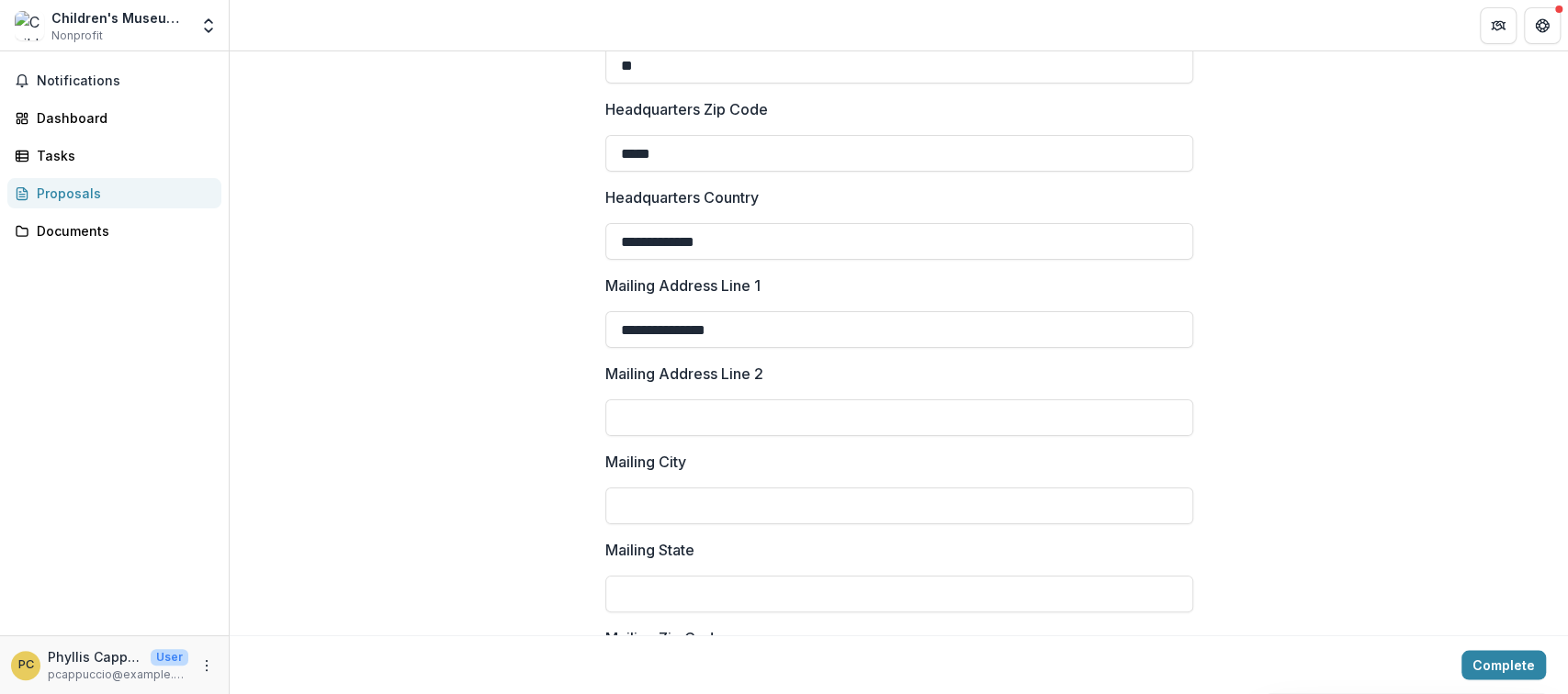 scroll, scrollTop: 2080, scrollLeft: 0, axis: vertical 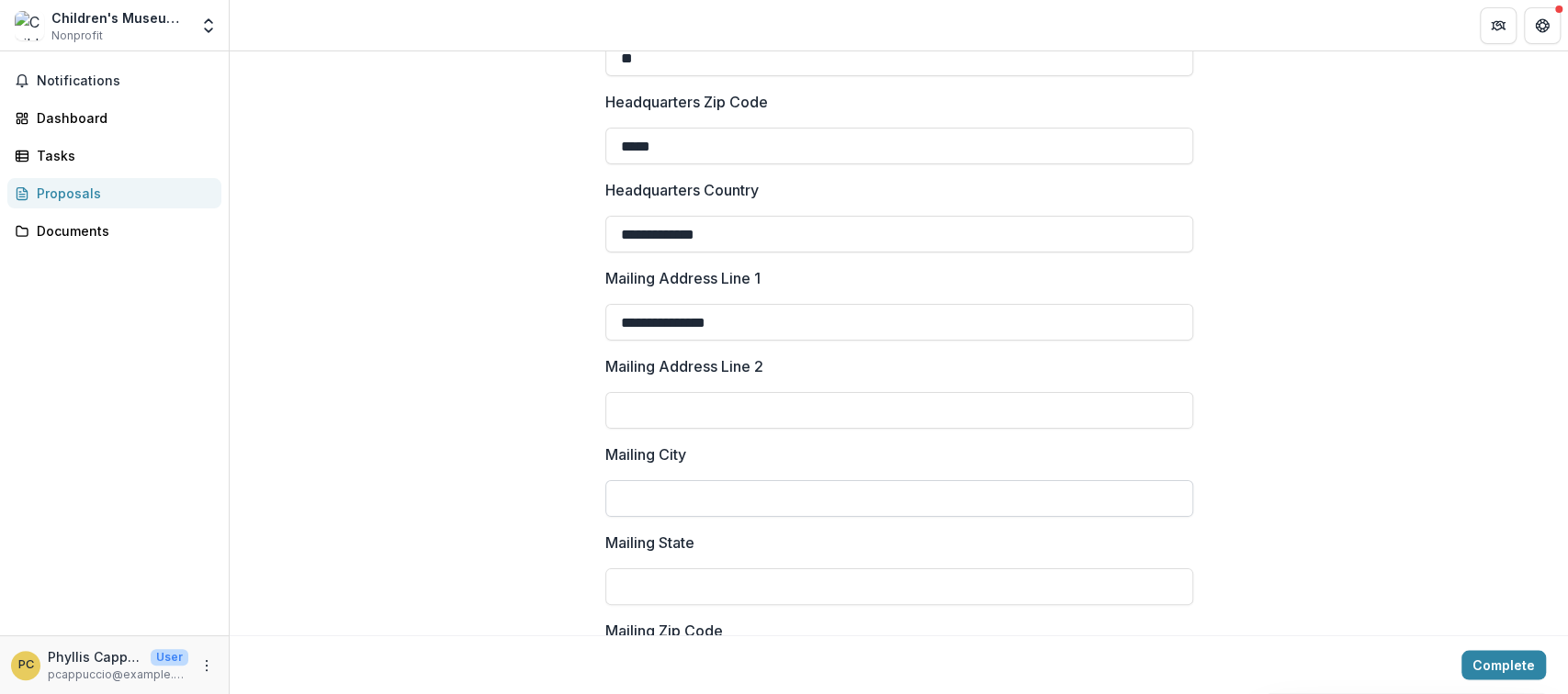 type on "**********" 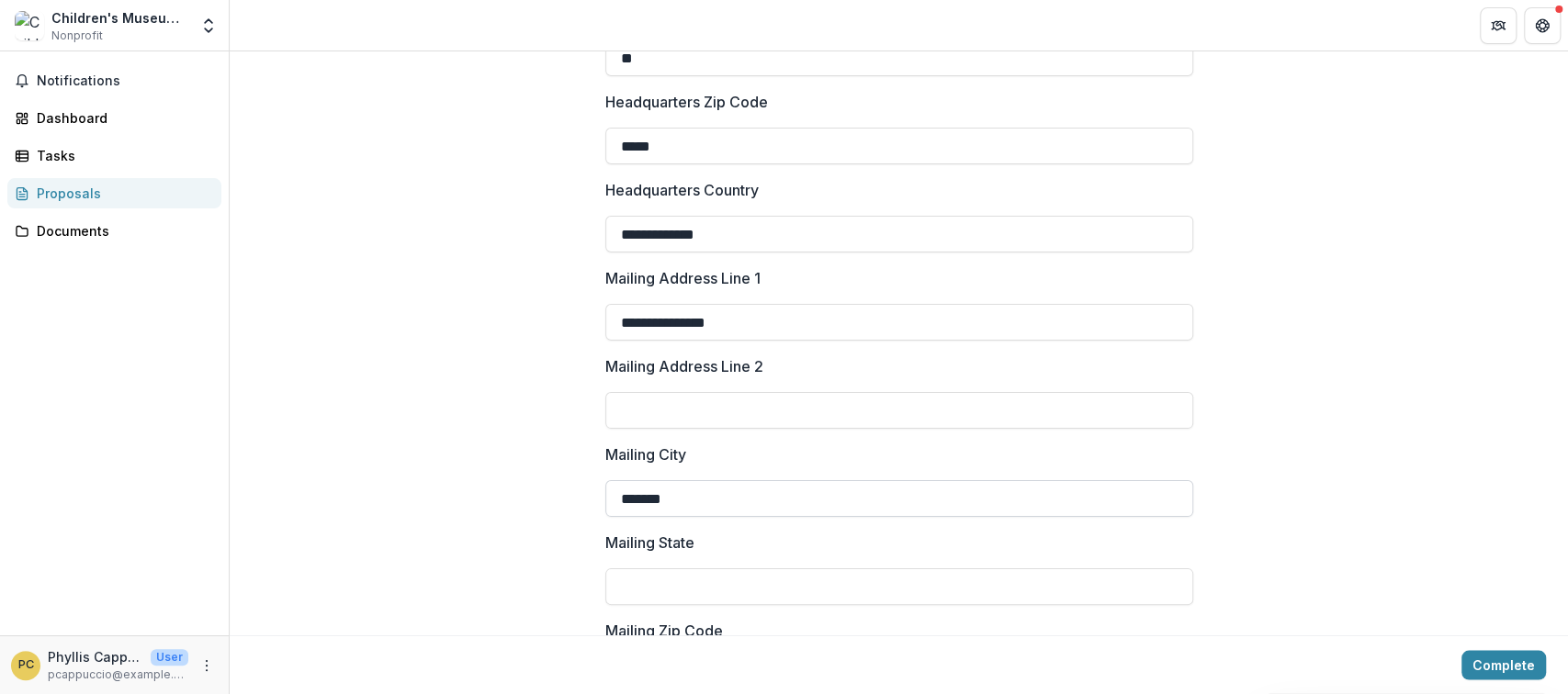 click on "*******" at bounding box center [899, 498] 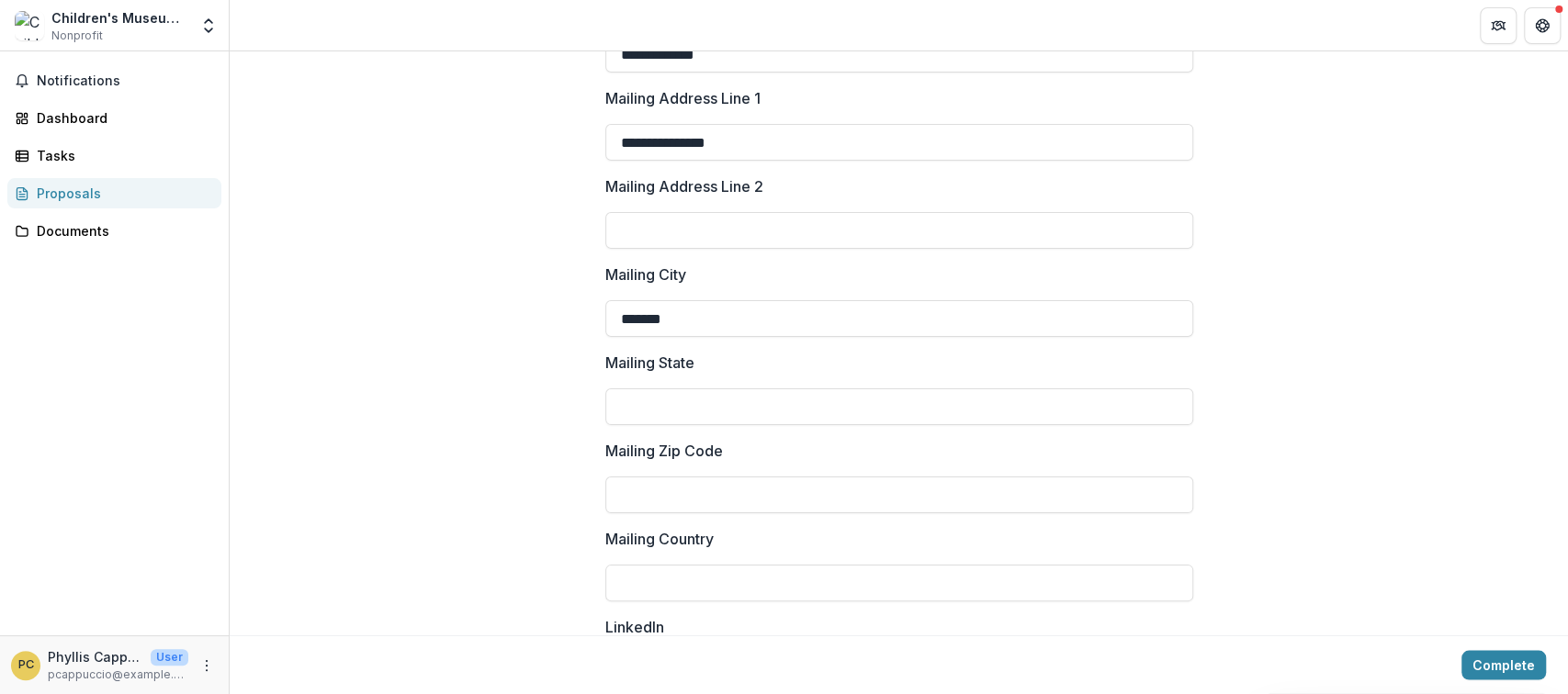 scroll, scrollTop: 2284, scrollLeft: 0, axis: vertical 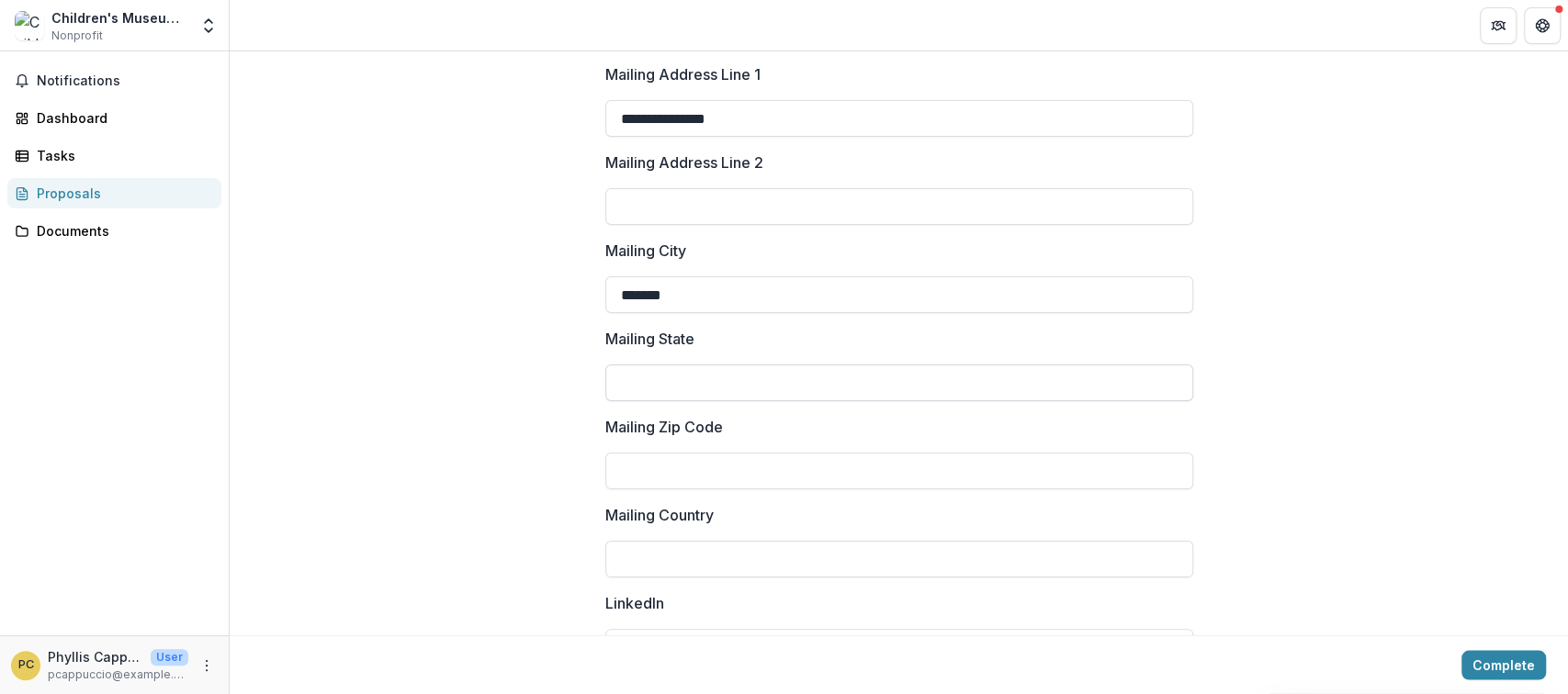 type on "*******" 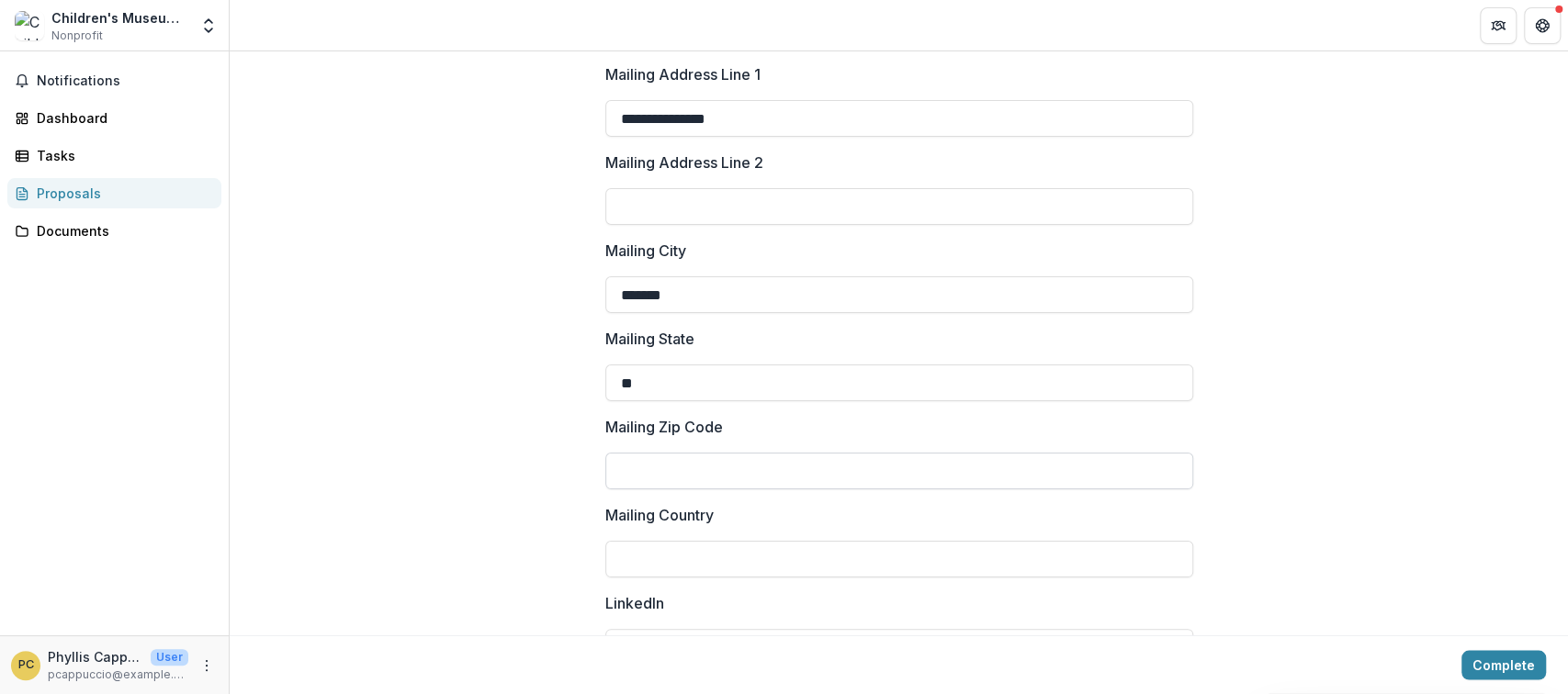 type on "**" 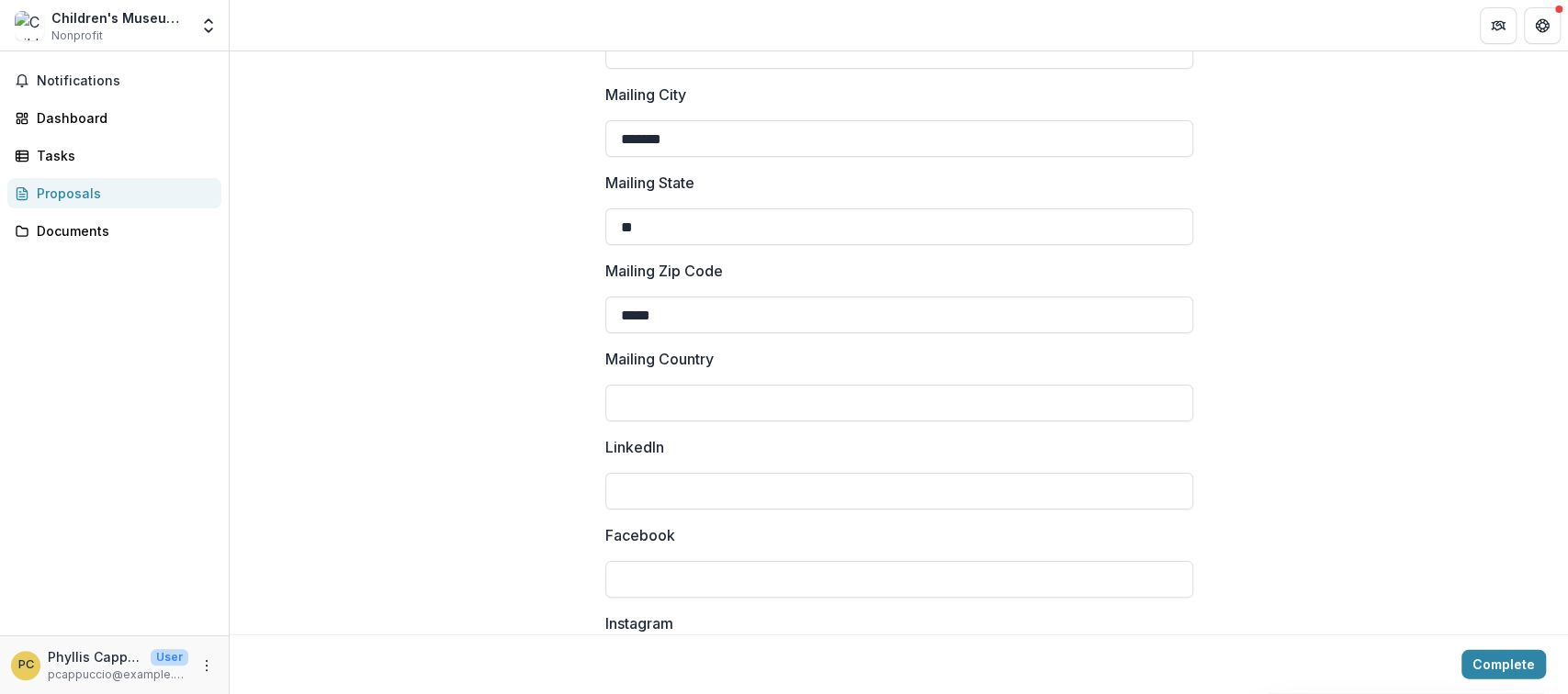 scroll, scrollTop: 2447, scrollLeft: 0, axis: vertical 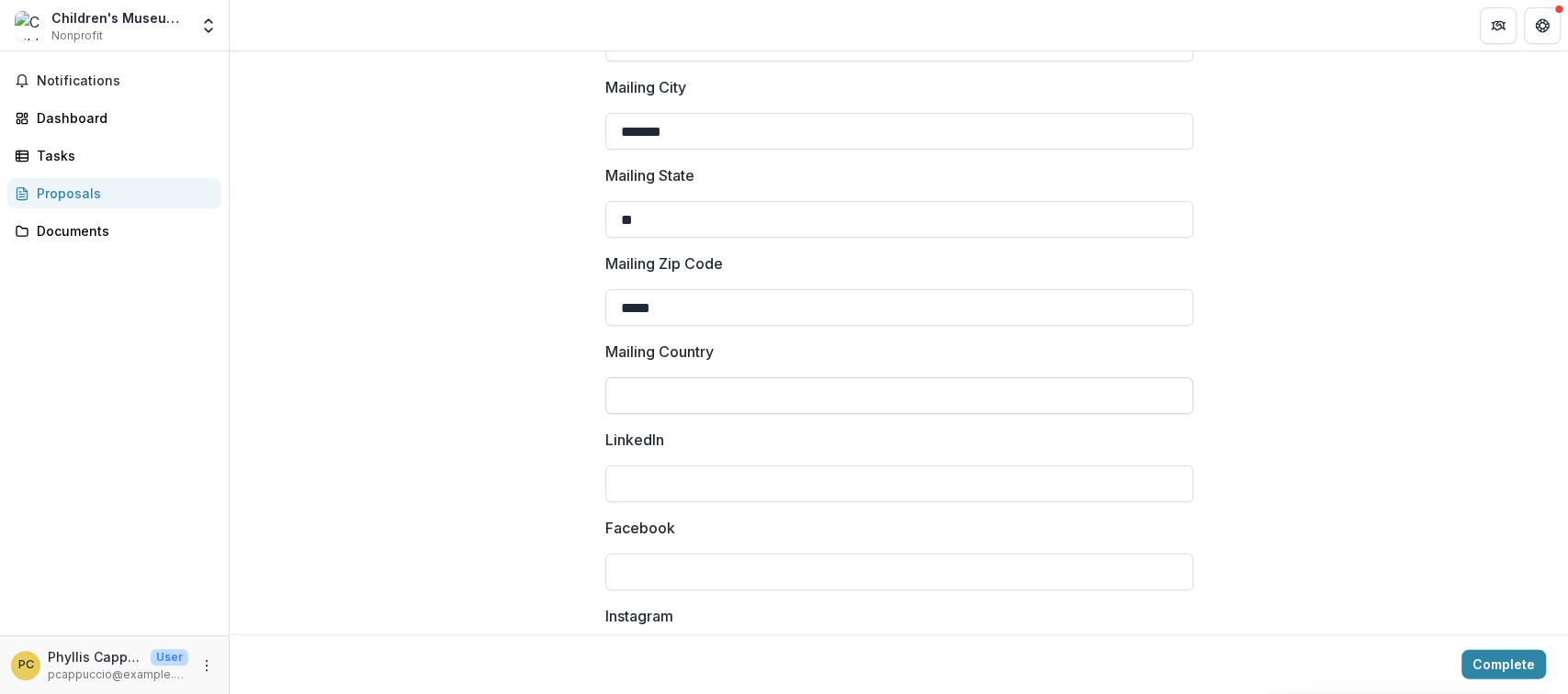 type on "*****" 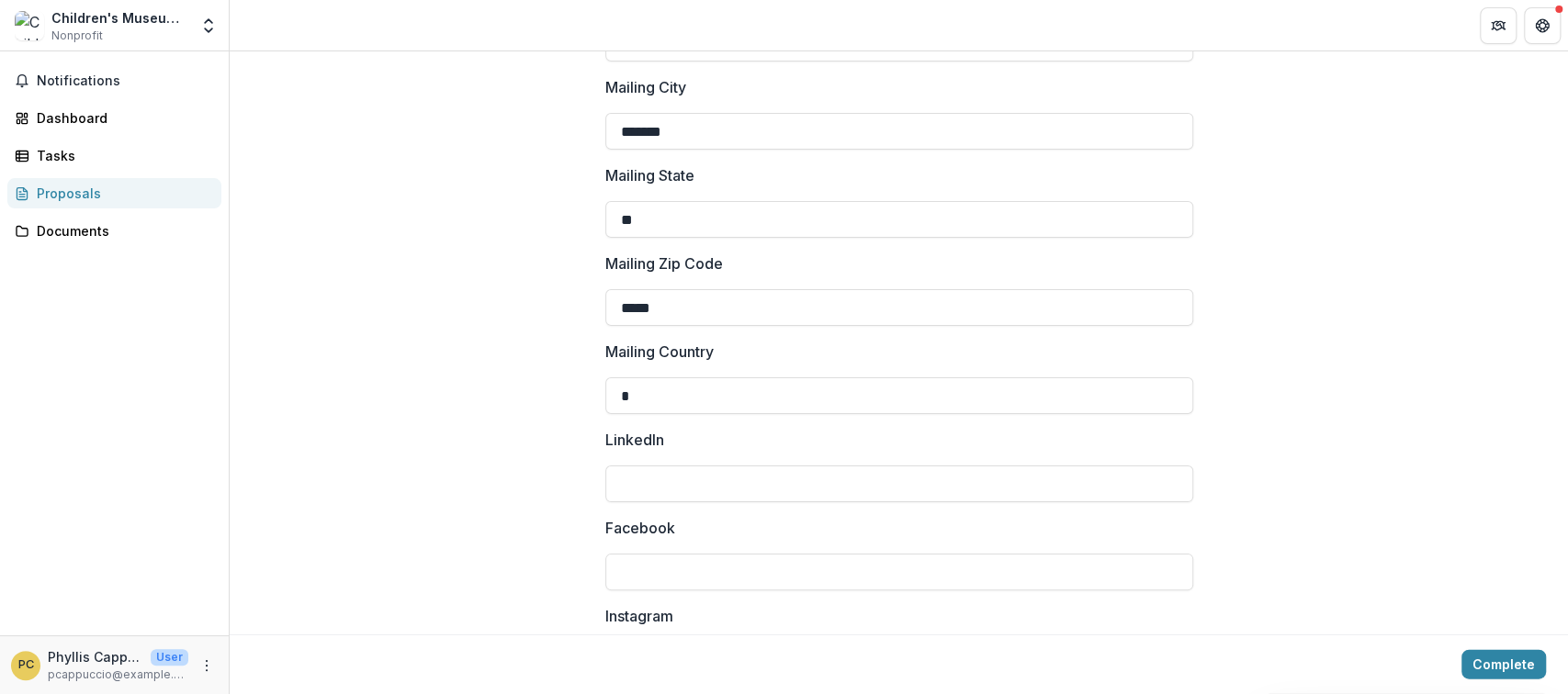 type on "**********" 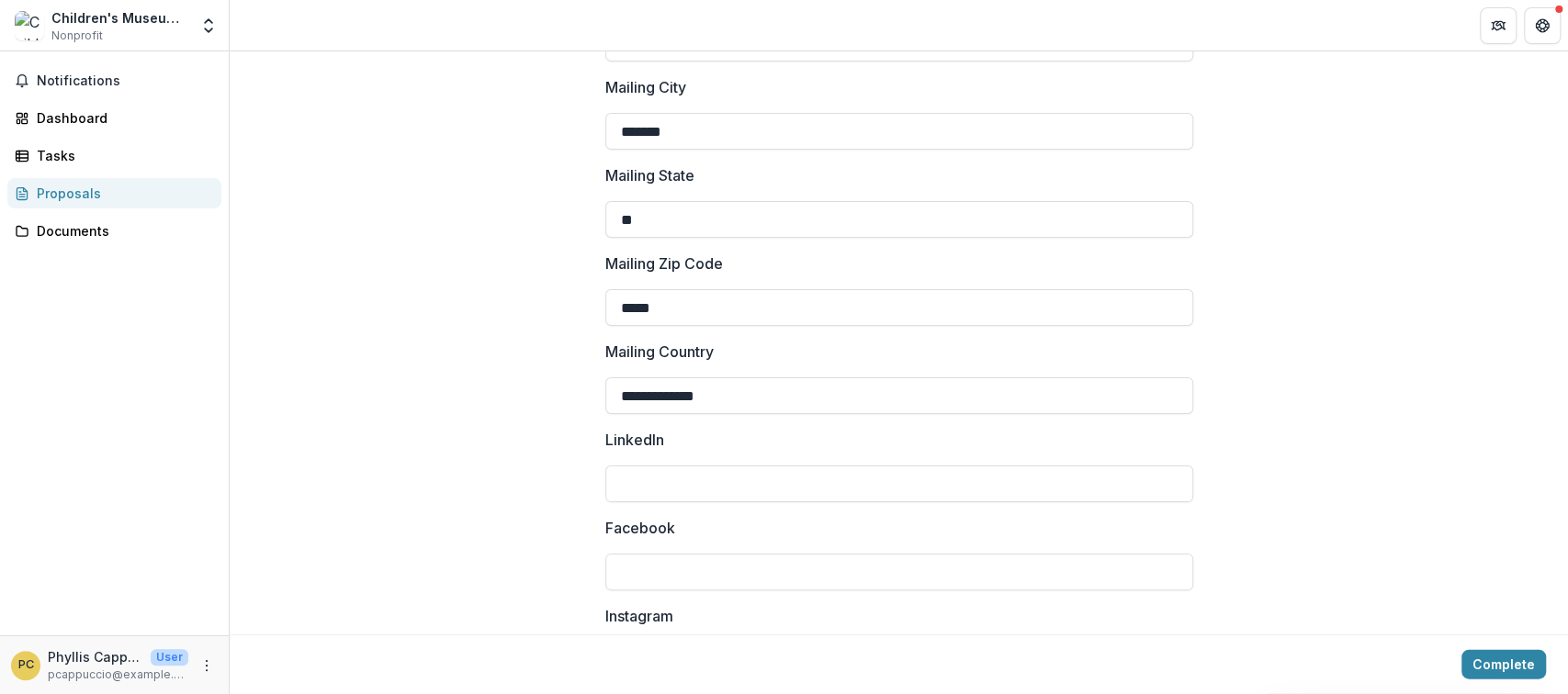 type on "**********" 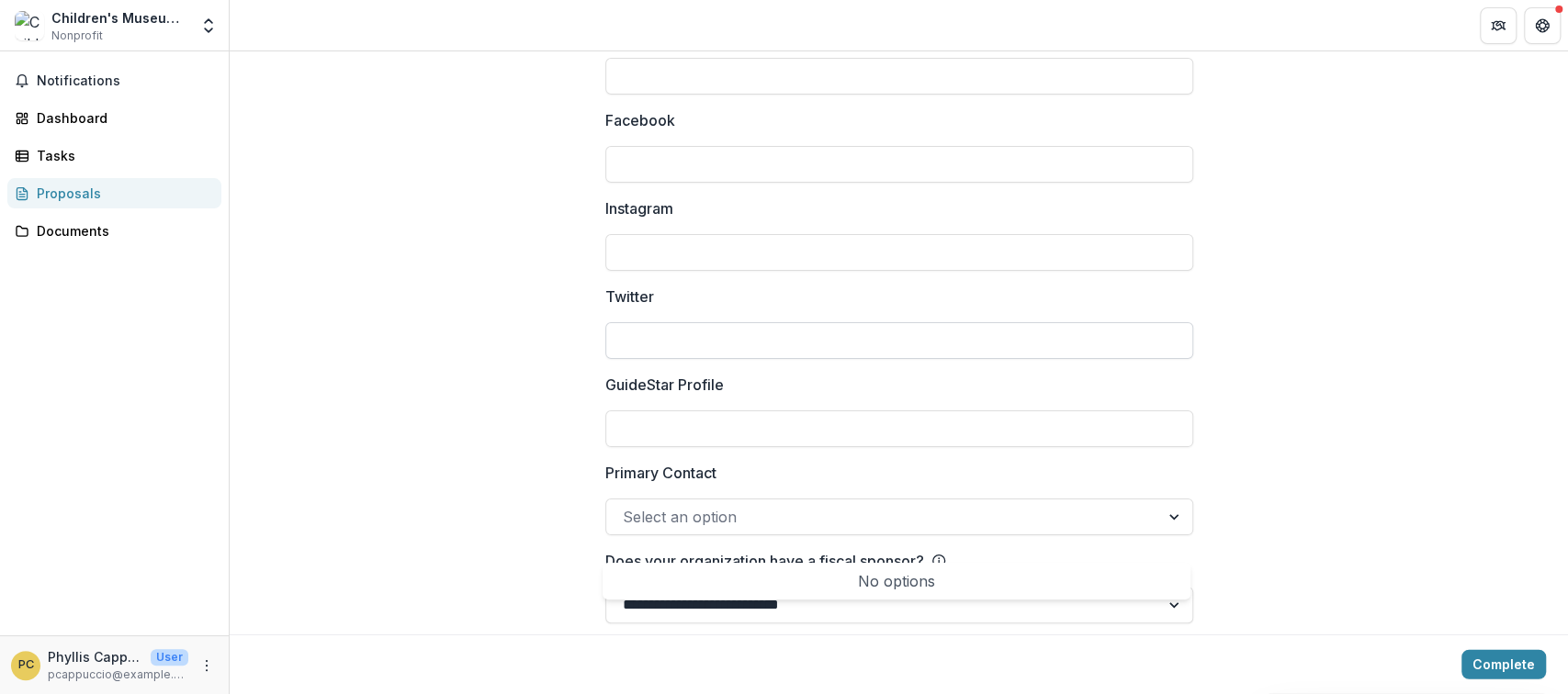 scroll, scrollTop: 2856, scrollLeft: 0, axis: vertical 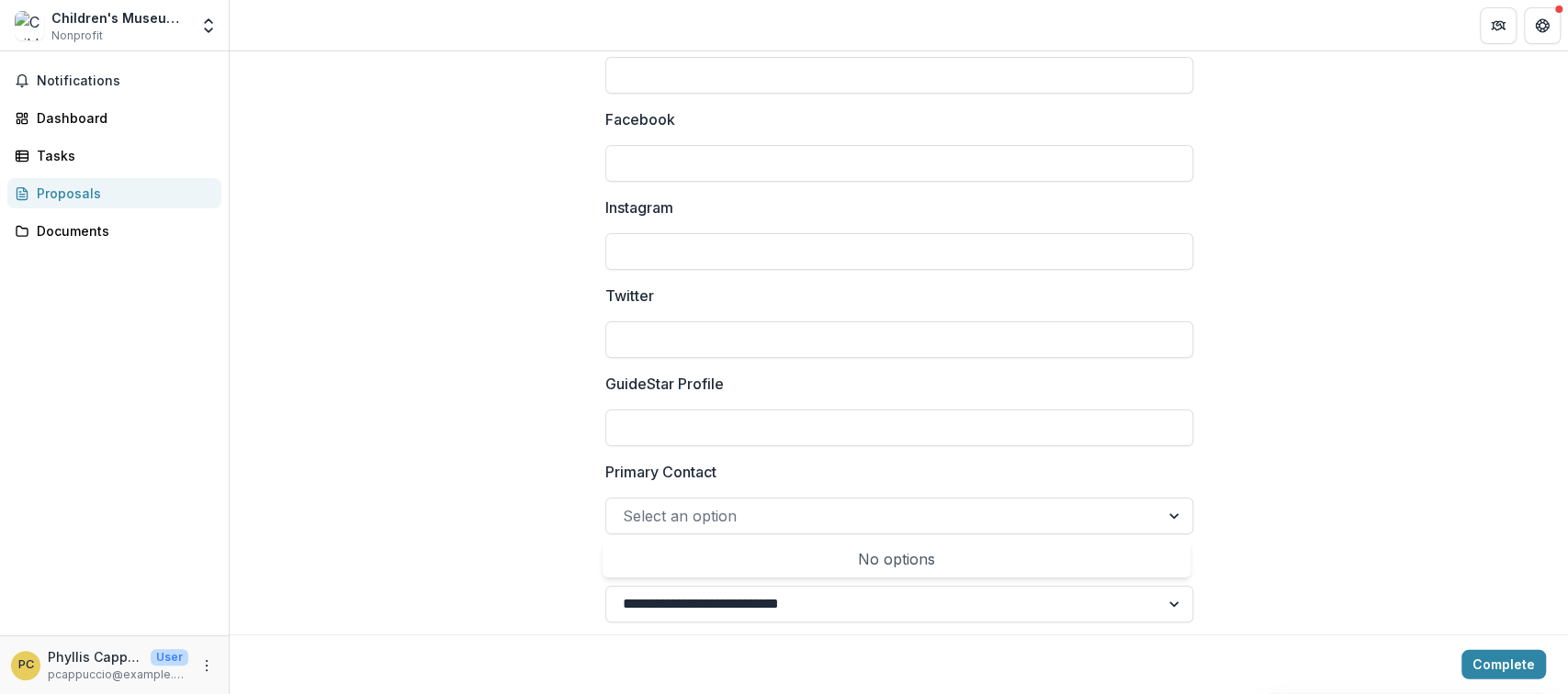 click at bounding box center [1176, 516] 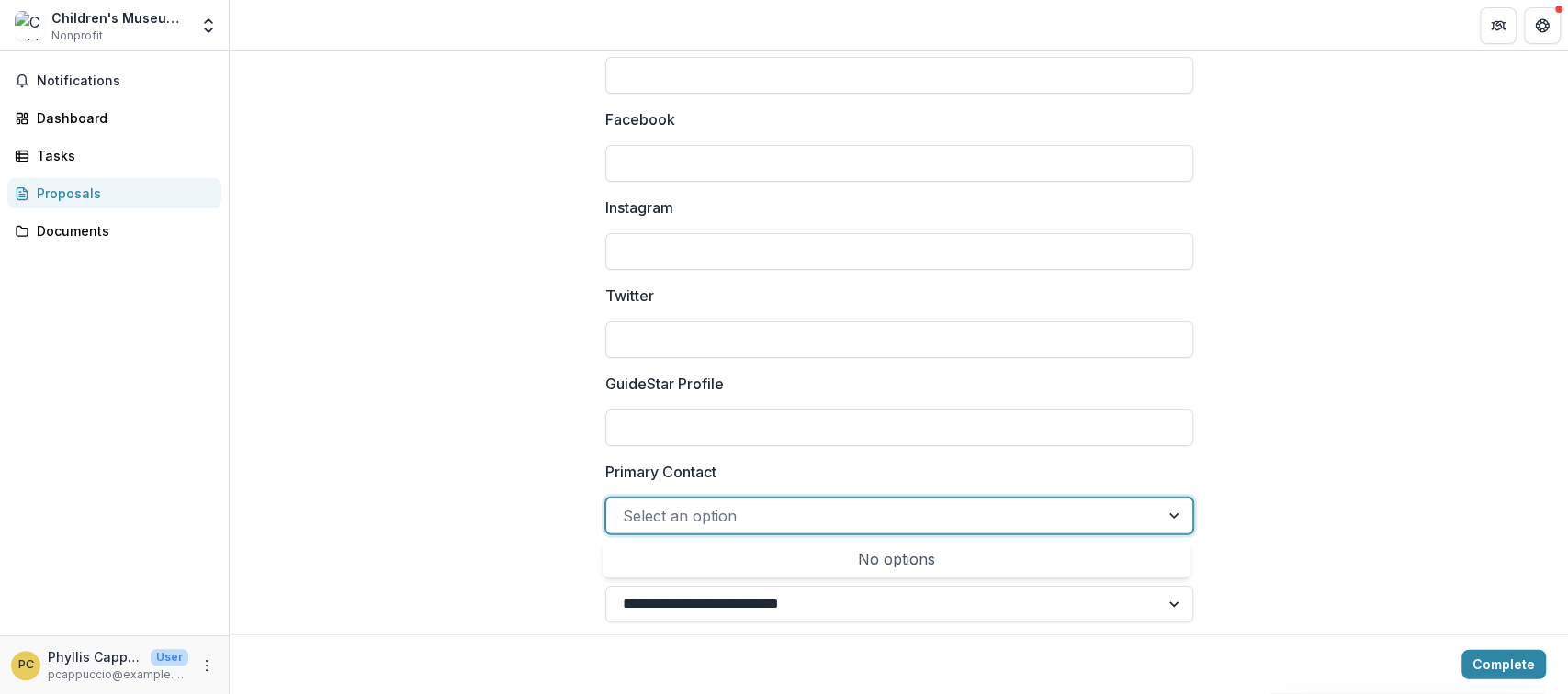 click at bounding box center (883, 516) 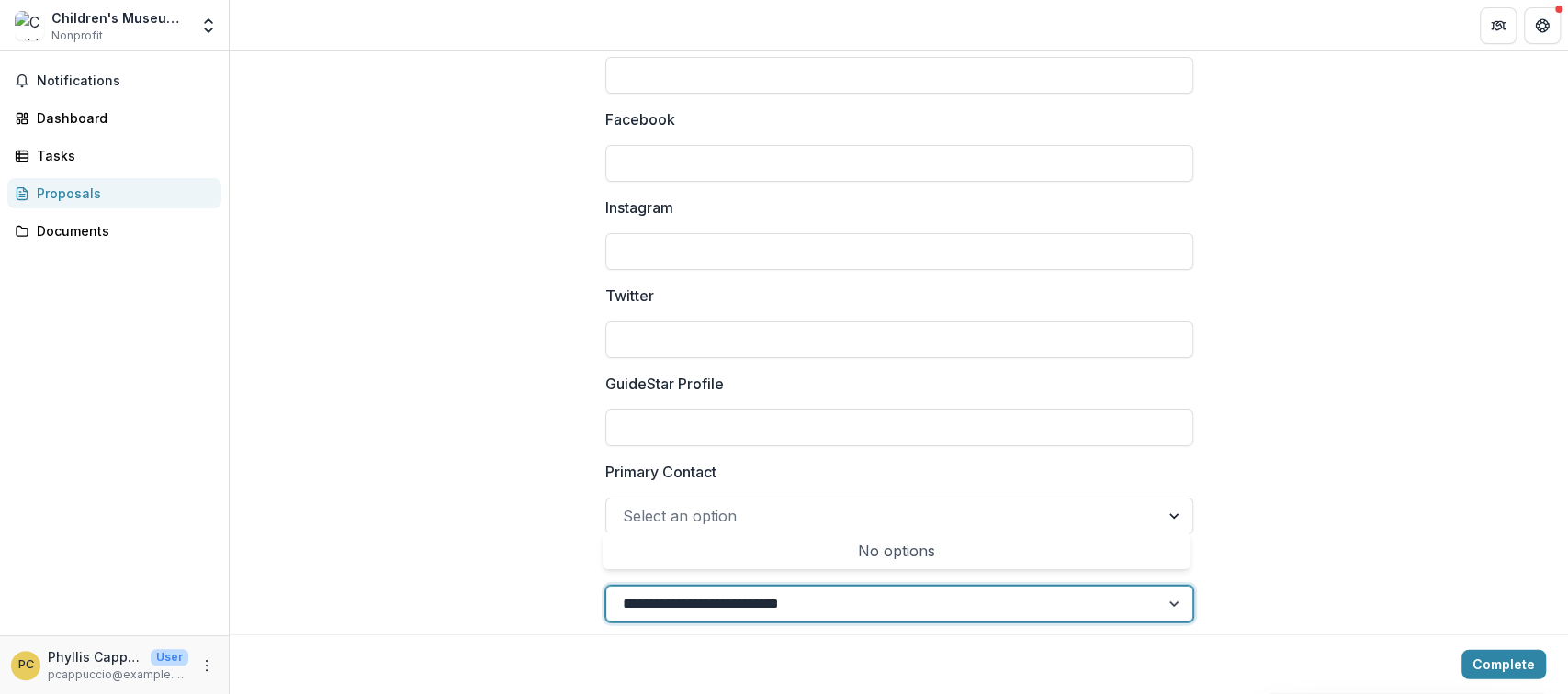 scroll, scrollTop: 2871, scrollLeft: 0, axis: vertical 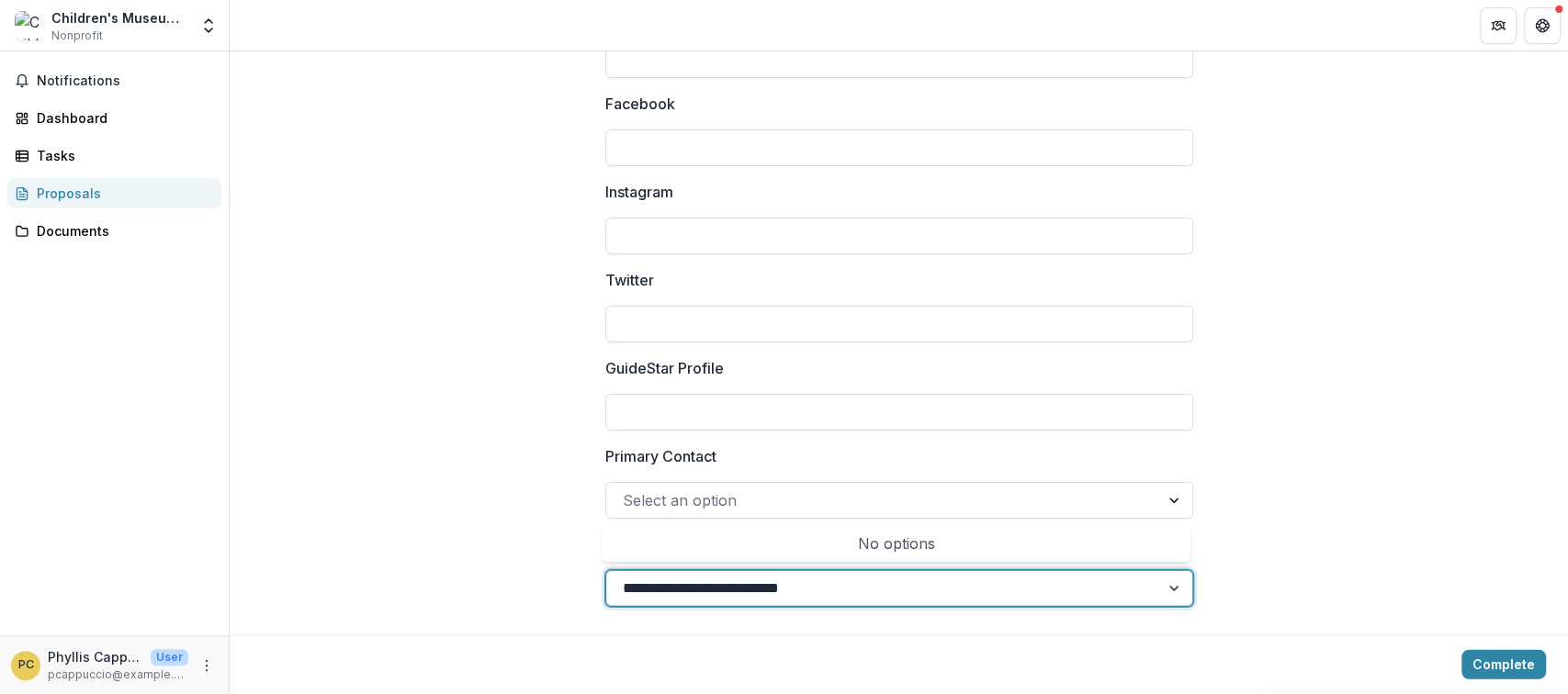 type 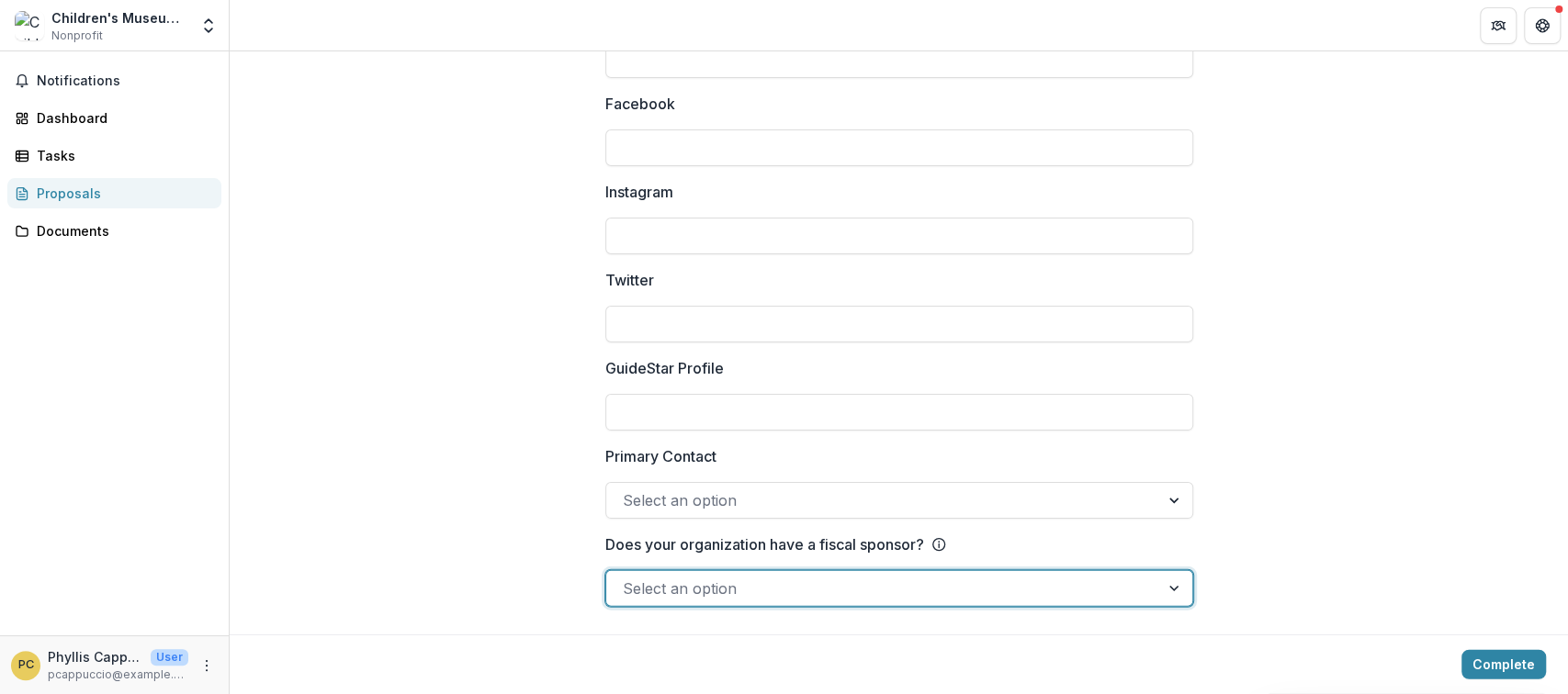 drag, startPoint x: 845, startPoint y: 579, endPoint x: 1017, endPoint y: 642, distance: 183.1748 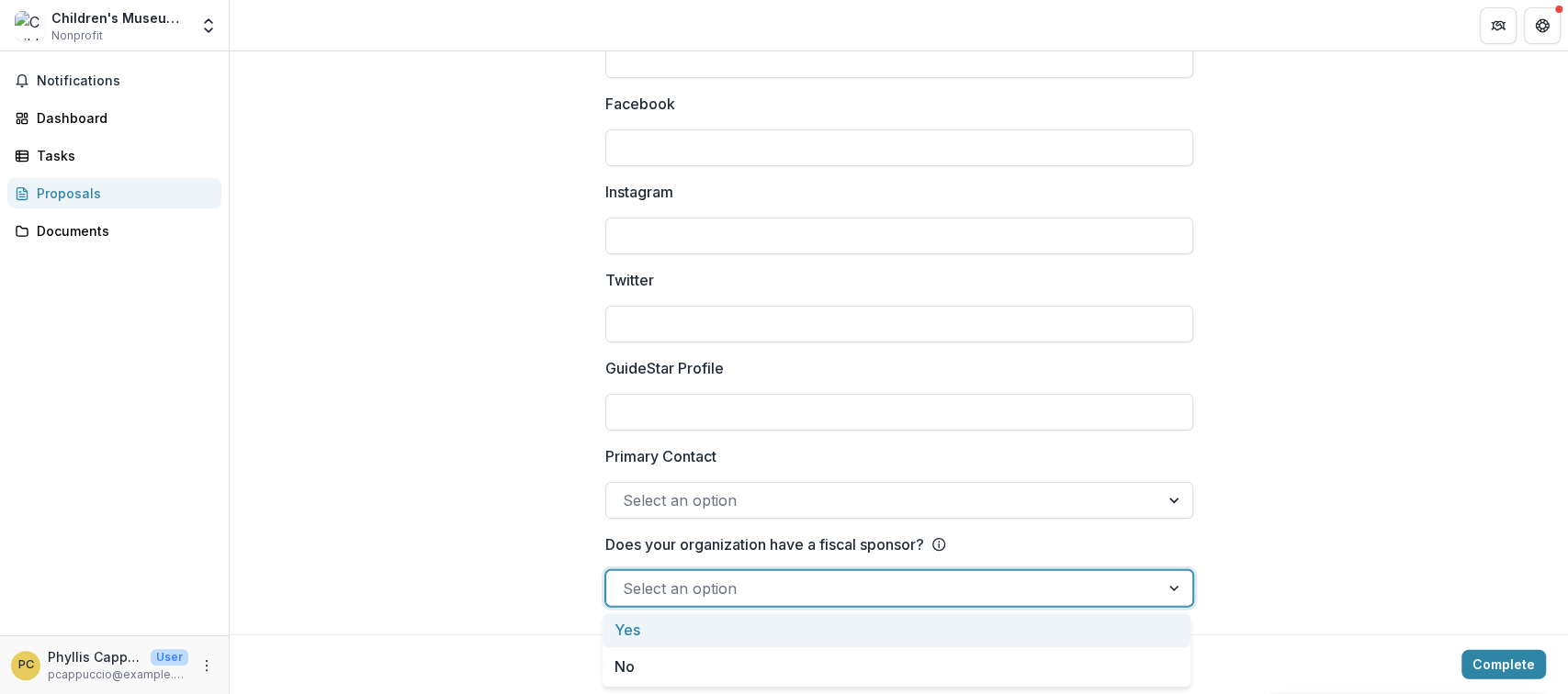 click at bounding box center (1176, 588) 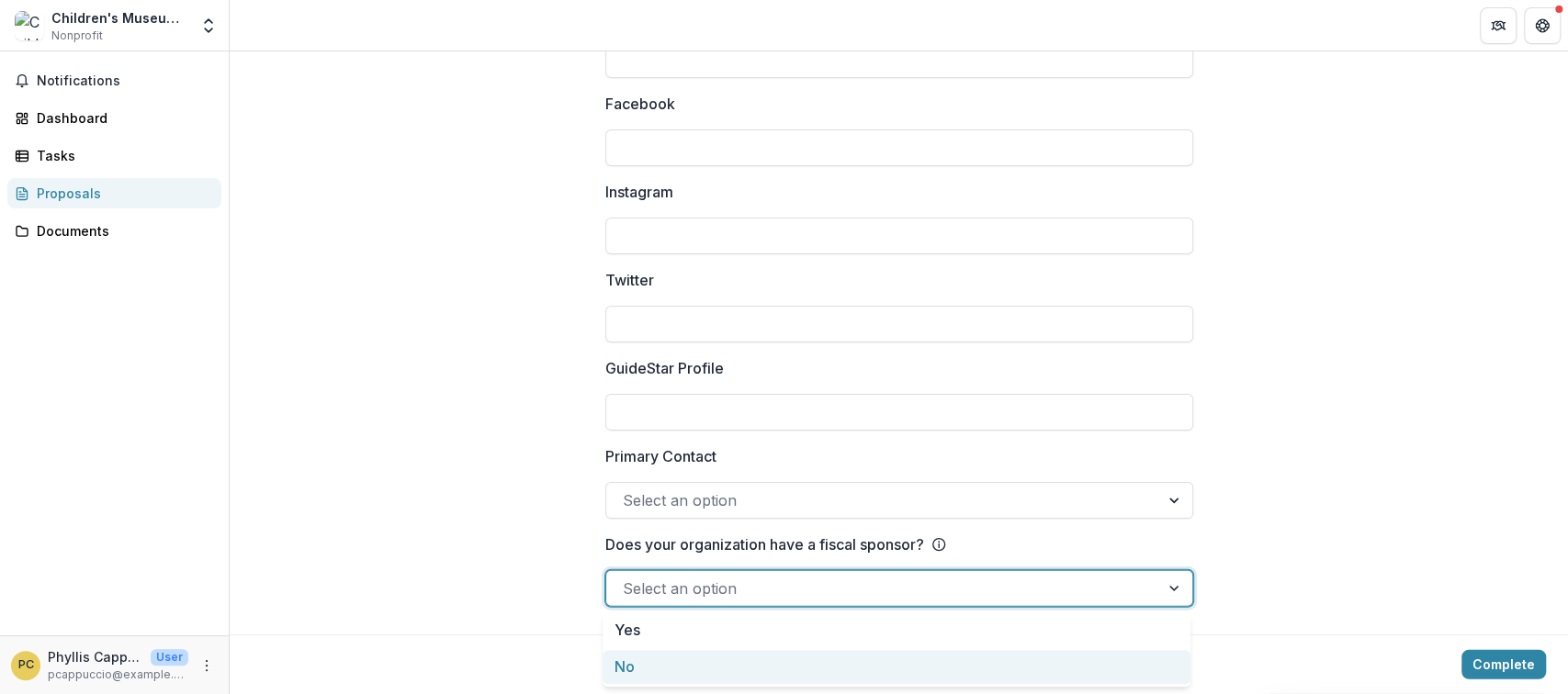 click on "No" at bounding box center [897, 666] 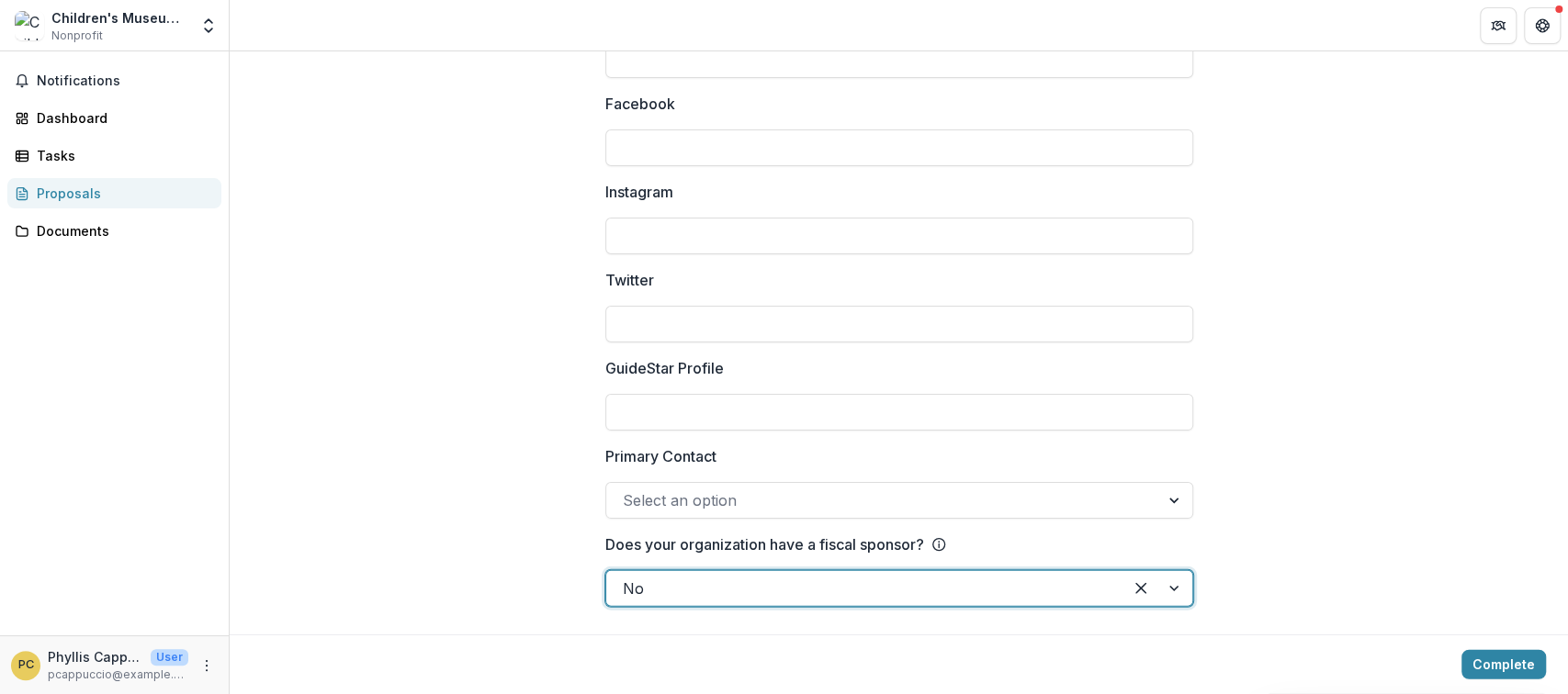 click at bounding box center (1176, 500) 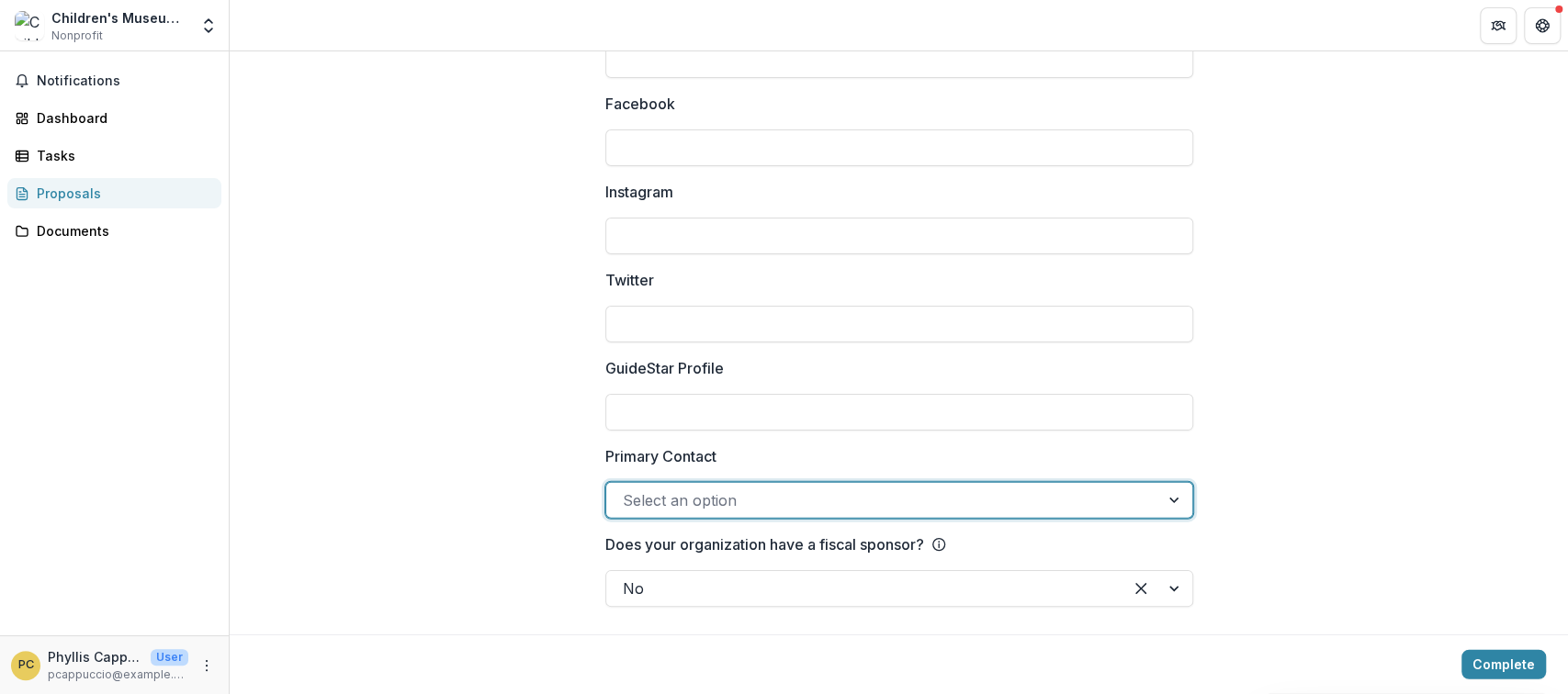 click at bounding box center (883, 500) 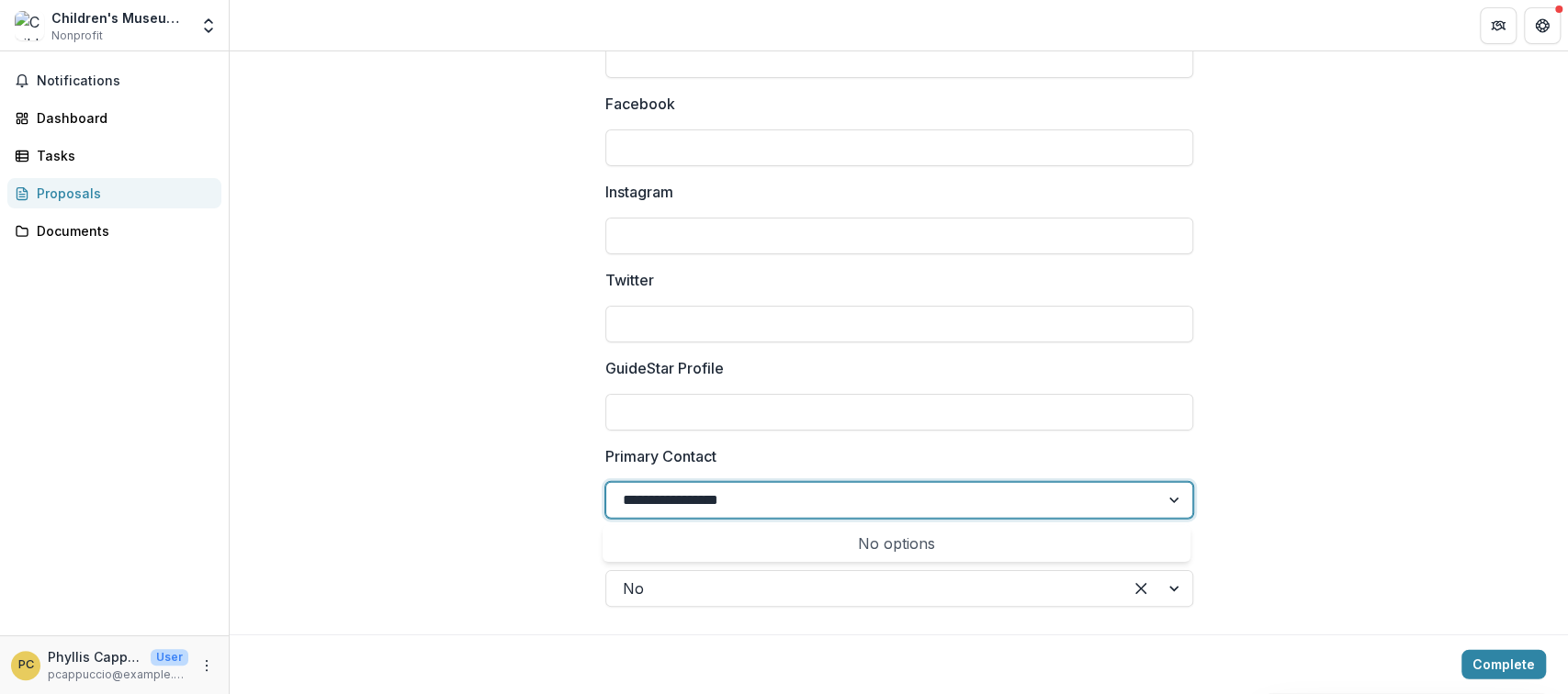 type on "**********" 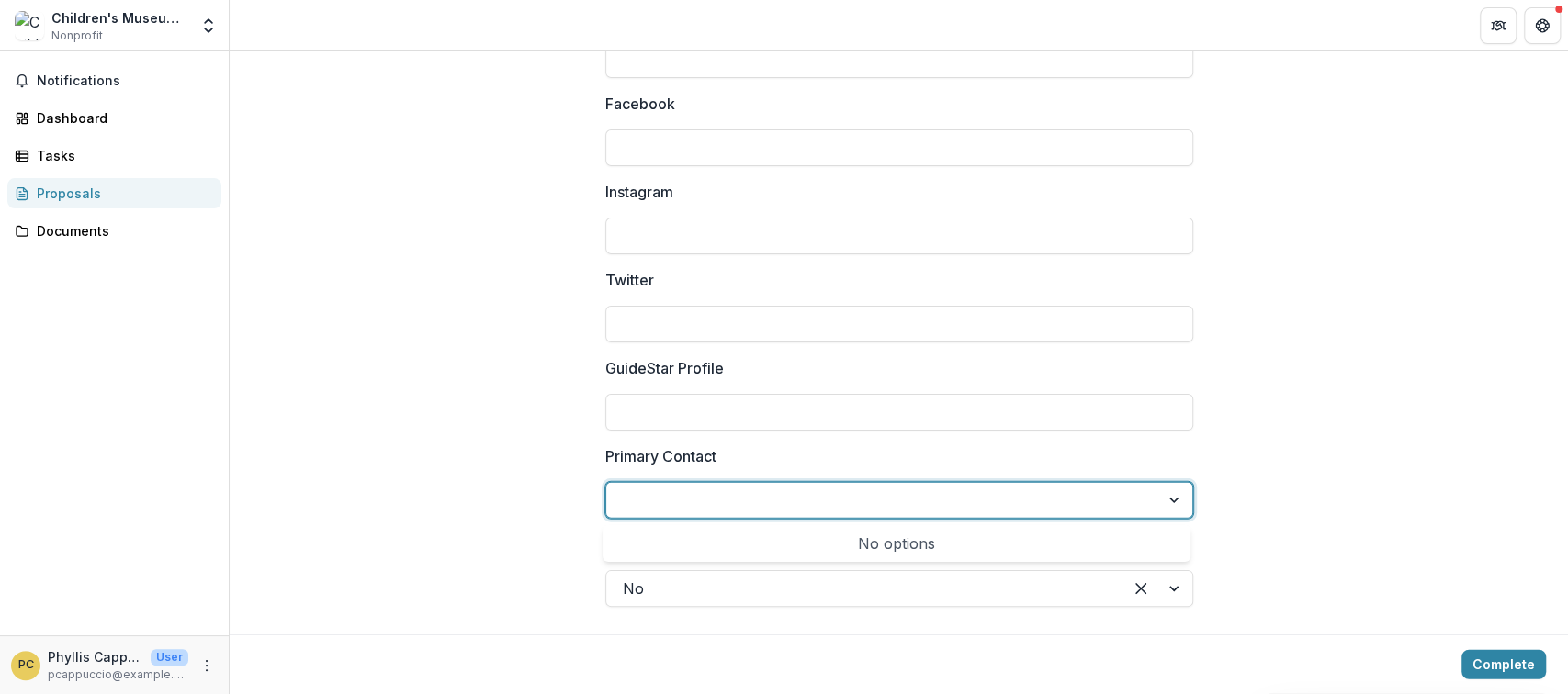 click on "Primary Contact" at bounding box center [894, 456] 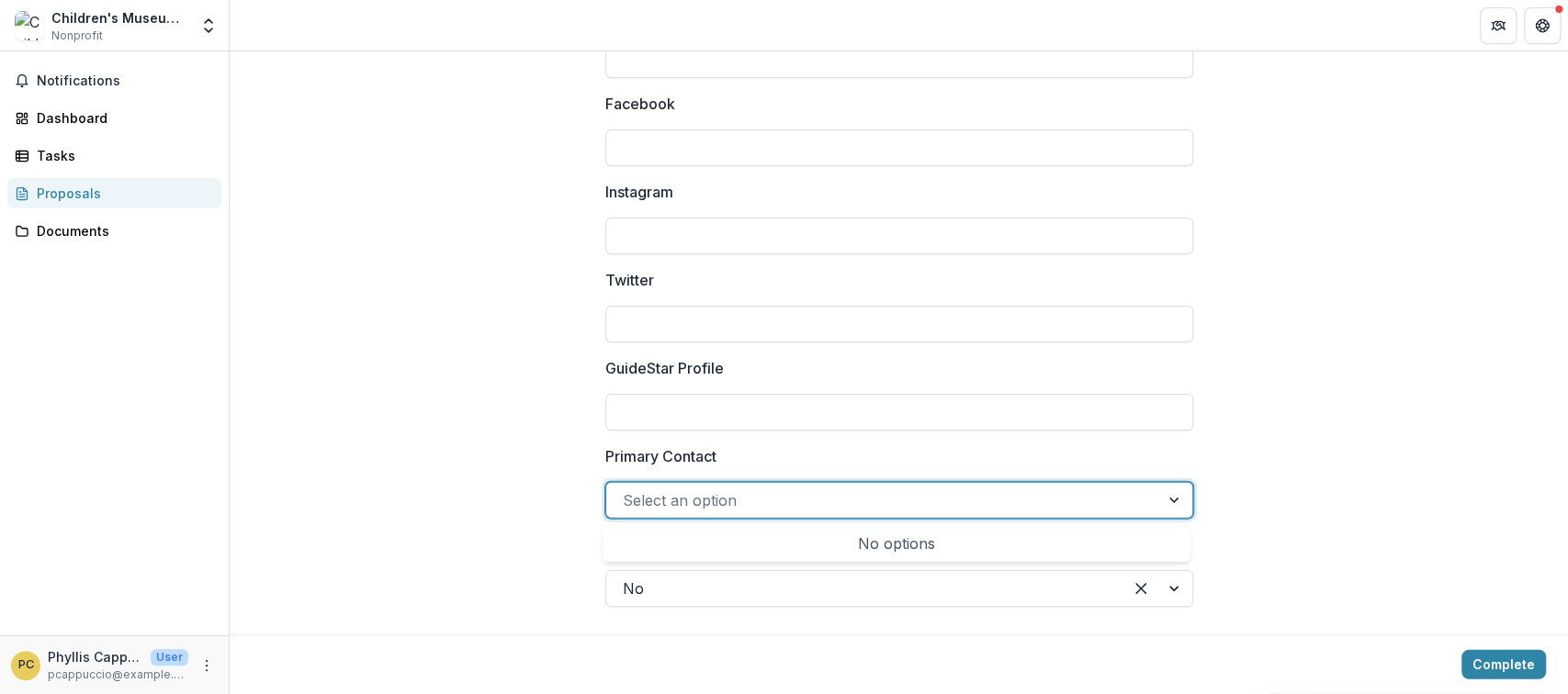 click at bounding box center (883, 500) 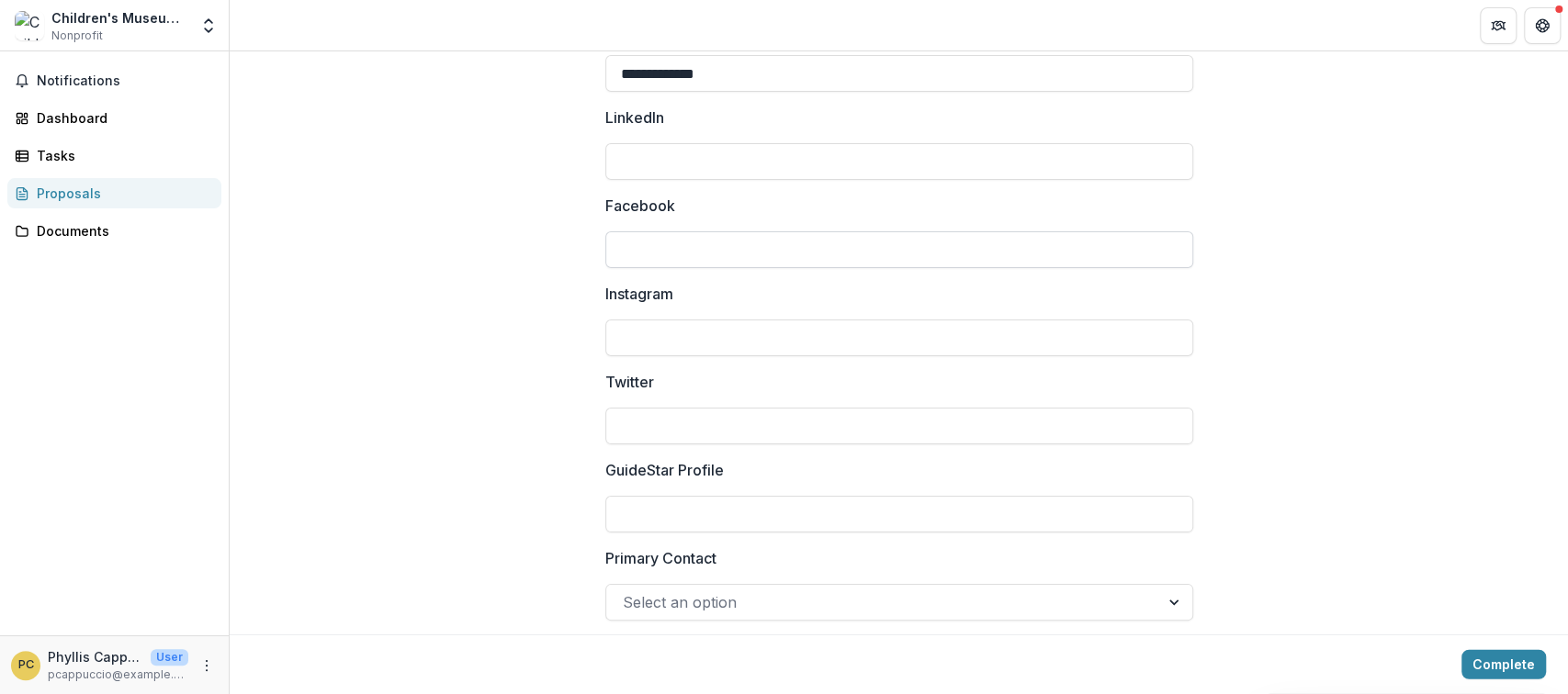 scroll, scrollTop: 2790, scrollLeft: 0, axis: vertical 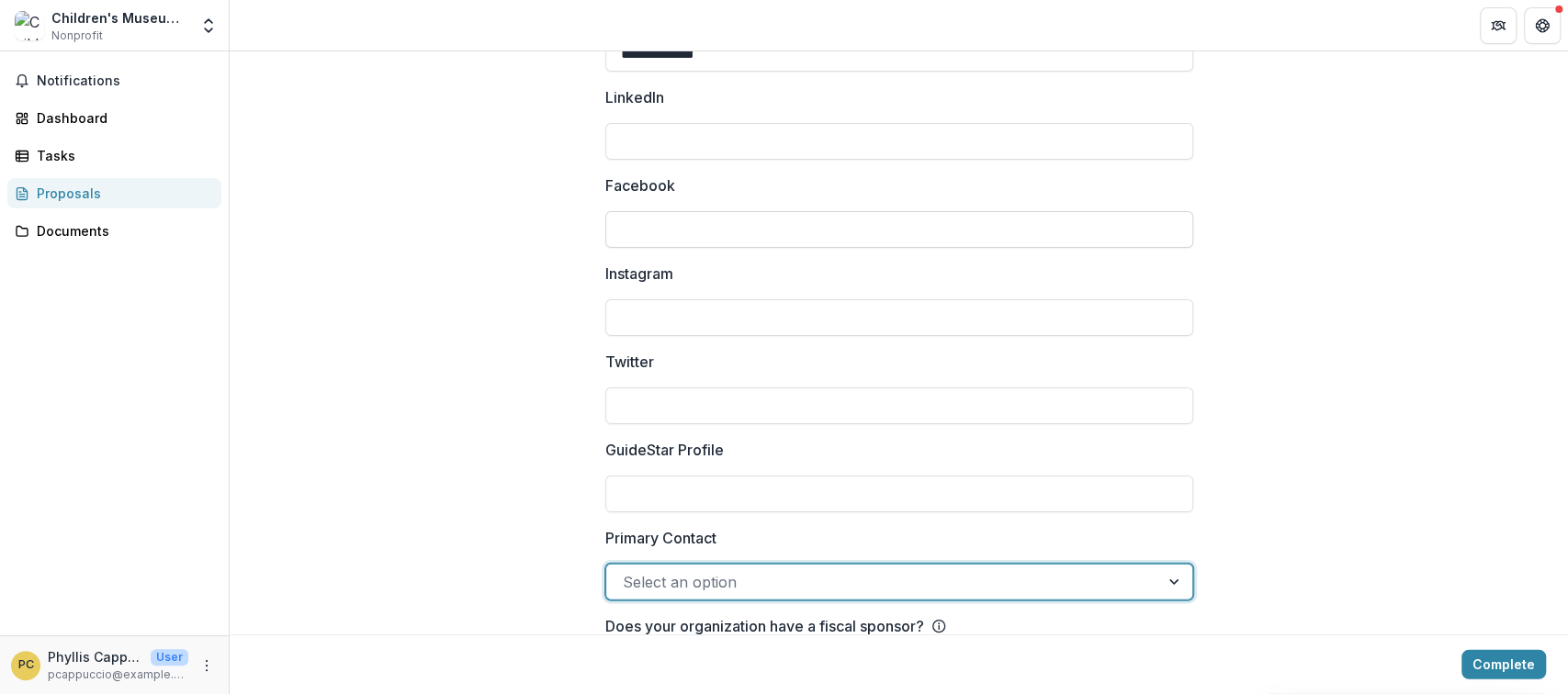 drag, startPoint x: 712, startPoint y: 217, endPoint x: 704, endPoint y: 223, distance: 10 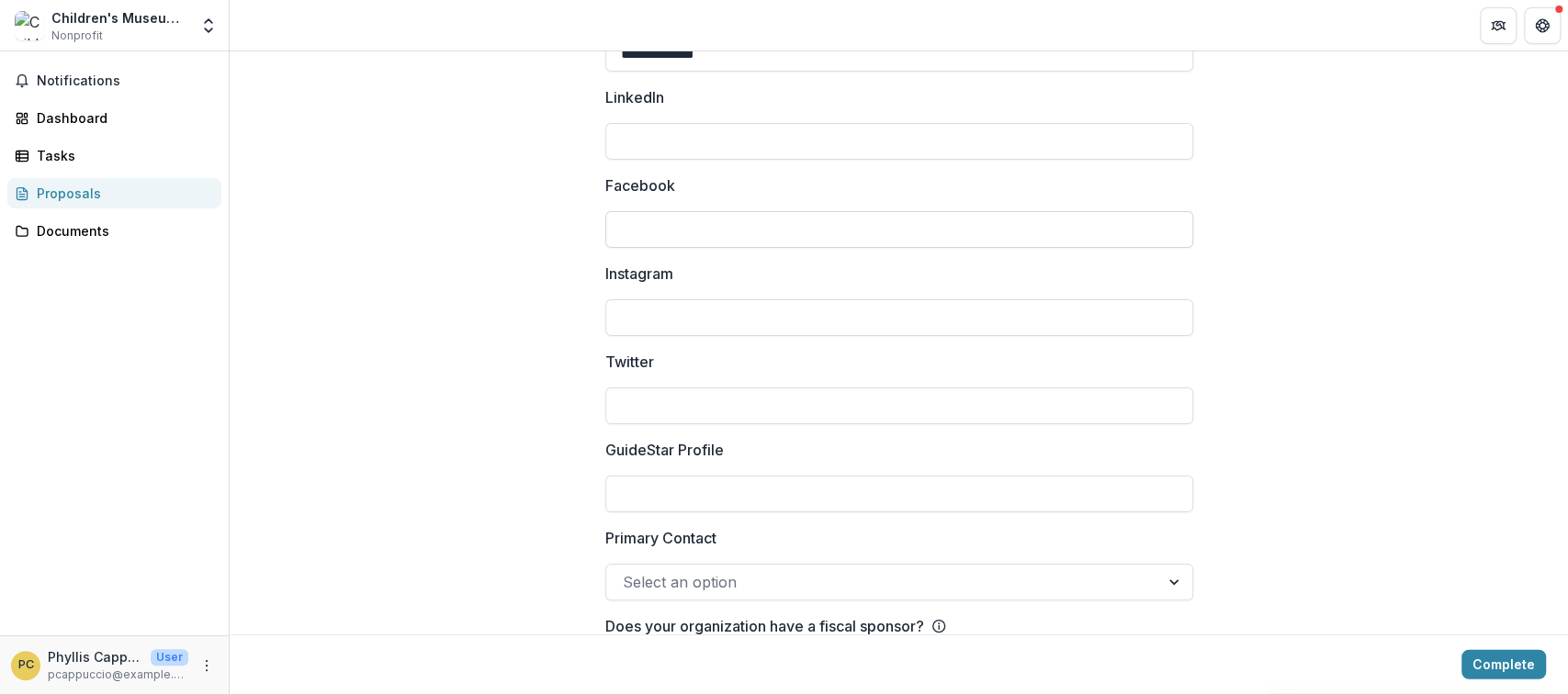 paste on "**********" 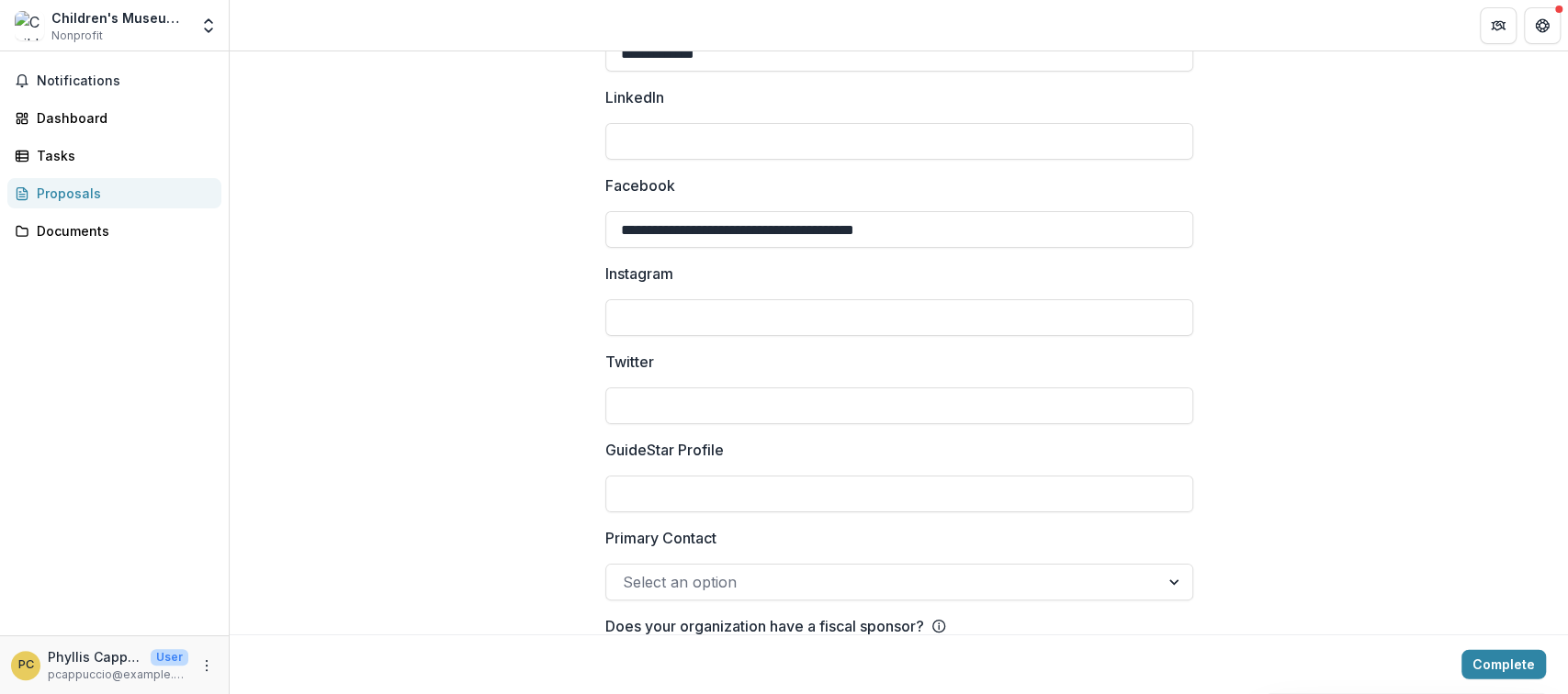 type on "**********" 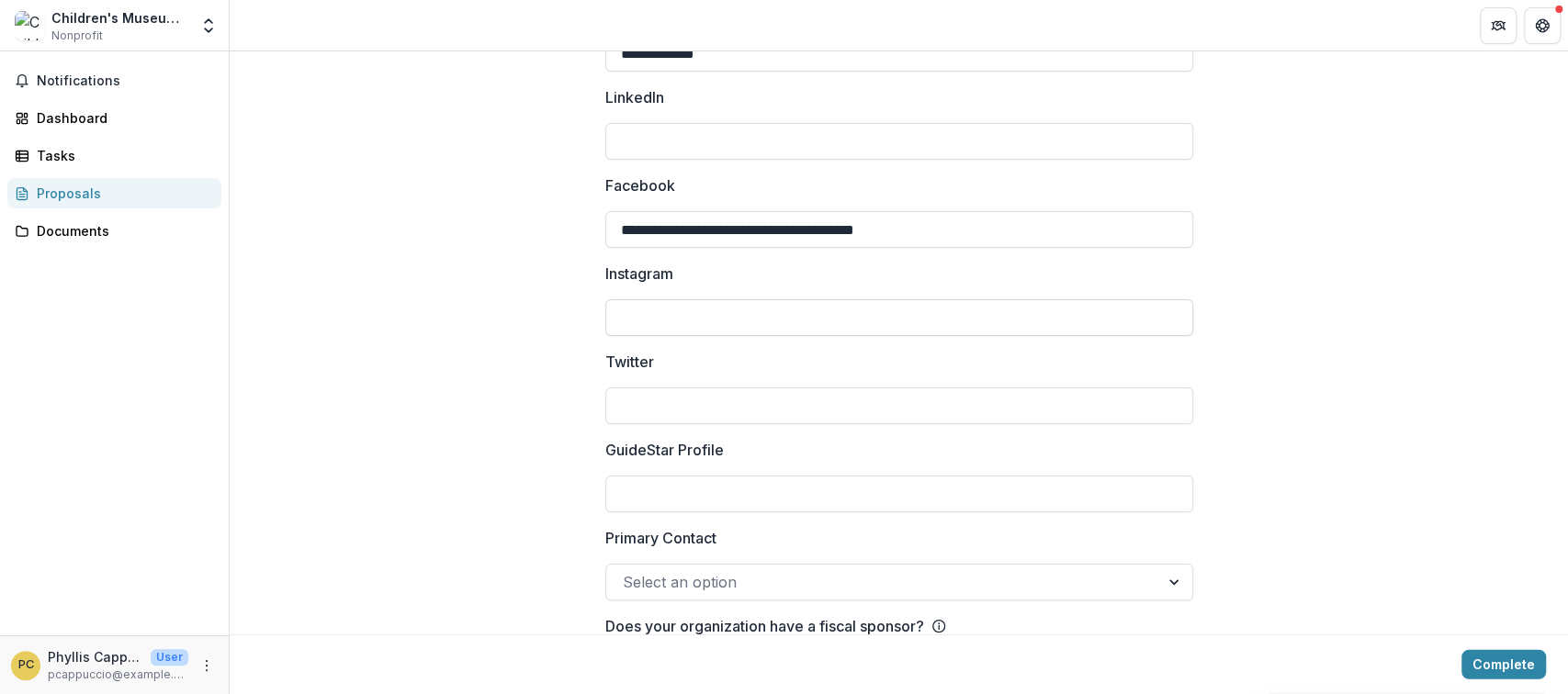 paste on "**********" 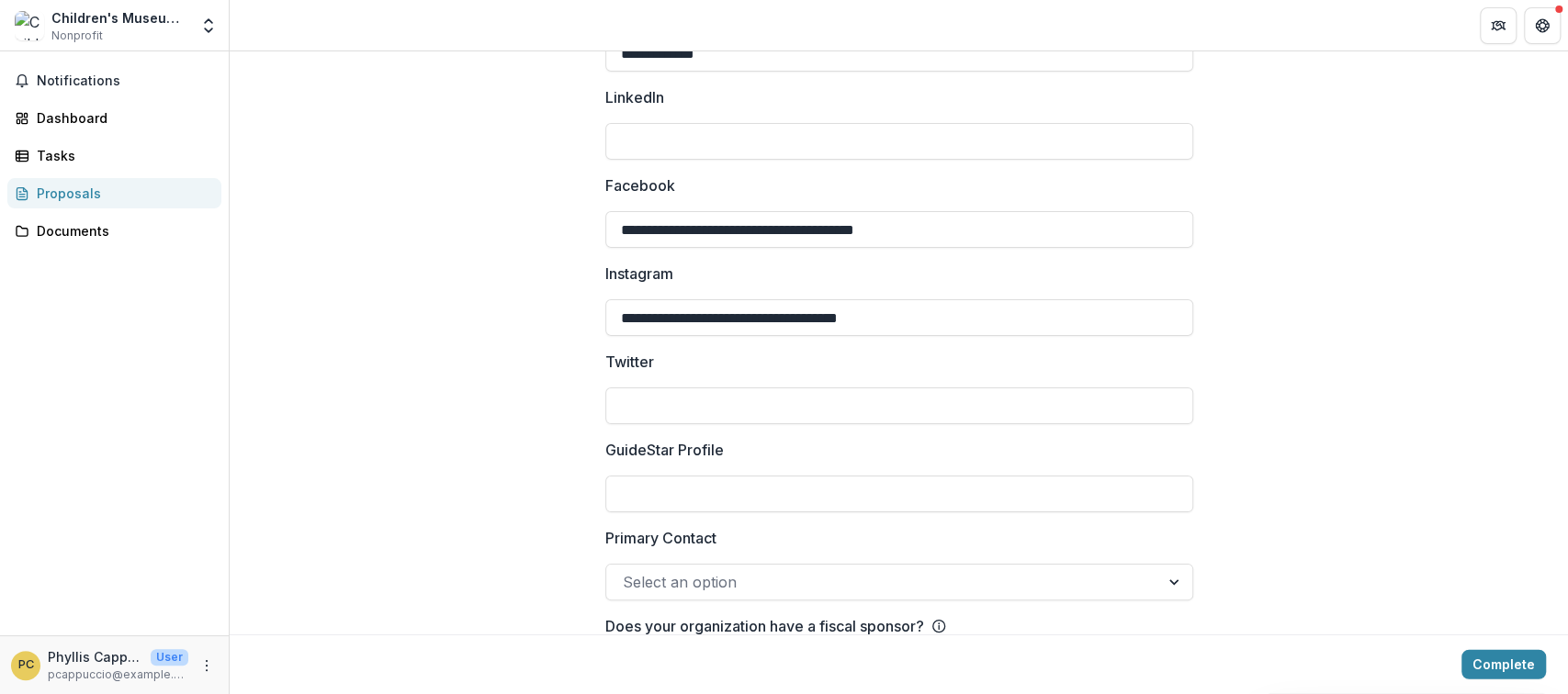 type on "**********" 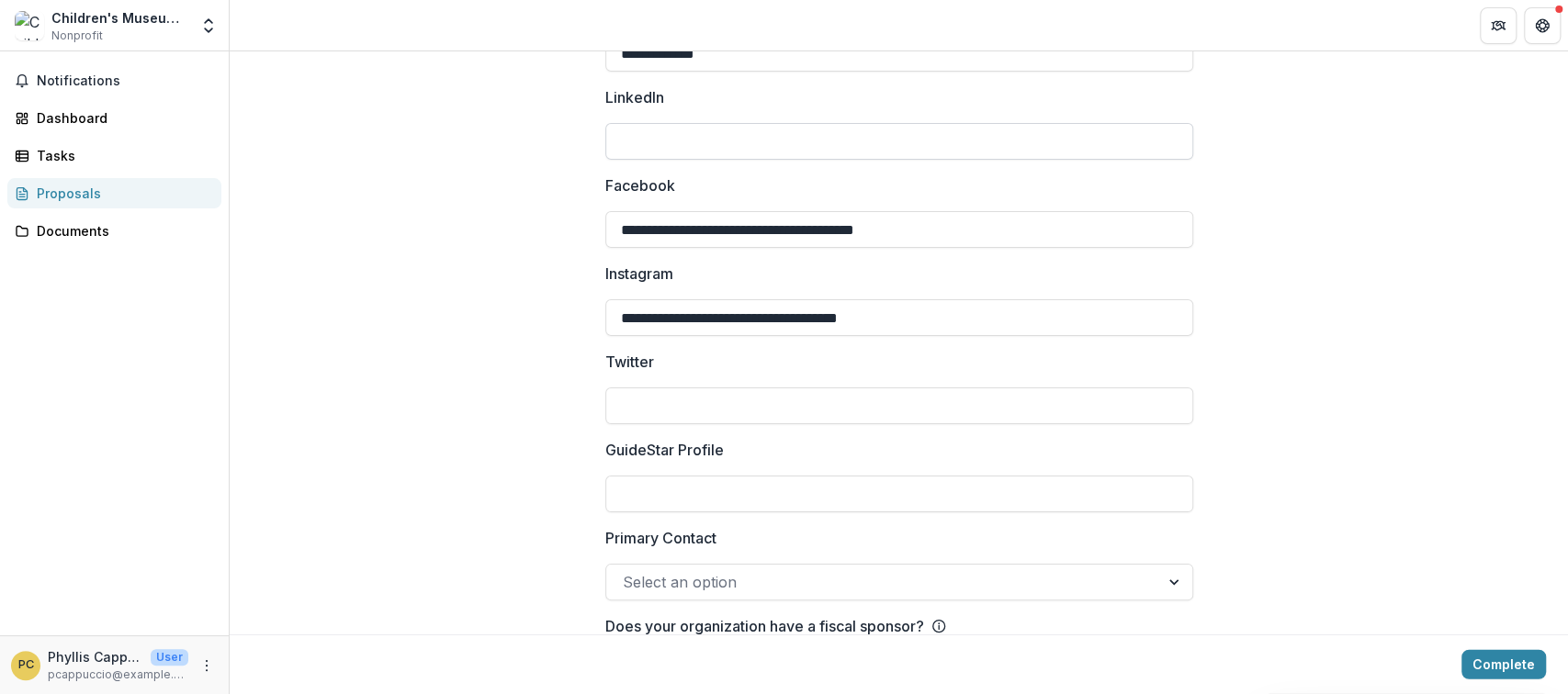 click on "**********" at bounding box center (899, -945) 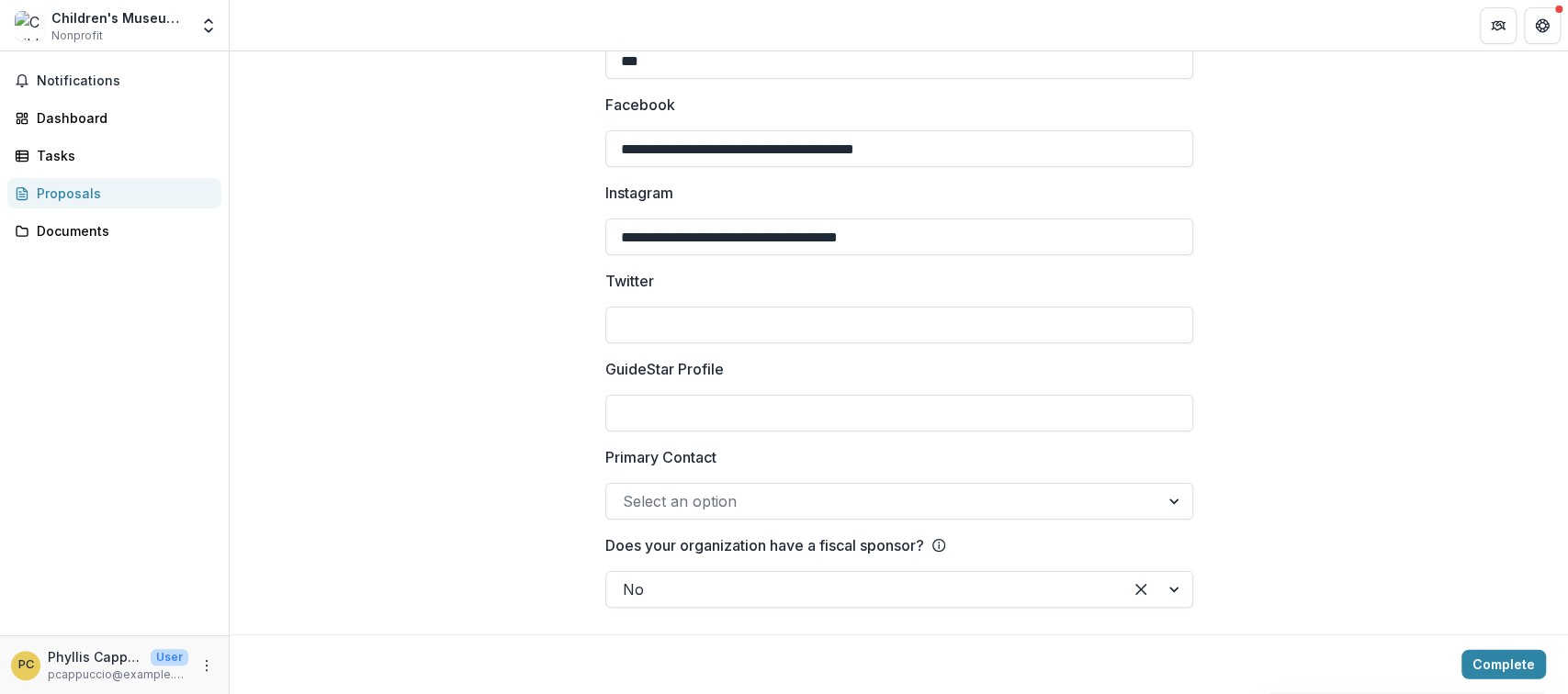 scroll, scrollTop: 2871, scrollLeft: 0, axis: vertical 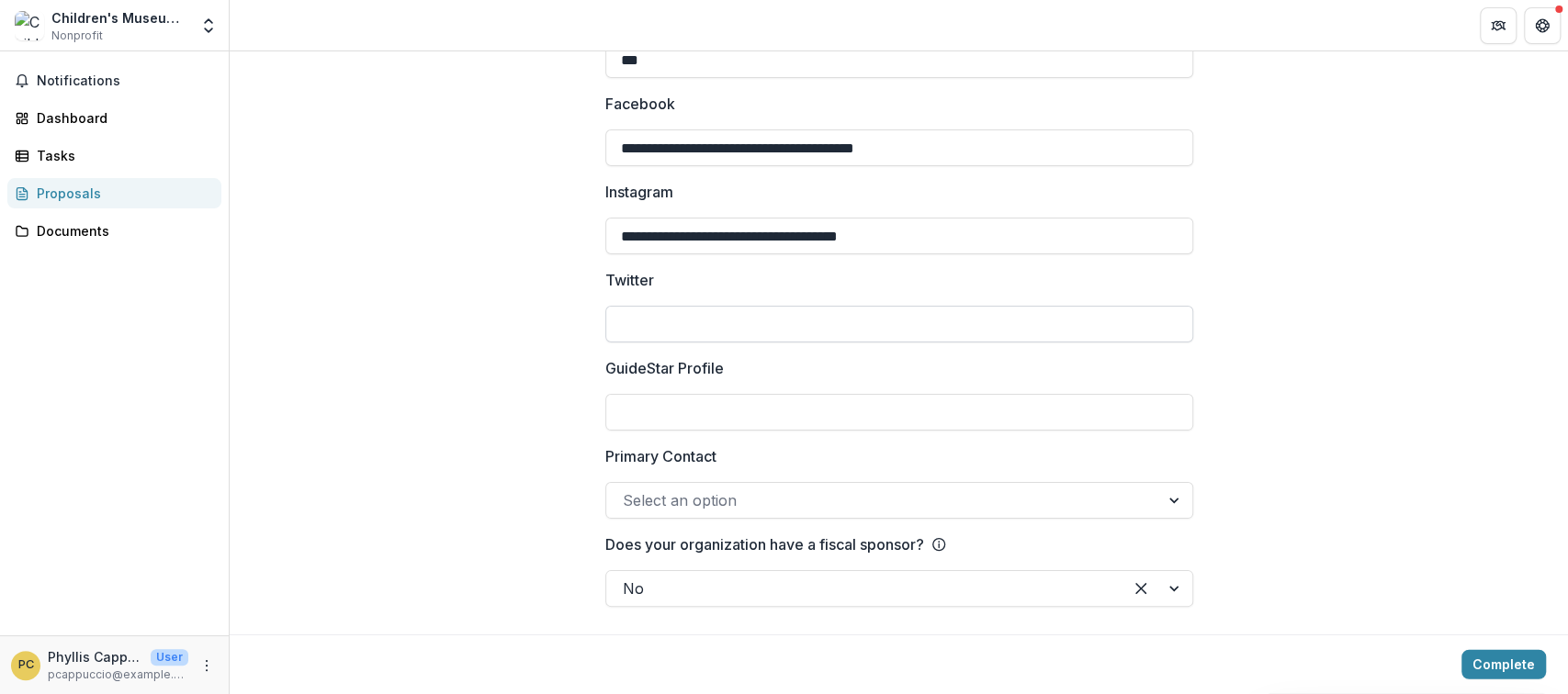 type on "***" 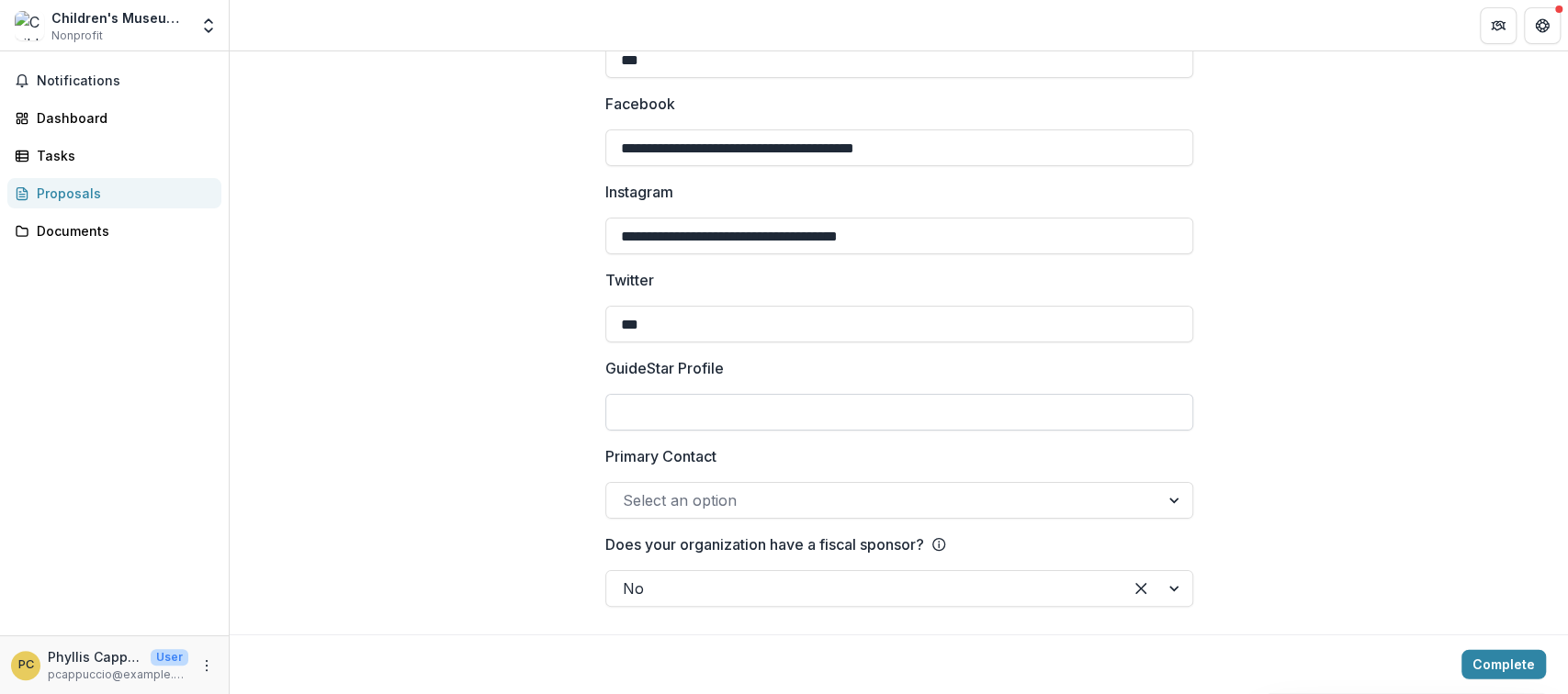 type on "***" 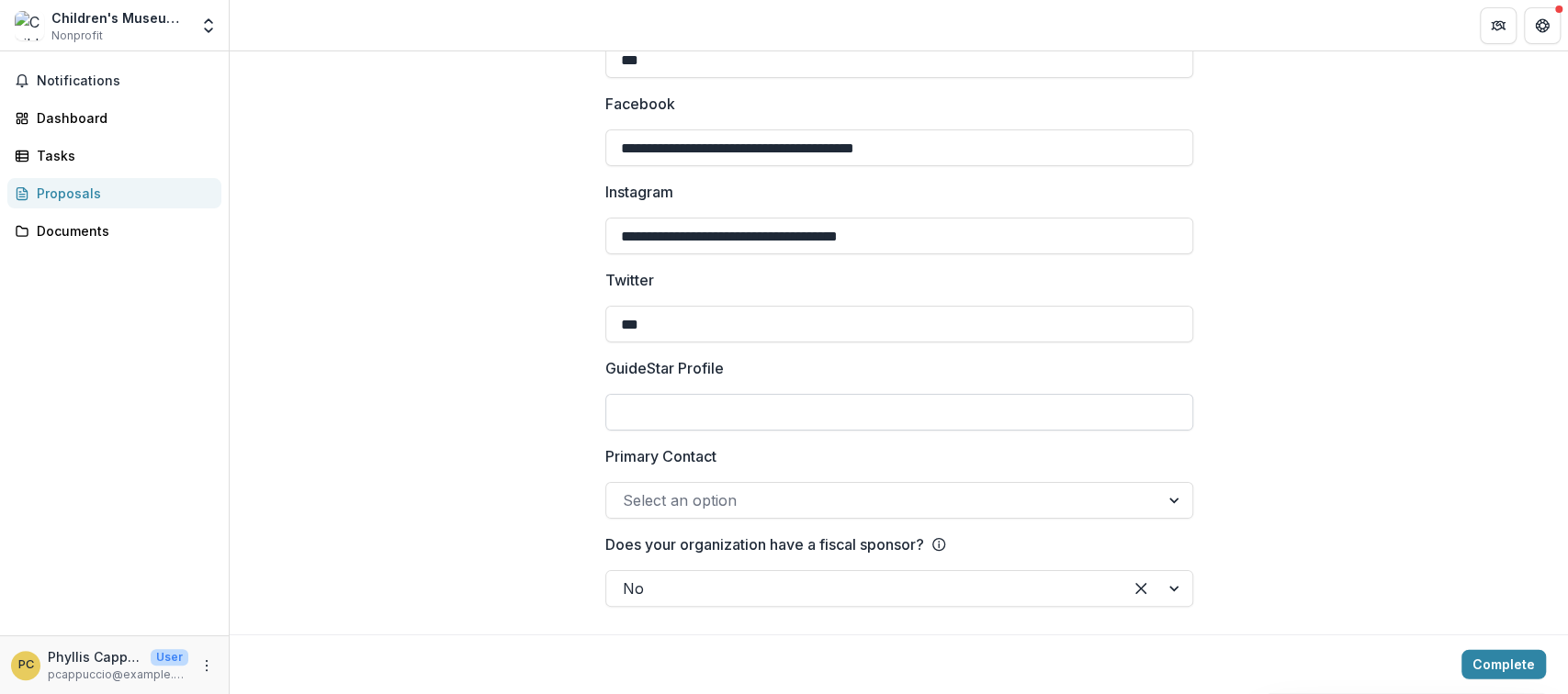 paste on "**********" 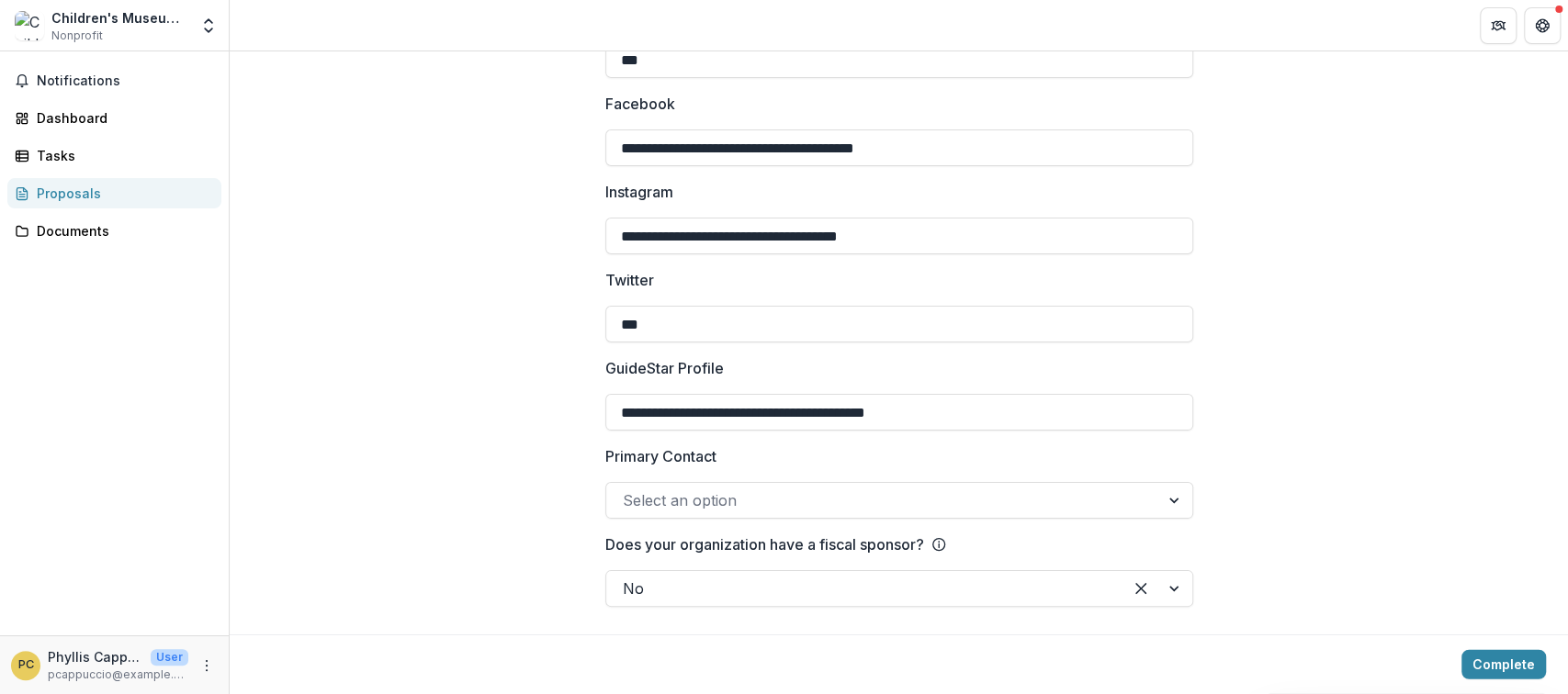type on "**********" 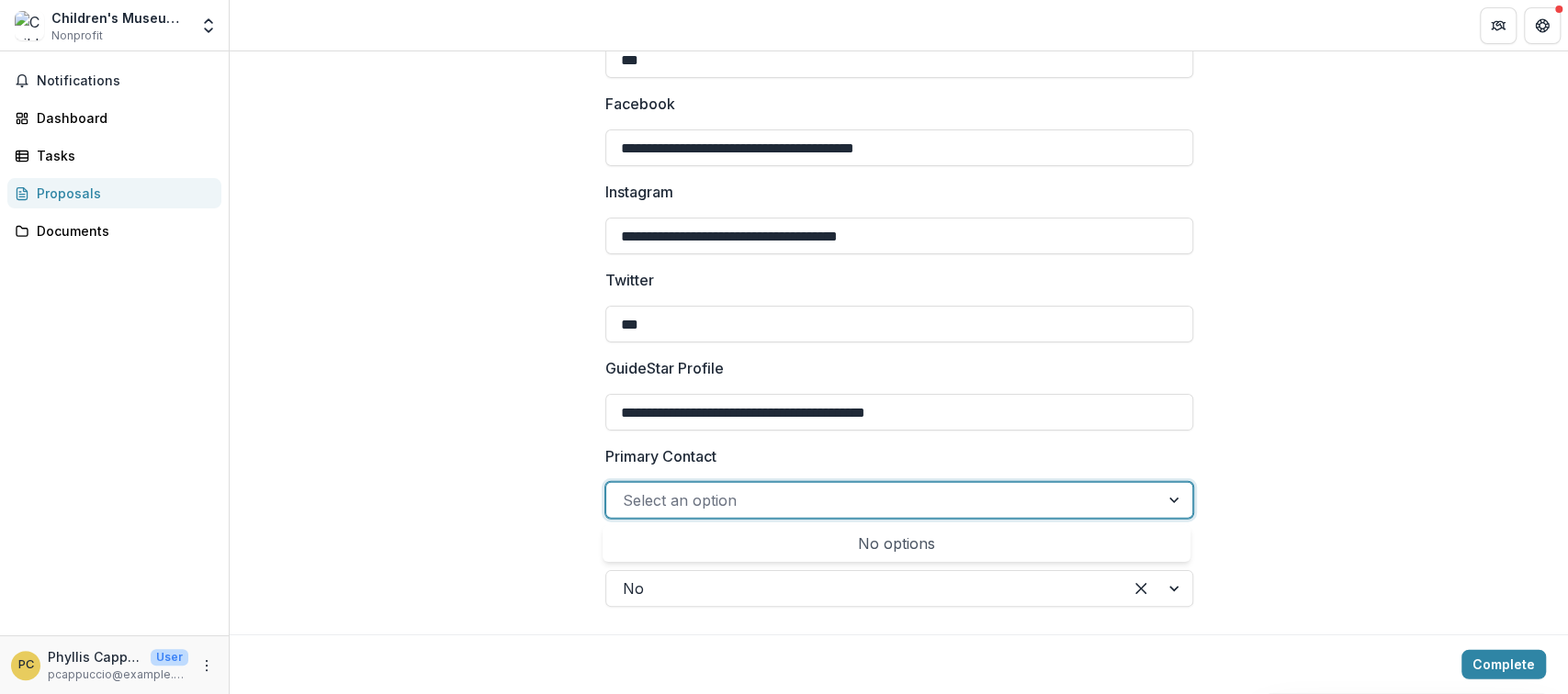 click at bounding box center (1176, 500) 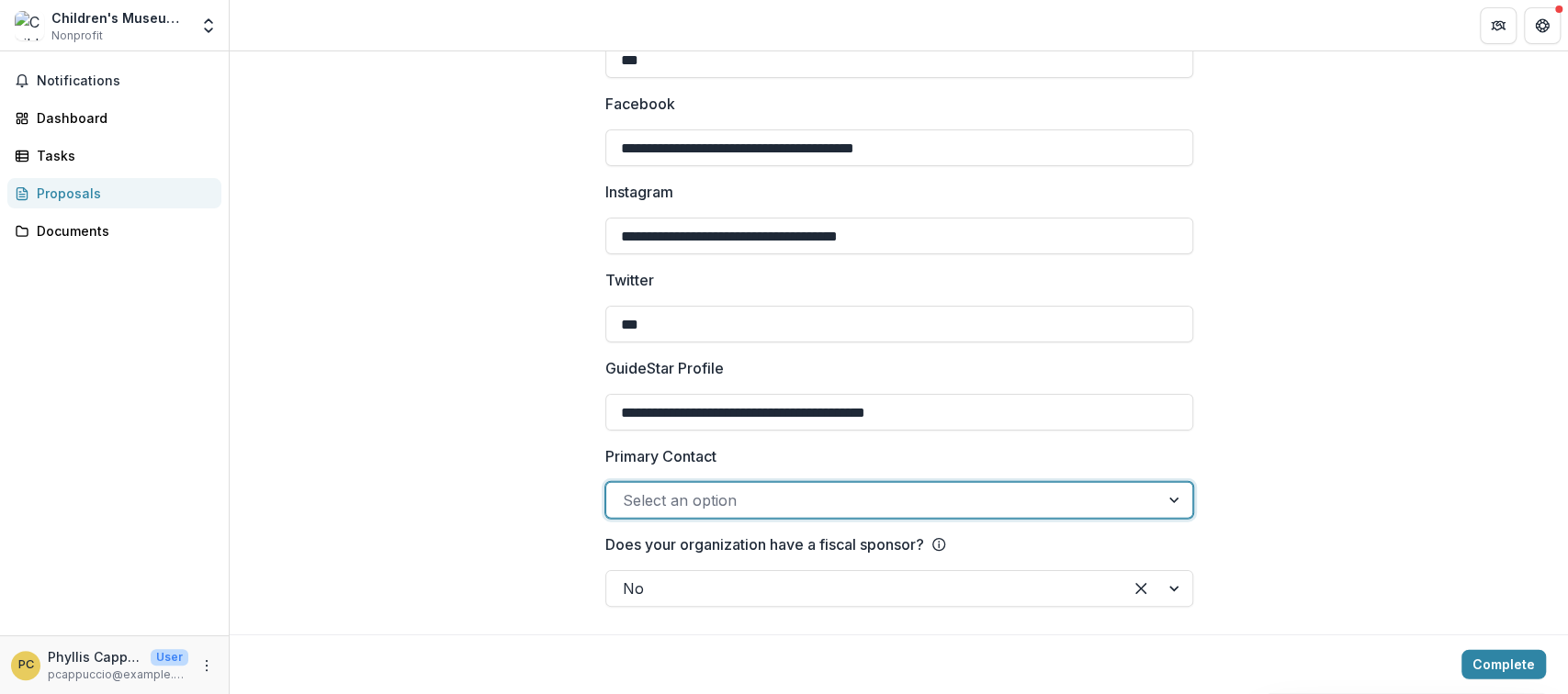 click at bounding box center (883, 500) 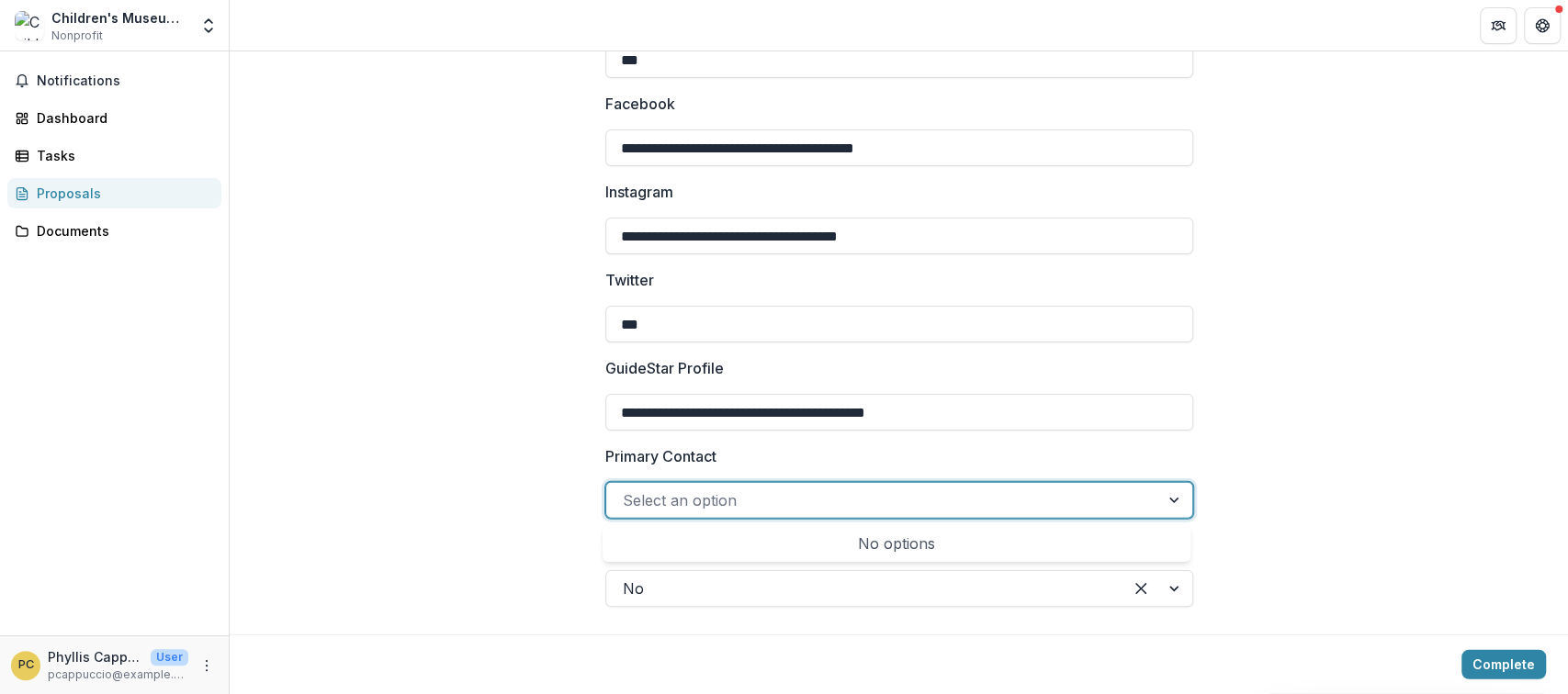 click at bounding box center (883, 500) 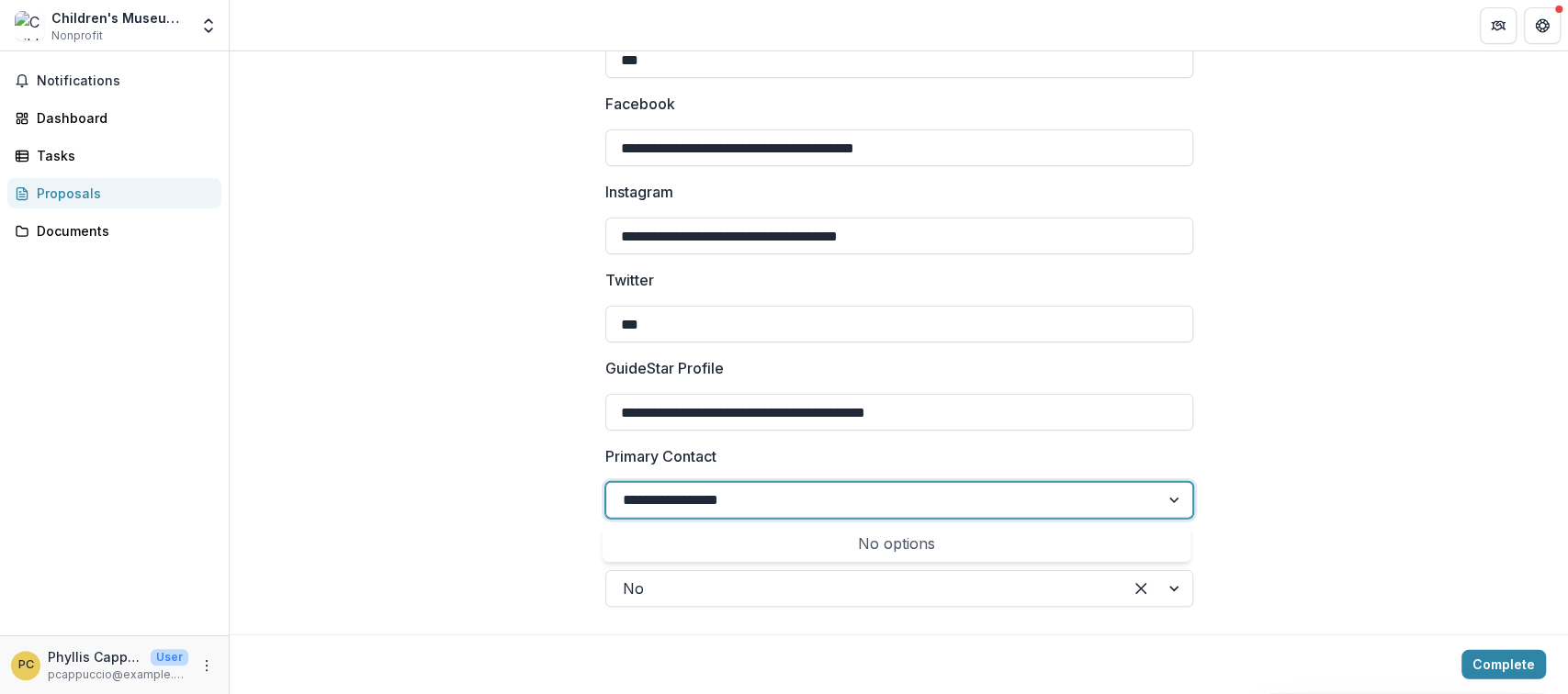 type on "**********" 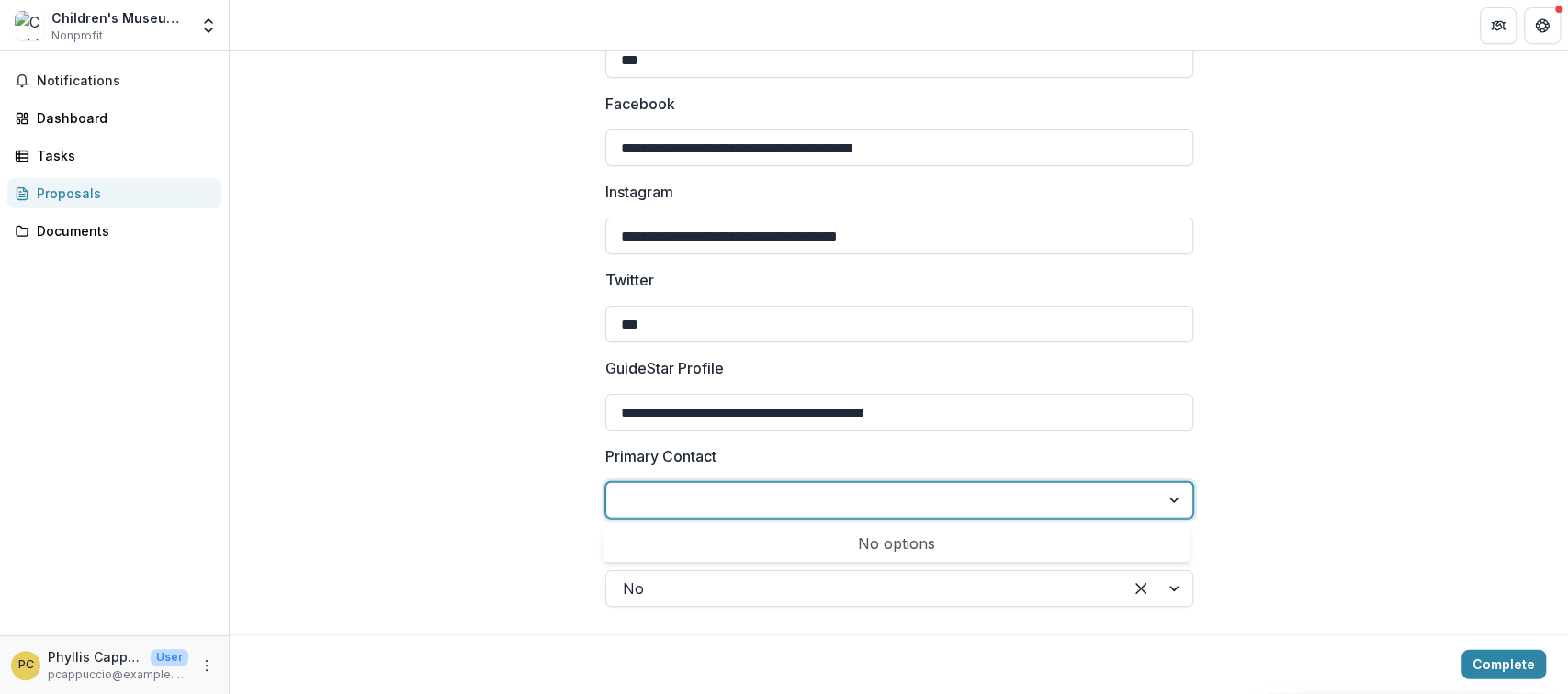 click on "**********" at bounding box center [898, -1026] 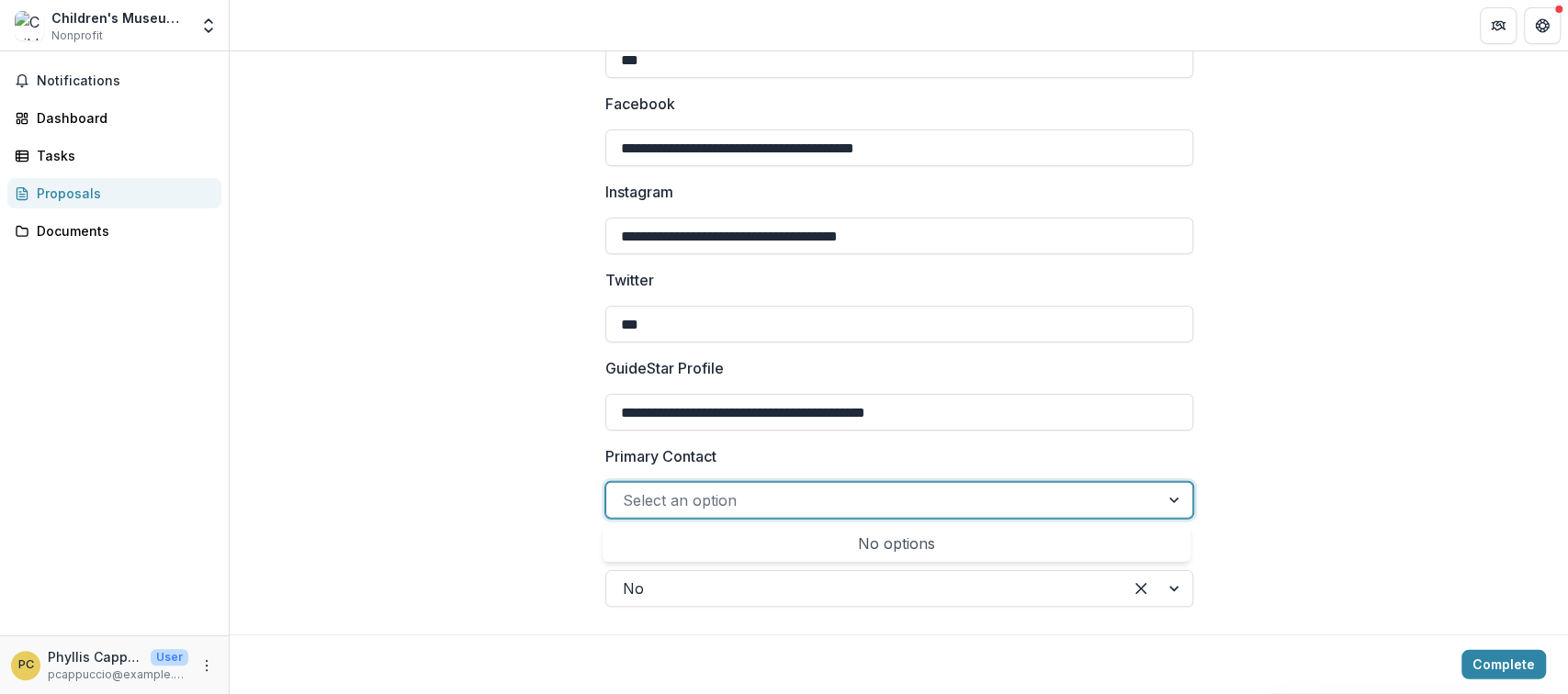 click at bounding box center [883, 500] 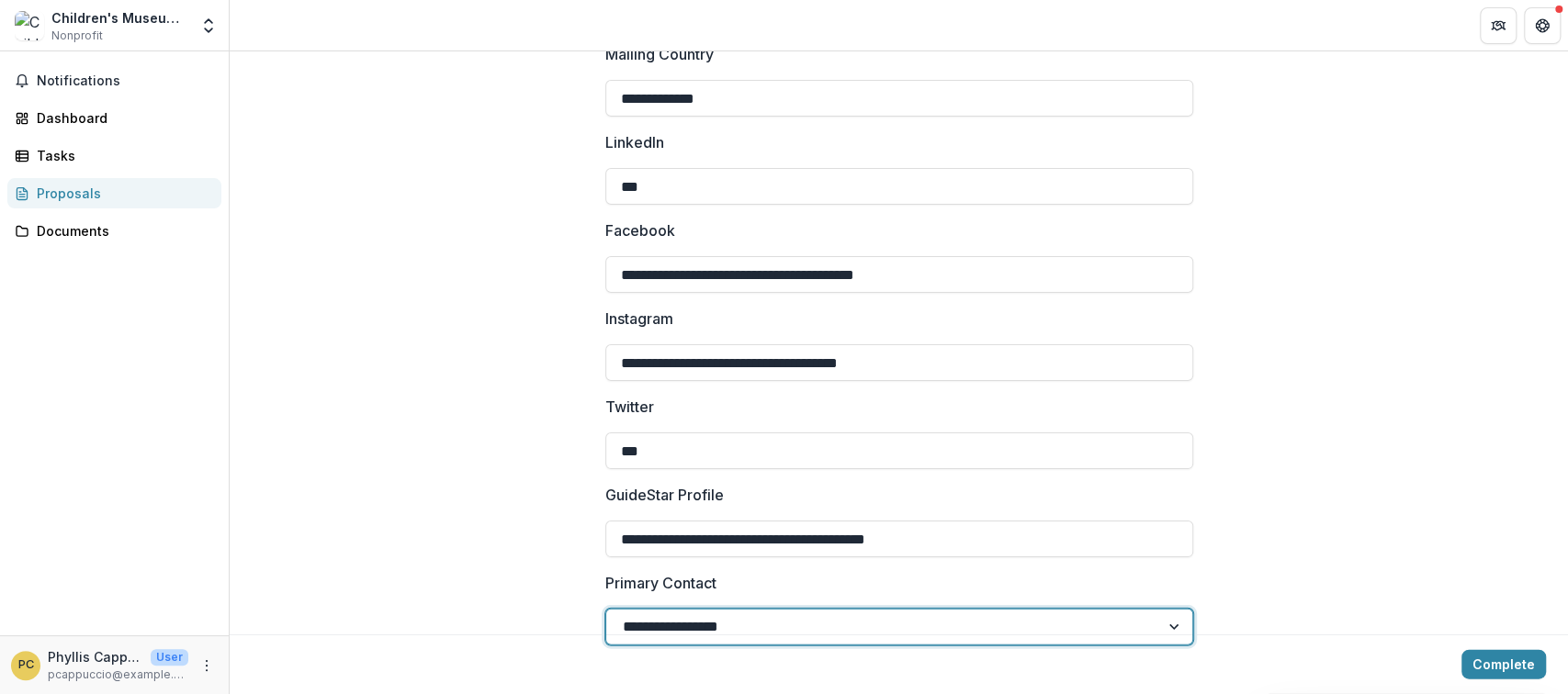 scroll, scrollTop: 2748, scrollLeft: 0, axis: vertical 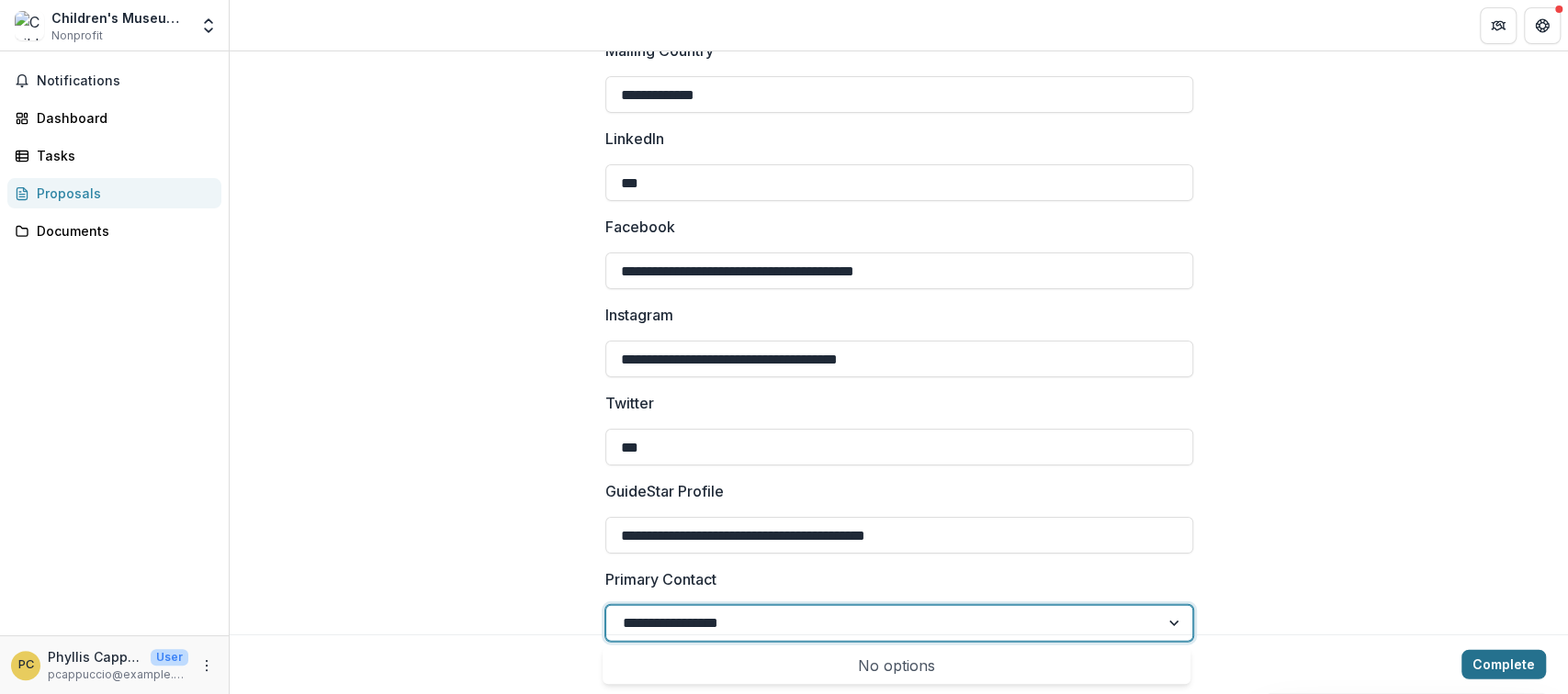 type on "**********" 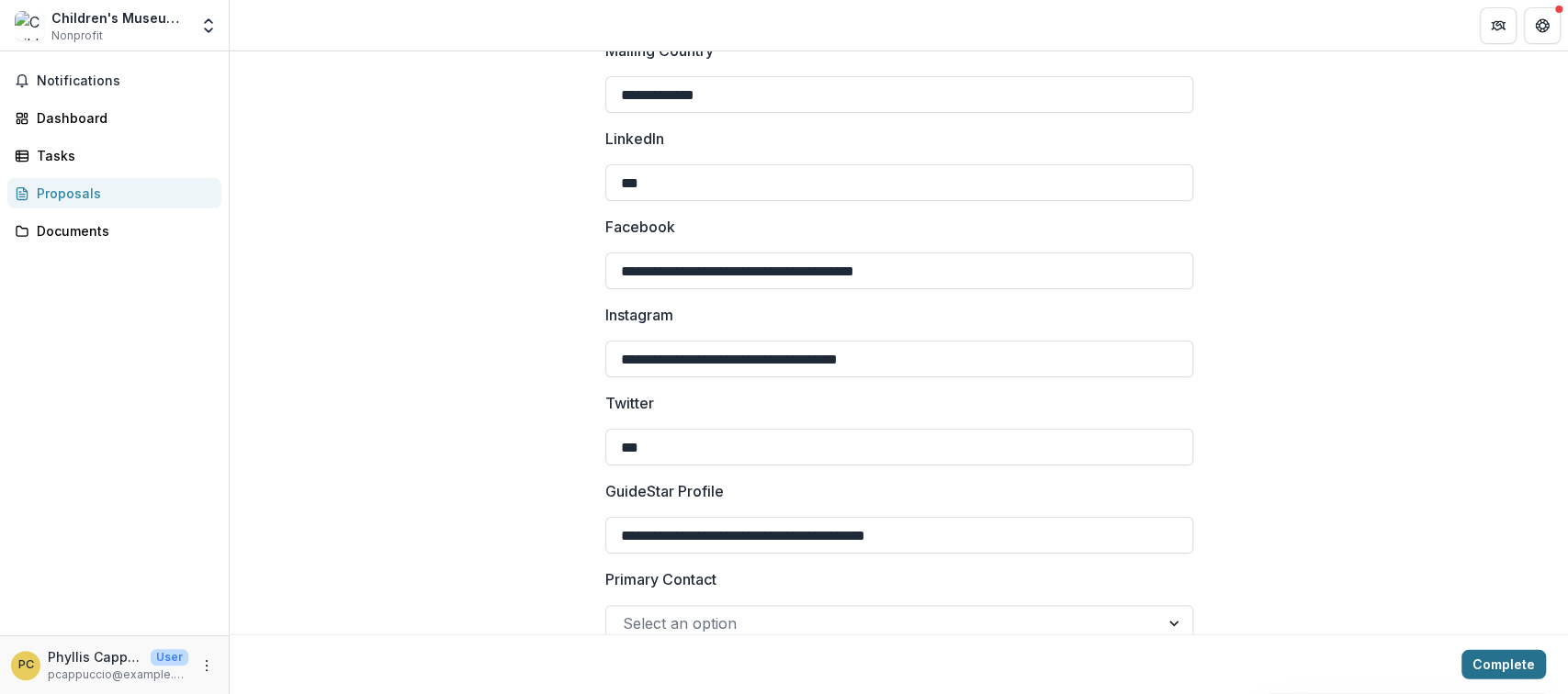 click on "Complete" at bounding box center [1504, 665] 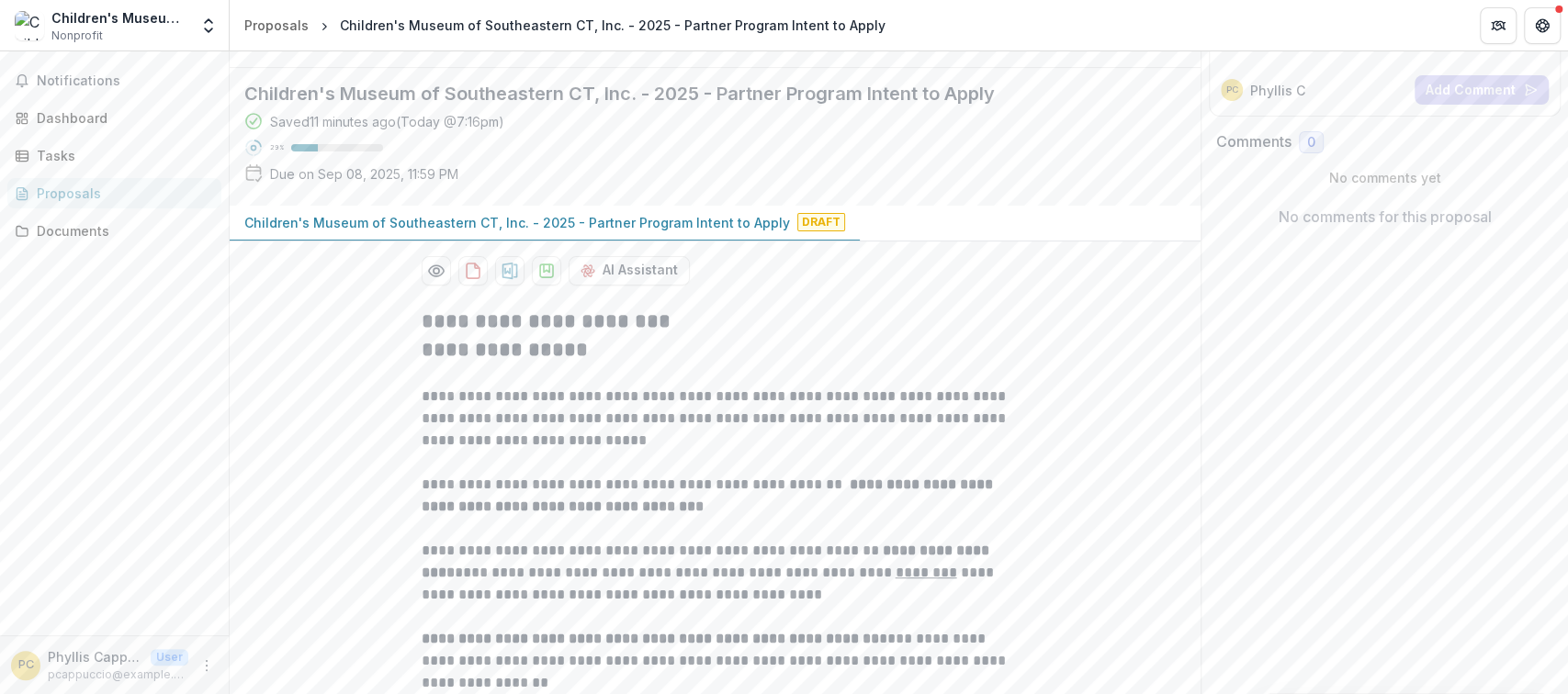 scroll, scrollTop: 433, scrollLeft: 0, axis: vertical 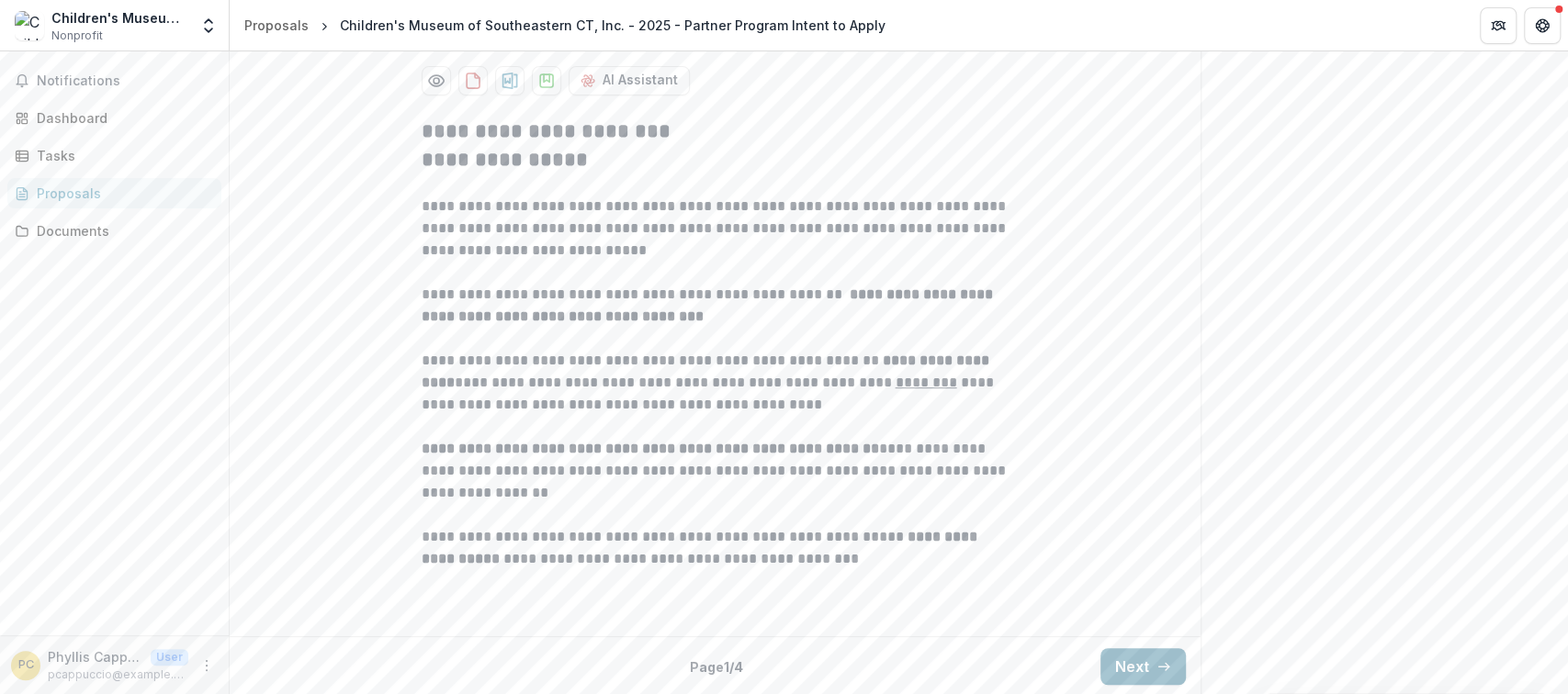 click on "Next" at bounding box center (1143, 666) 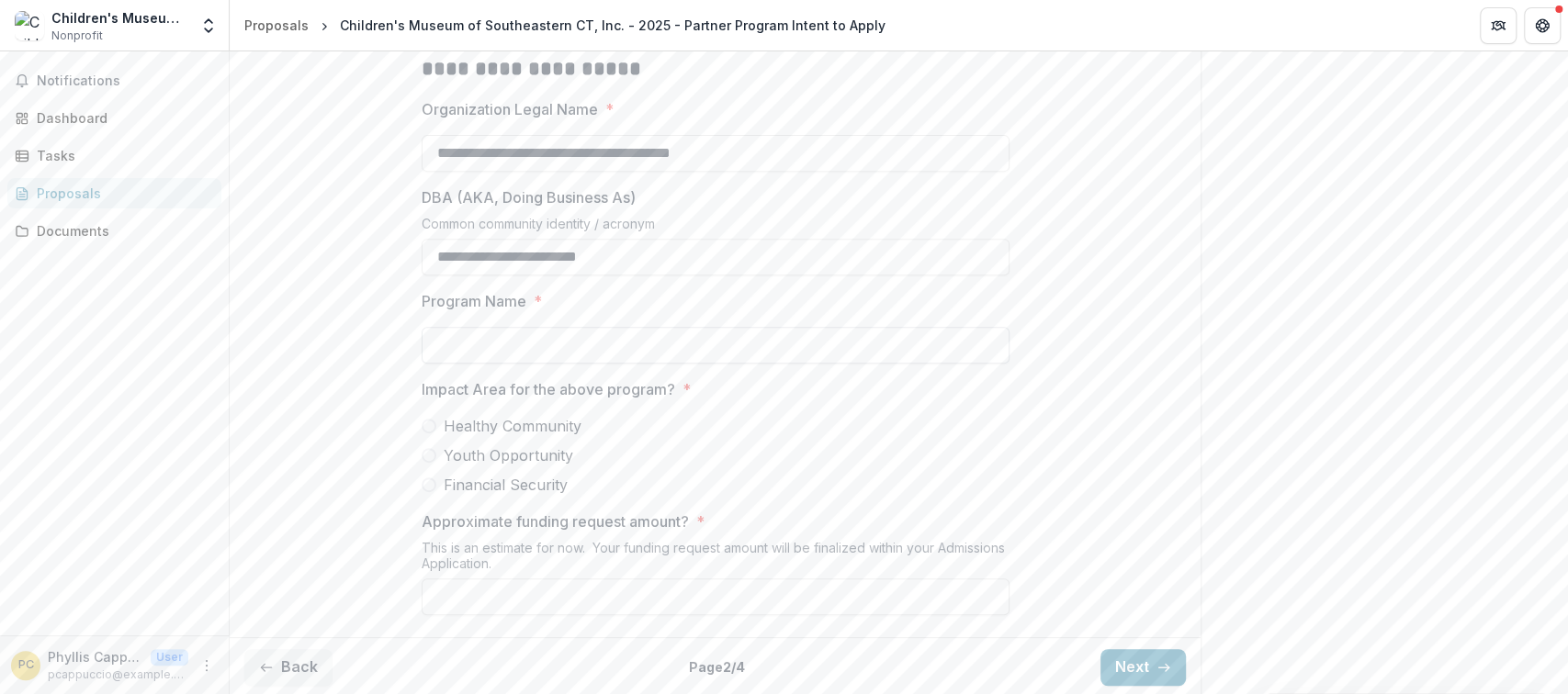 scroll, scrollTop: 497, scrollLeft: 0, axis: vertical 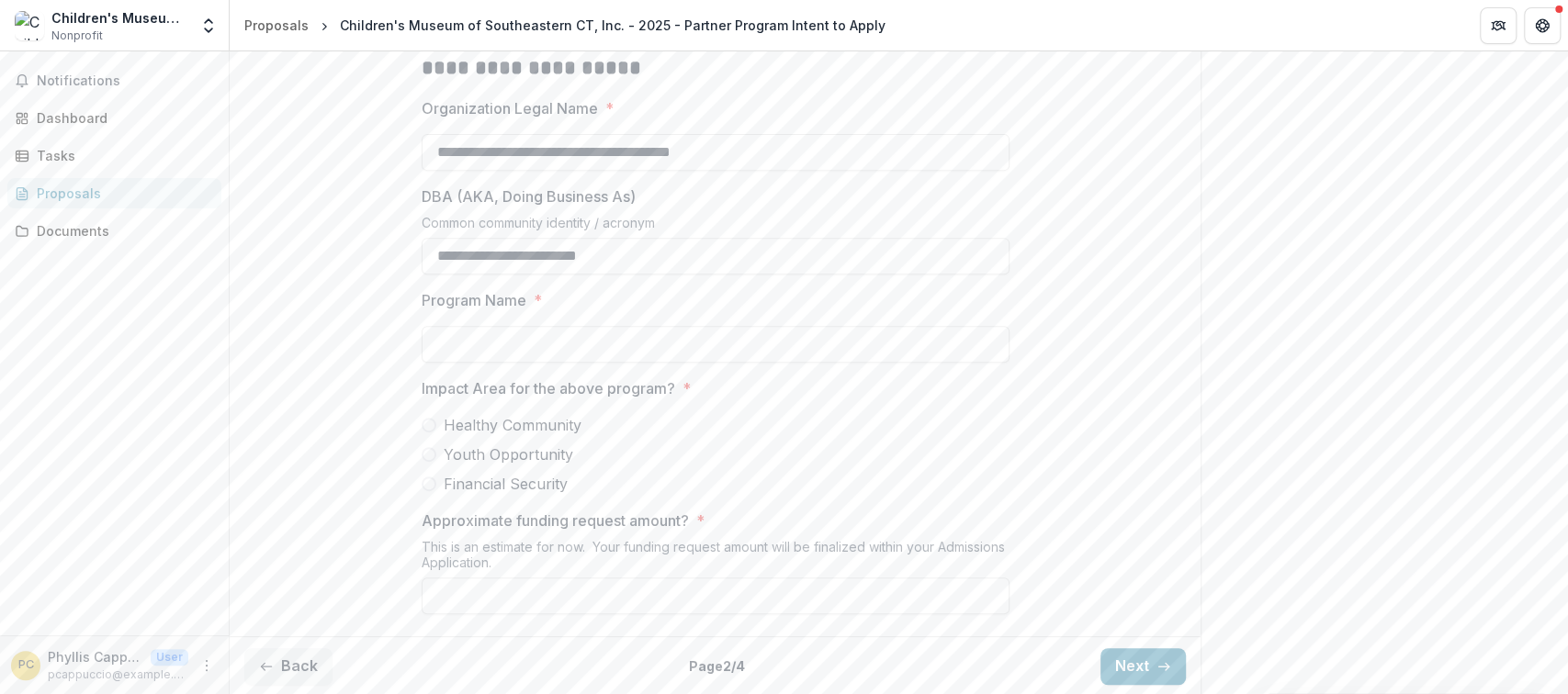 click at bounding box center (429, 454) 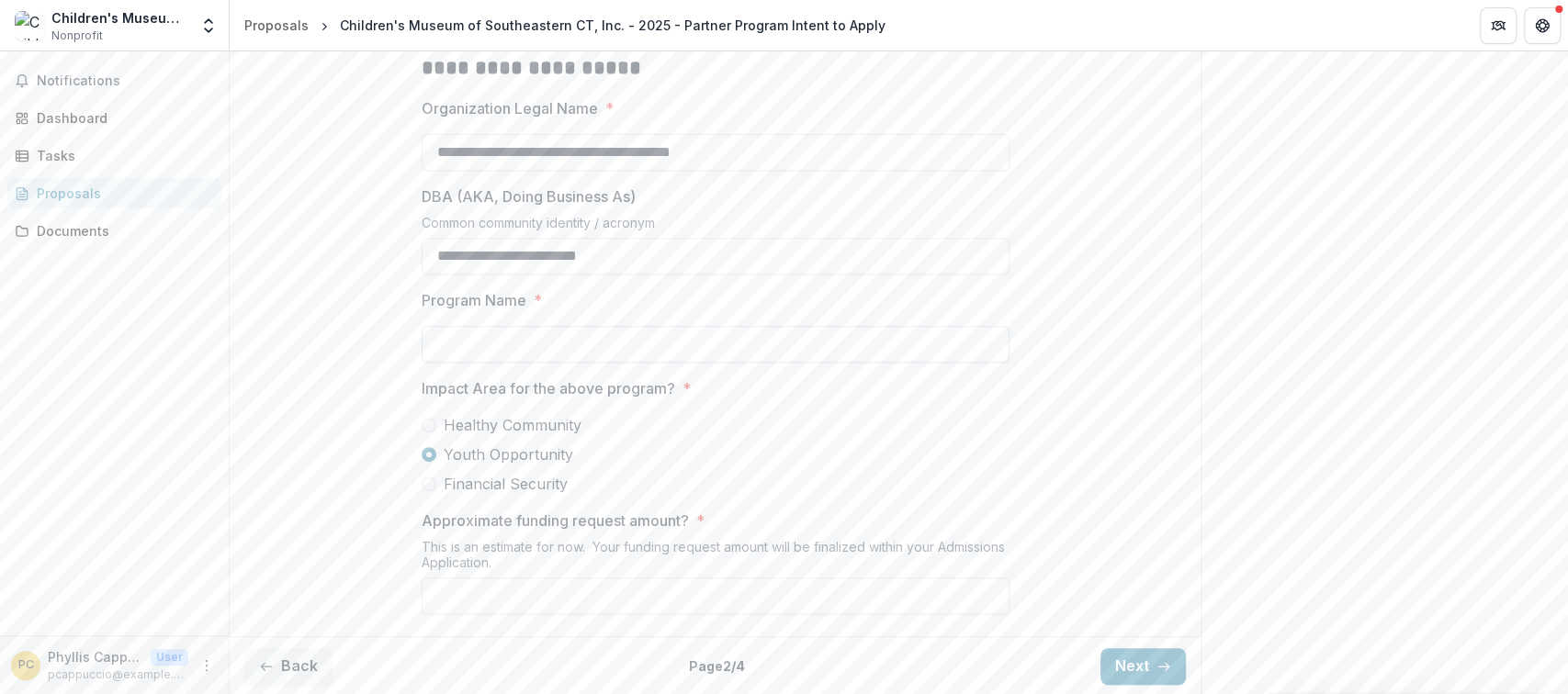 click on "Program Name *" at bounding box center (716, 344) 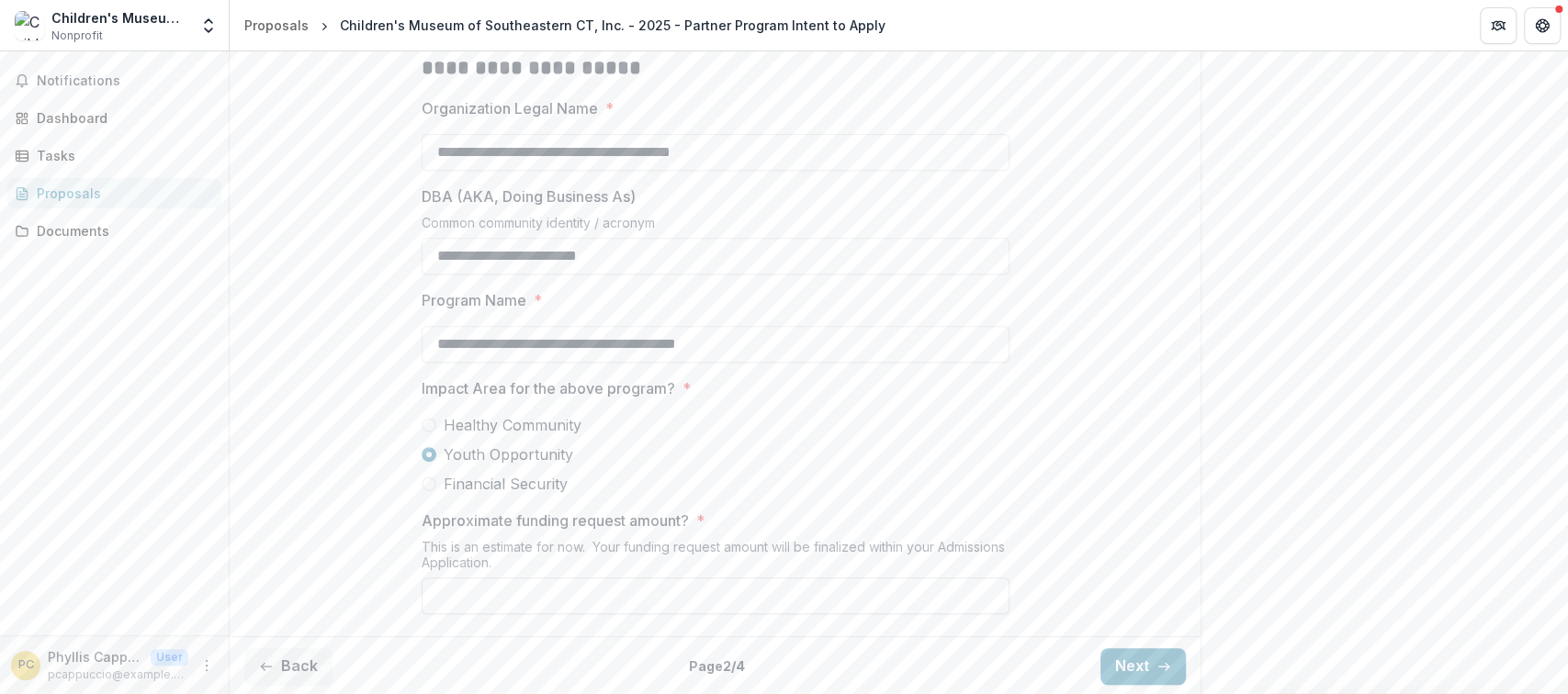 type on "**********" 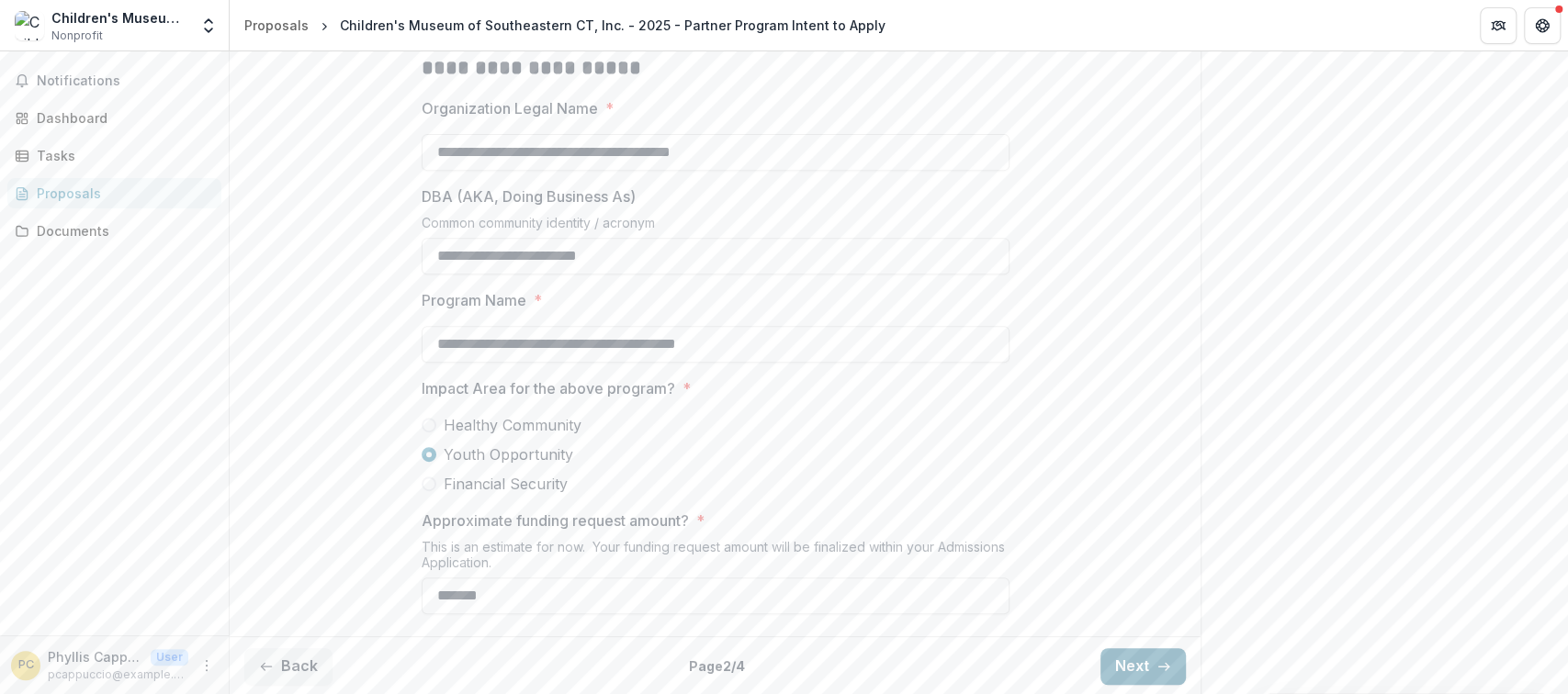 type on "*******" 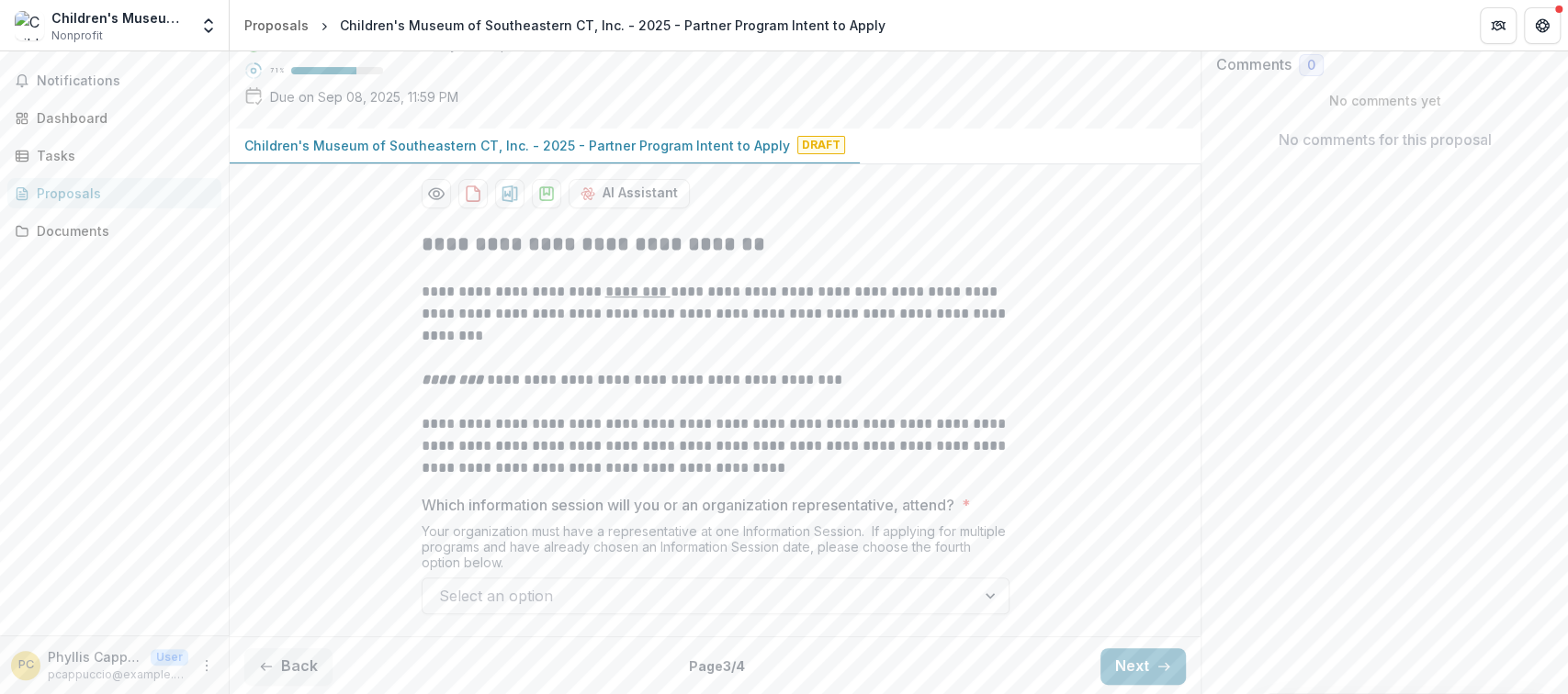 click at bounding box center [699, 596] 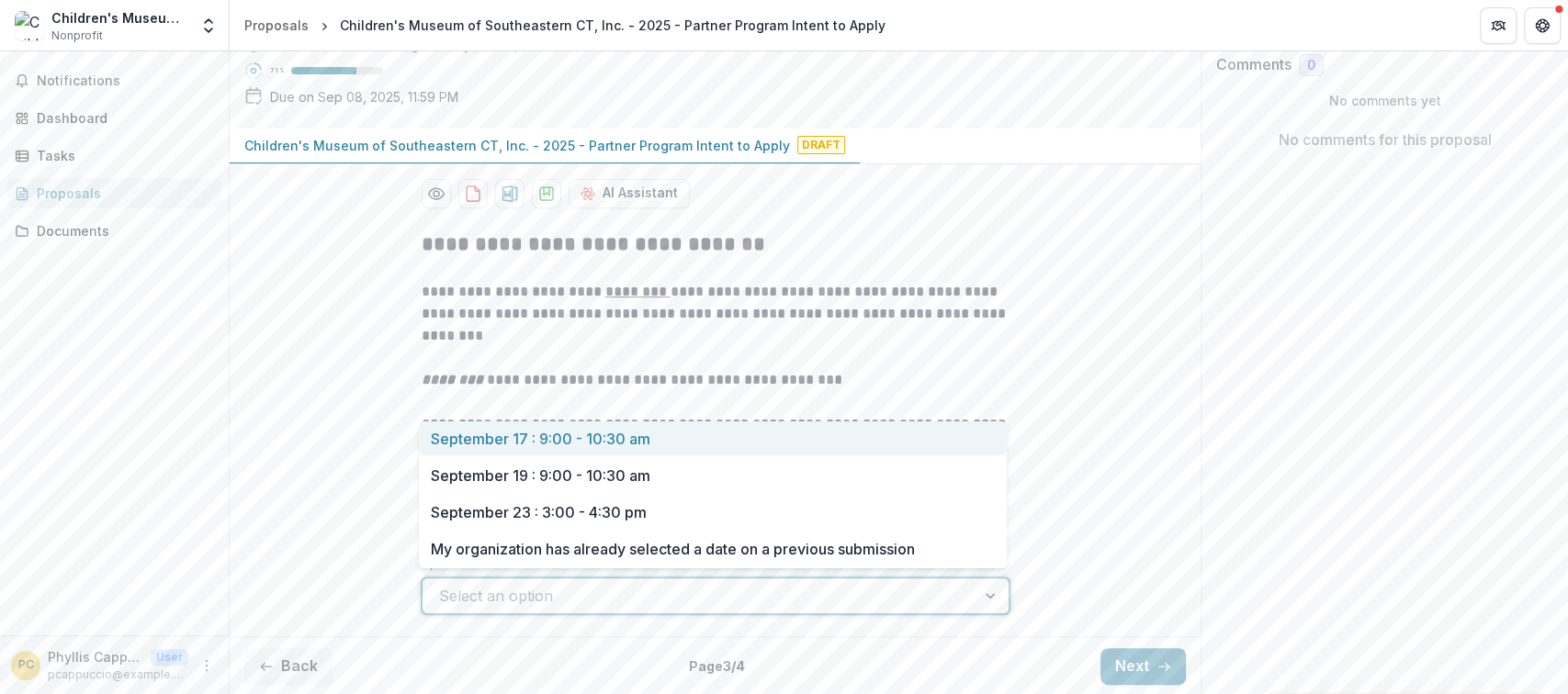 click on "September 17 : 9:00 - 10:30 am" at bounding box center (713, 438) 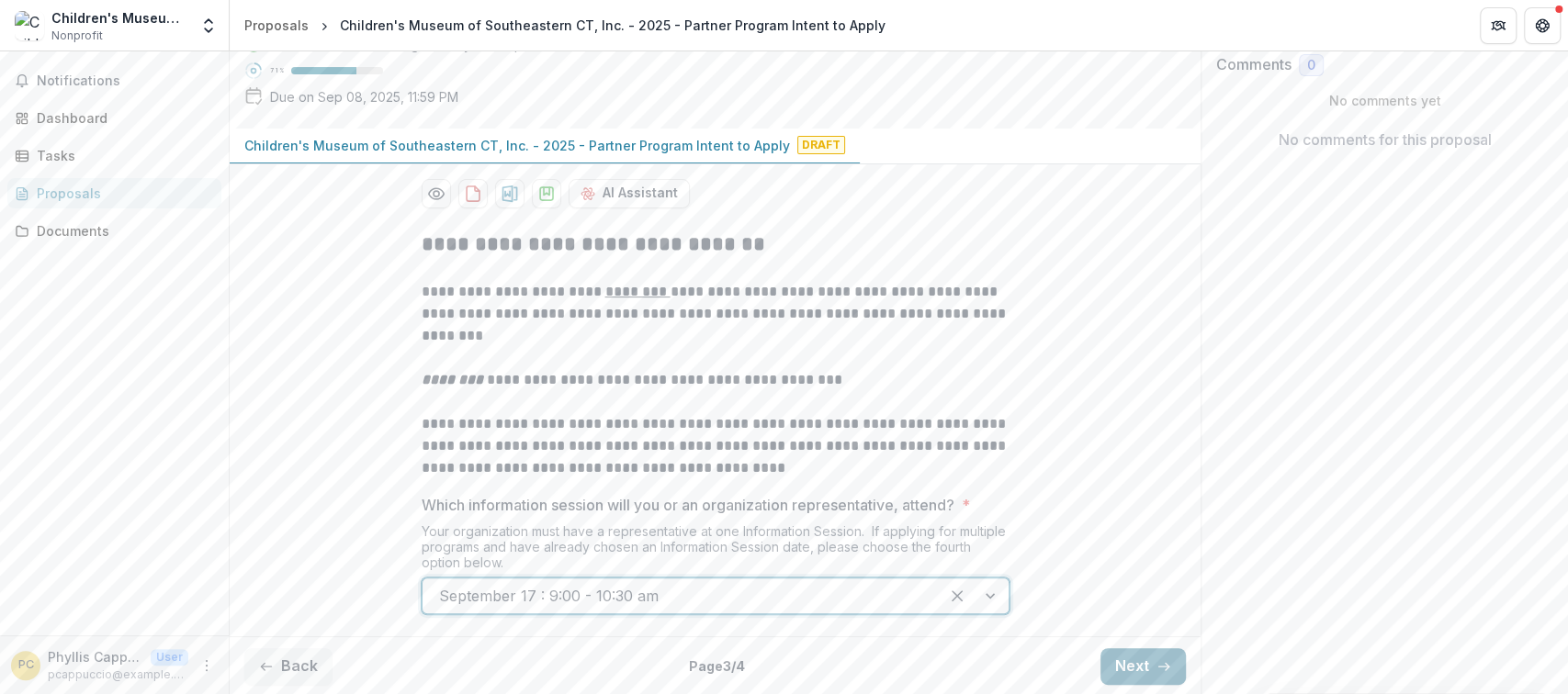 click on "Next" at bounding box center [1143, 666] 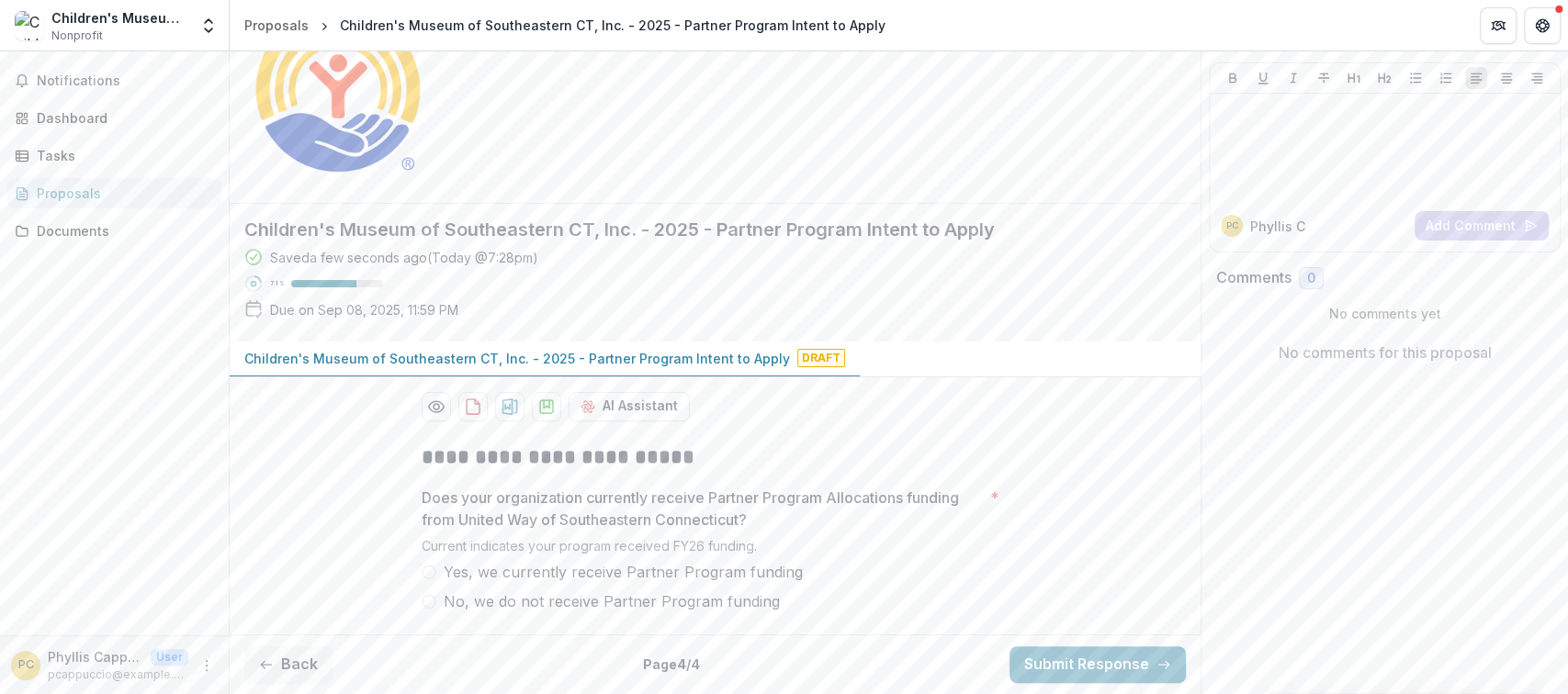 scroll, scrollTop: 106, scrollLeft: 0, axis: vertical 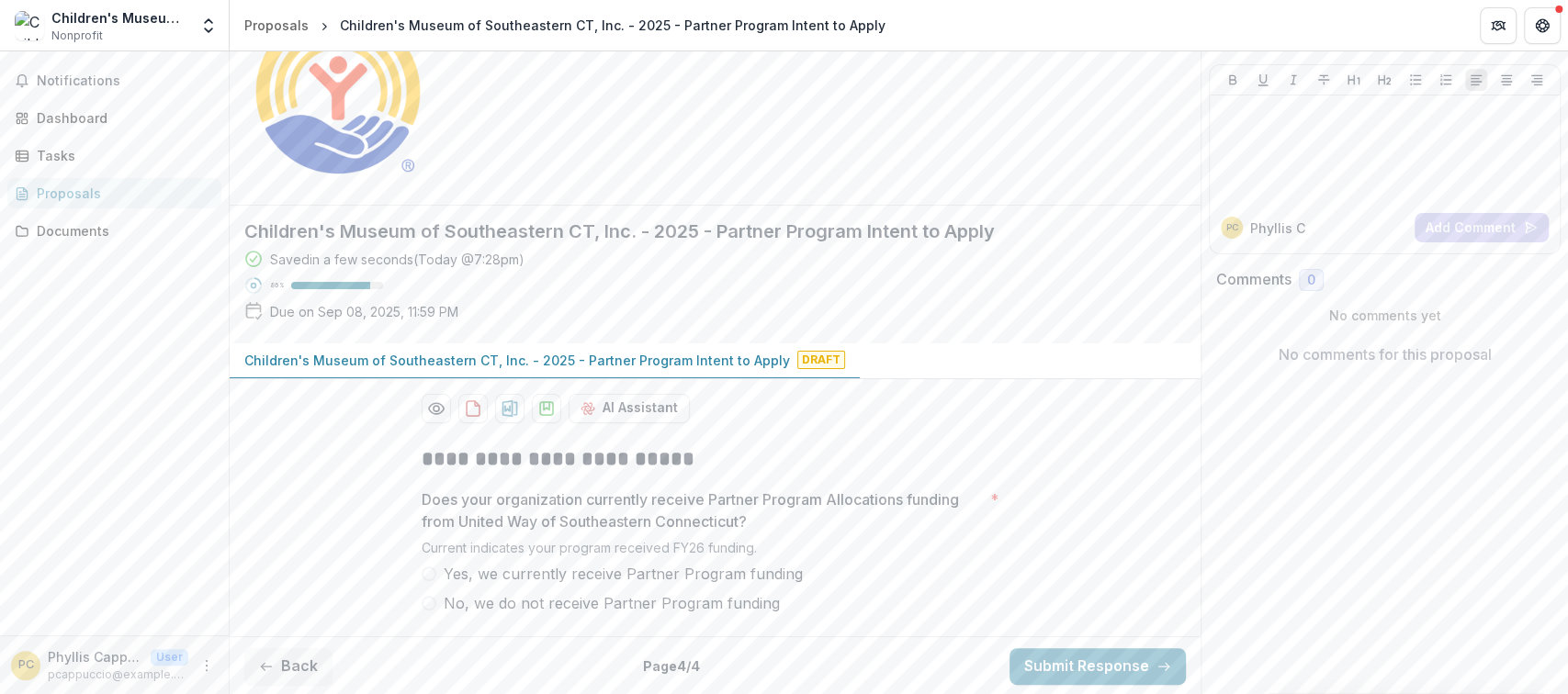 click at bounding box center [429, 603] 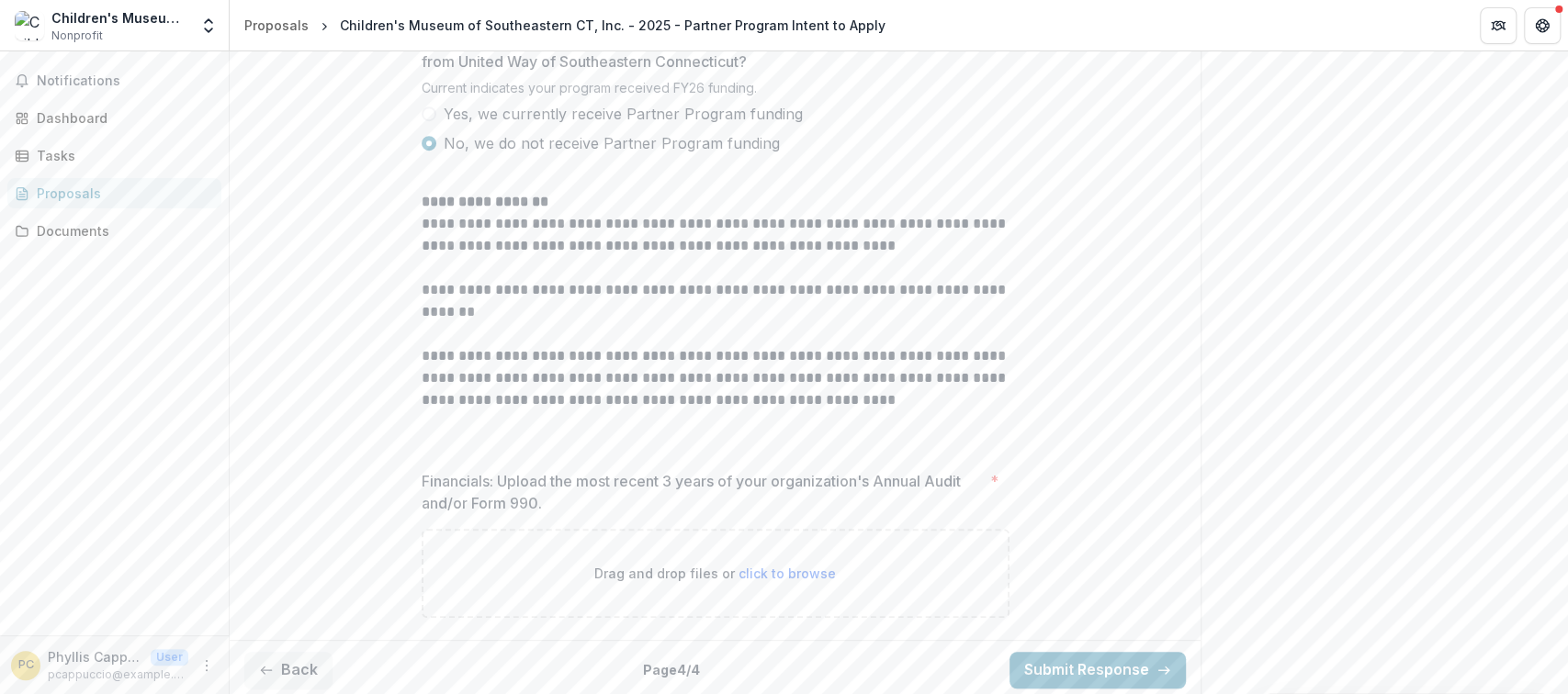 scroll, scrollTop: 568, scrollLeft: 0, axis: vertical 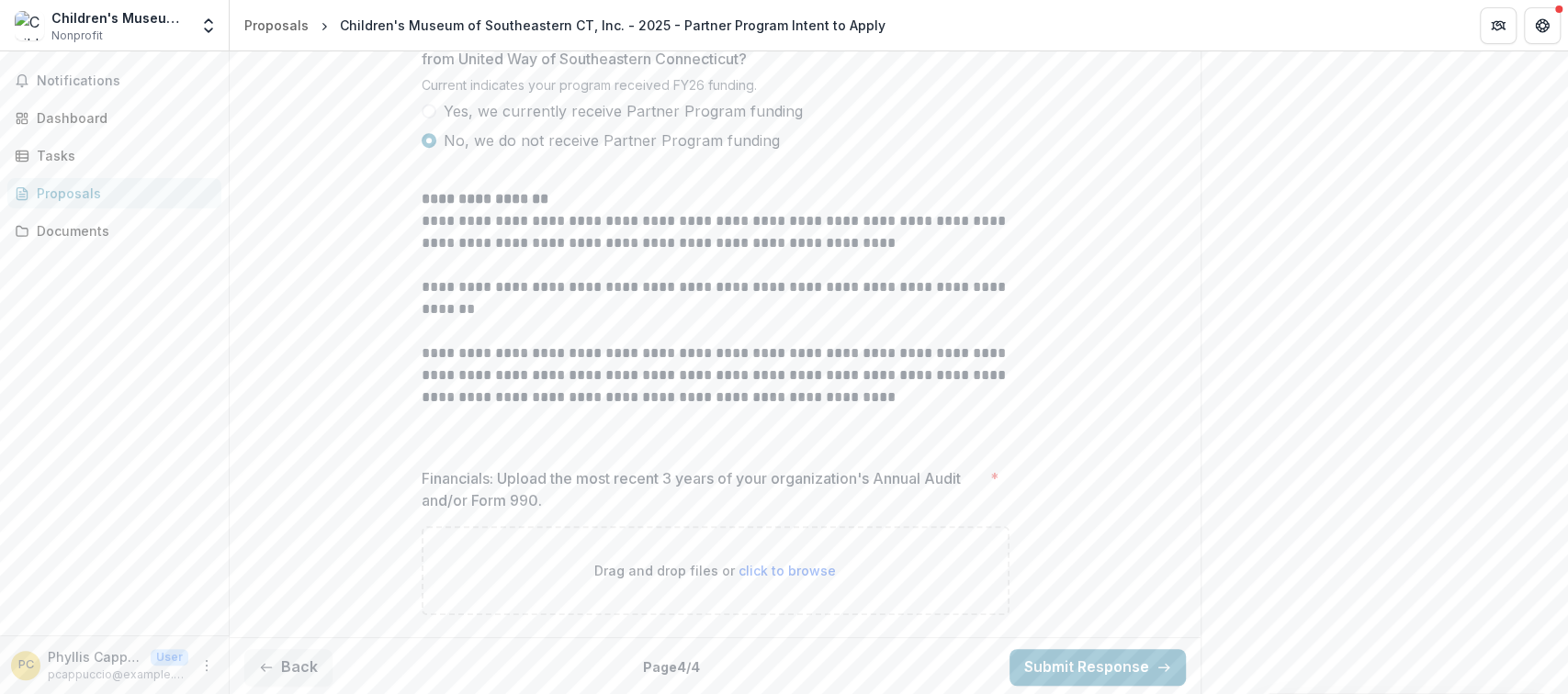 click on "click to browse" at bounding box center (787, 570) 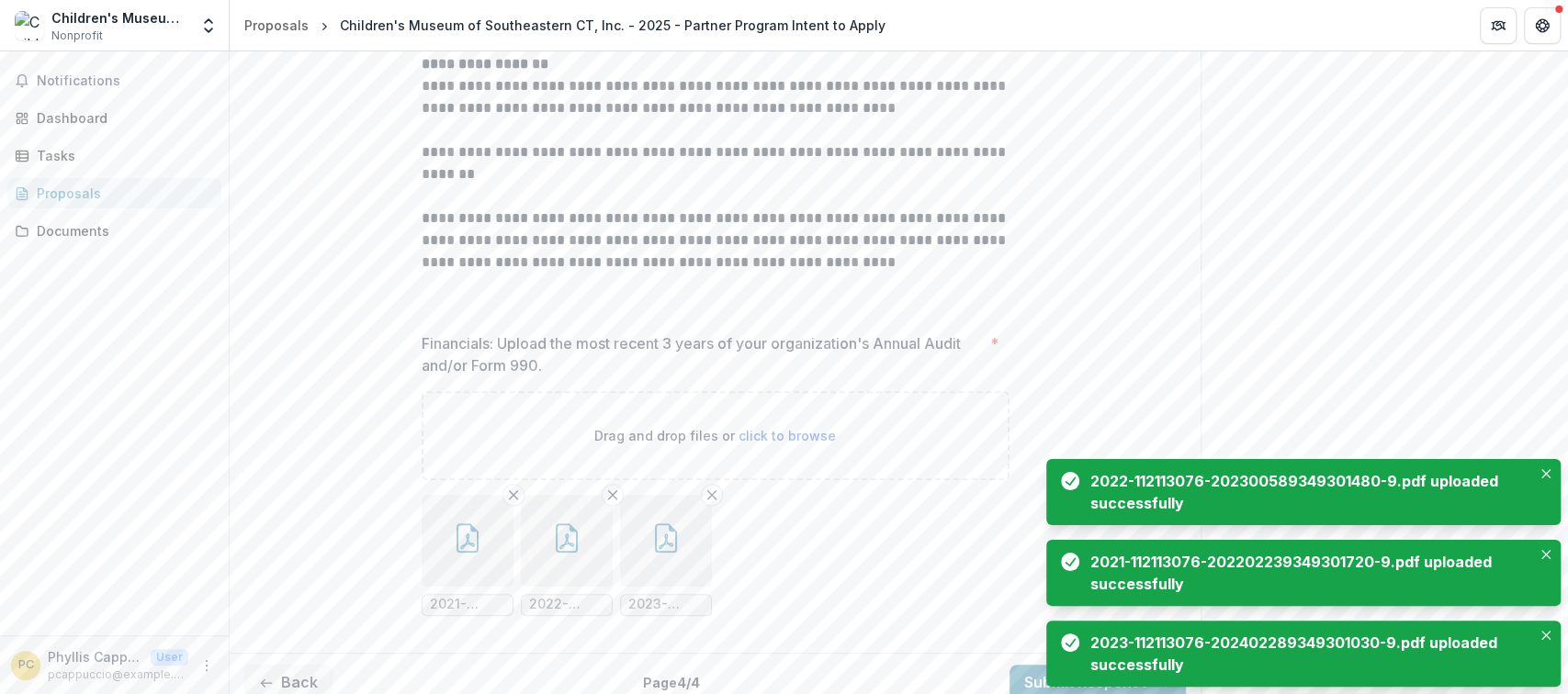 scroll, scrollTop: 720, scrollLeft: 0, axis: vertical 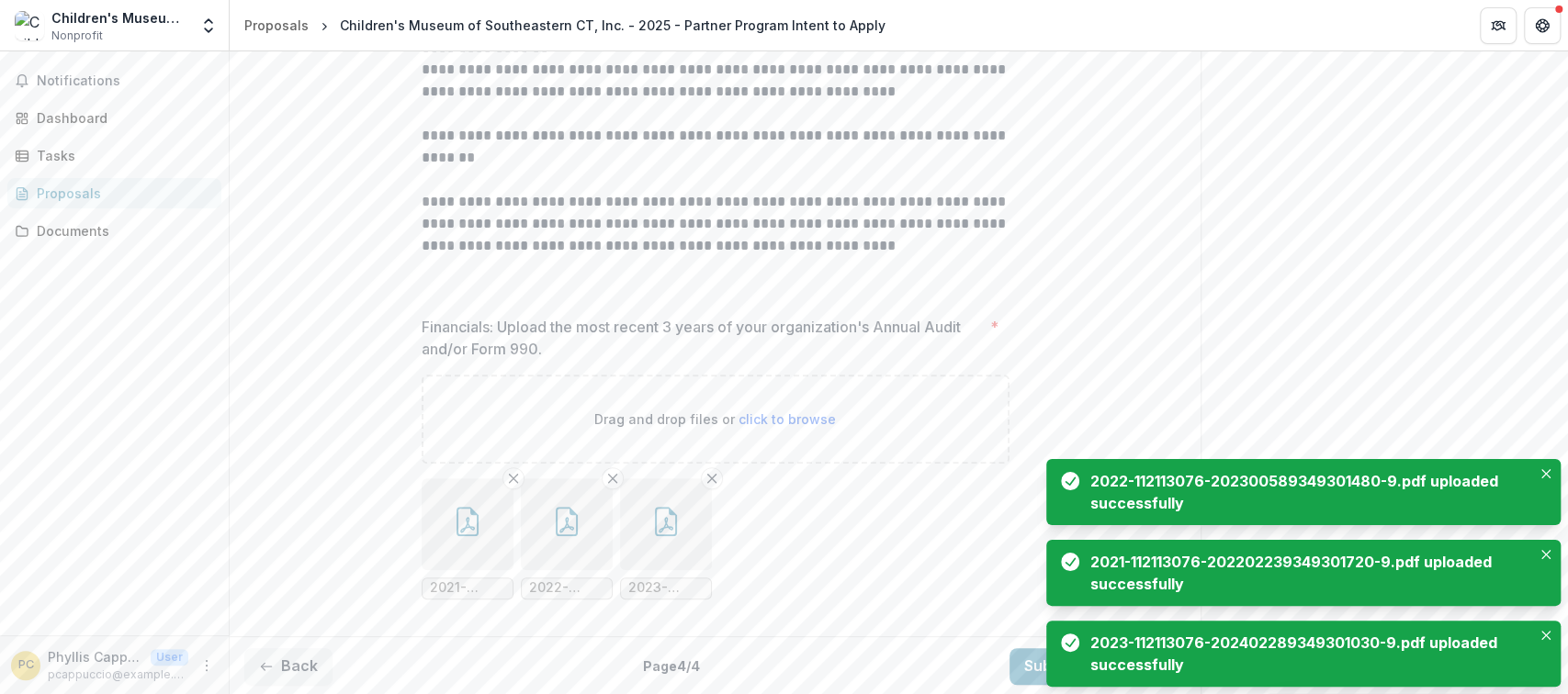 click on "Send comments or questions to   UWSECT   in the box below.   UWSECT   will be notified via email of your comment. PC Phyllis C Add Comment Comments 0 No comments yet No comments for this proposal" at bounding box center [1384, 14] 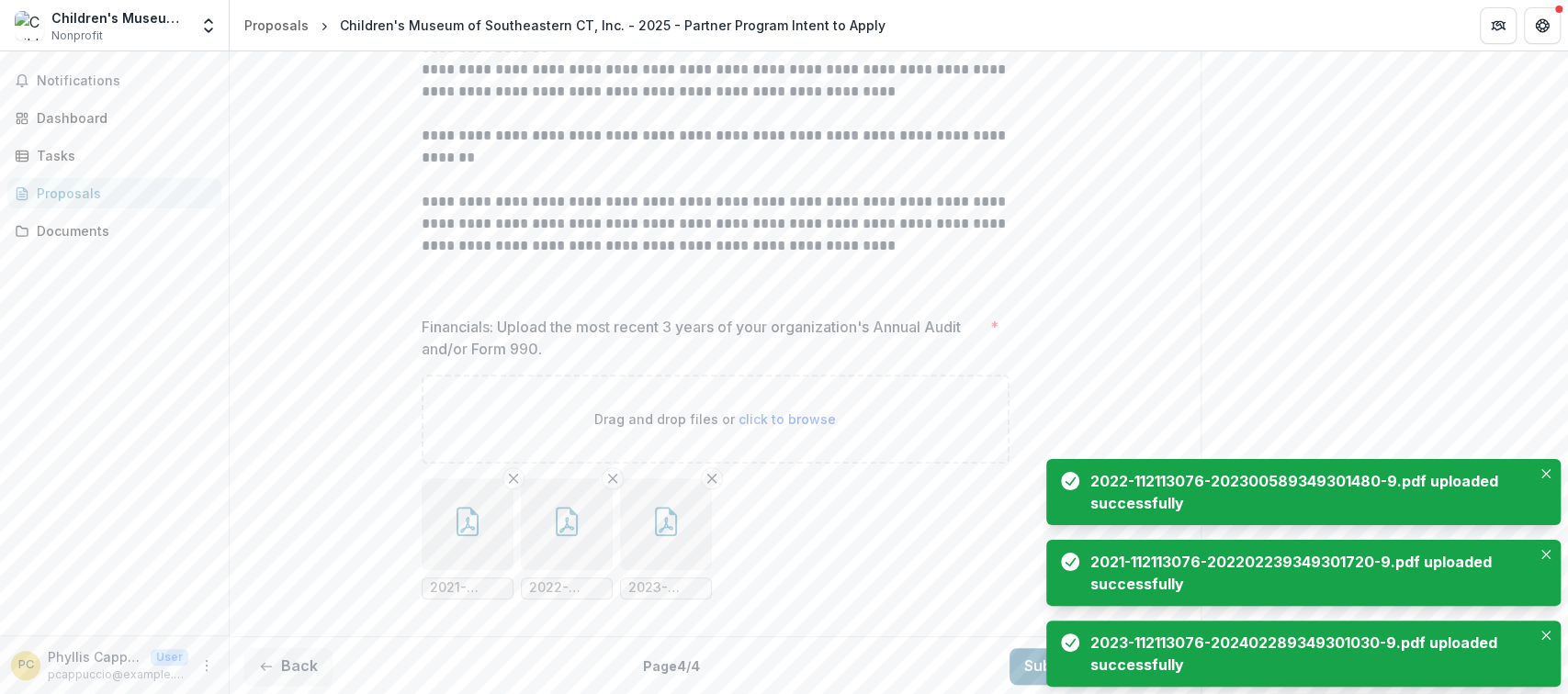 click on "Submit Response" at bounding box center [1098, 666] 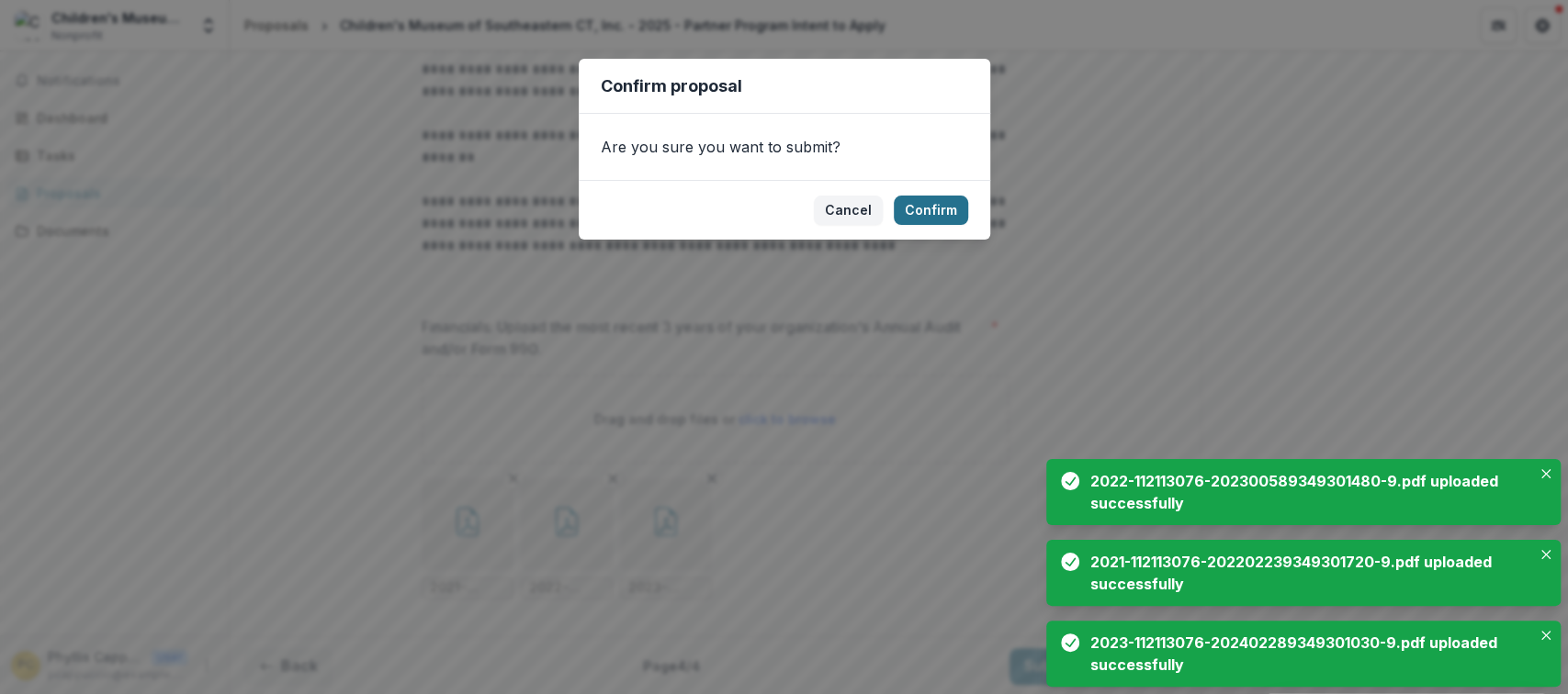 click on "Confirm" at bounding box center [931, 210] 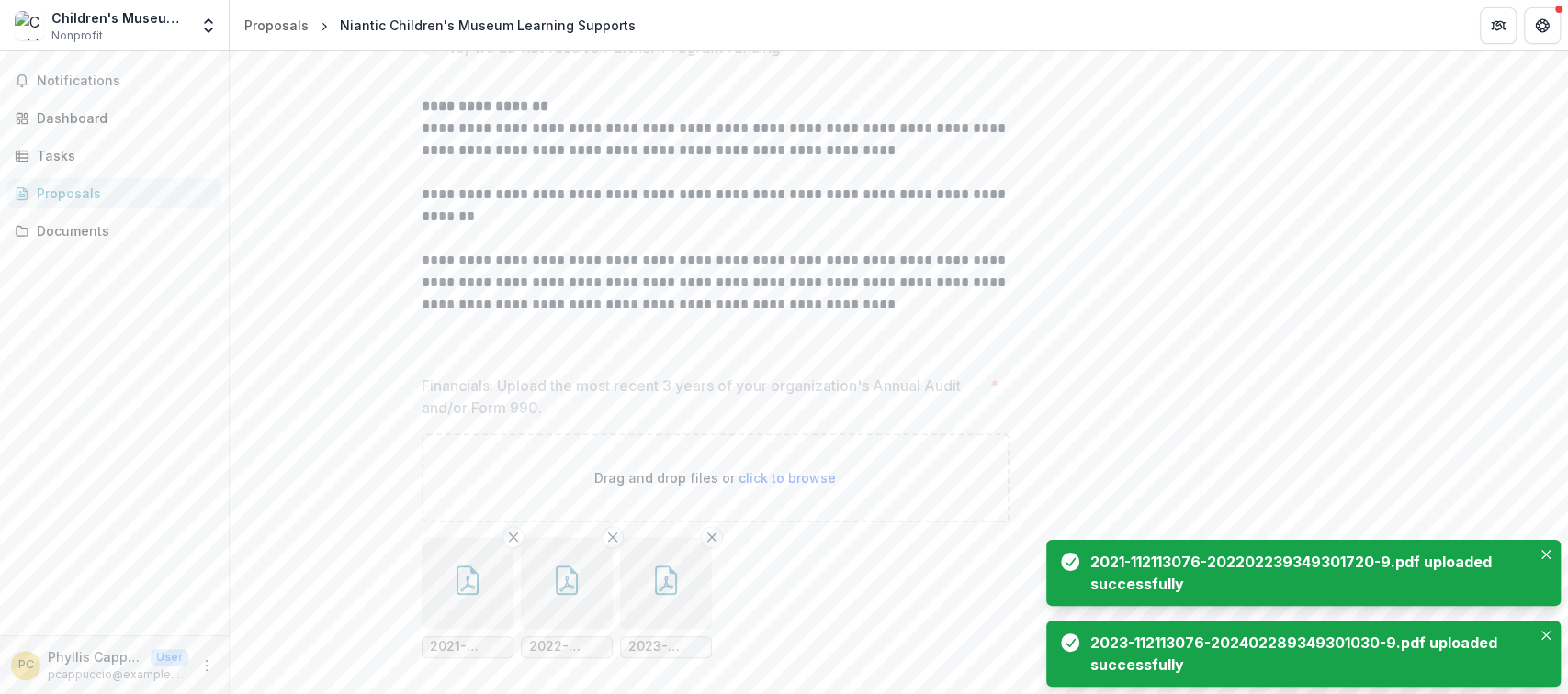 scroll, scrollTop: 778, scrollLeft: 0, axis: vertical 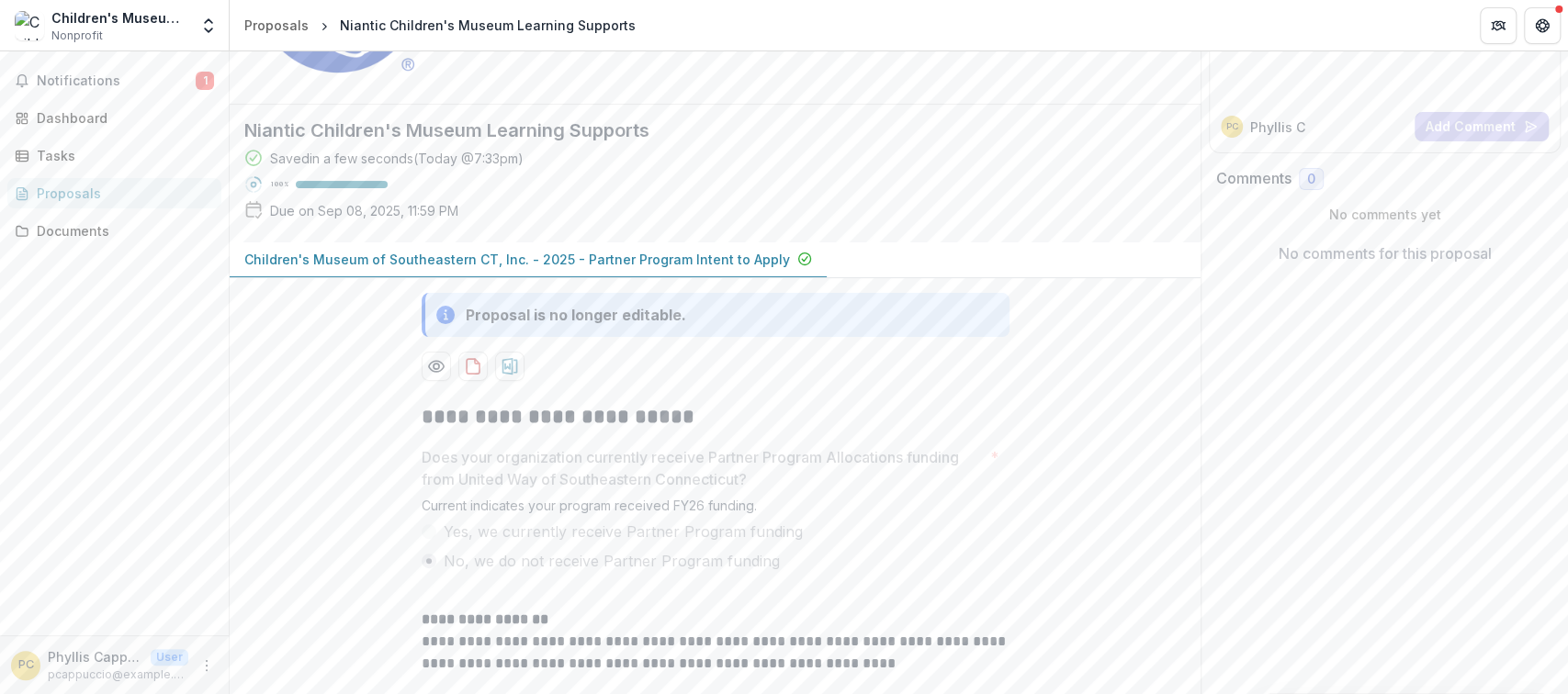 click on "Phyllis C" at bounding box center [1278, 127] 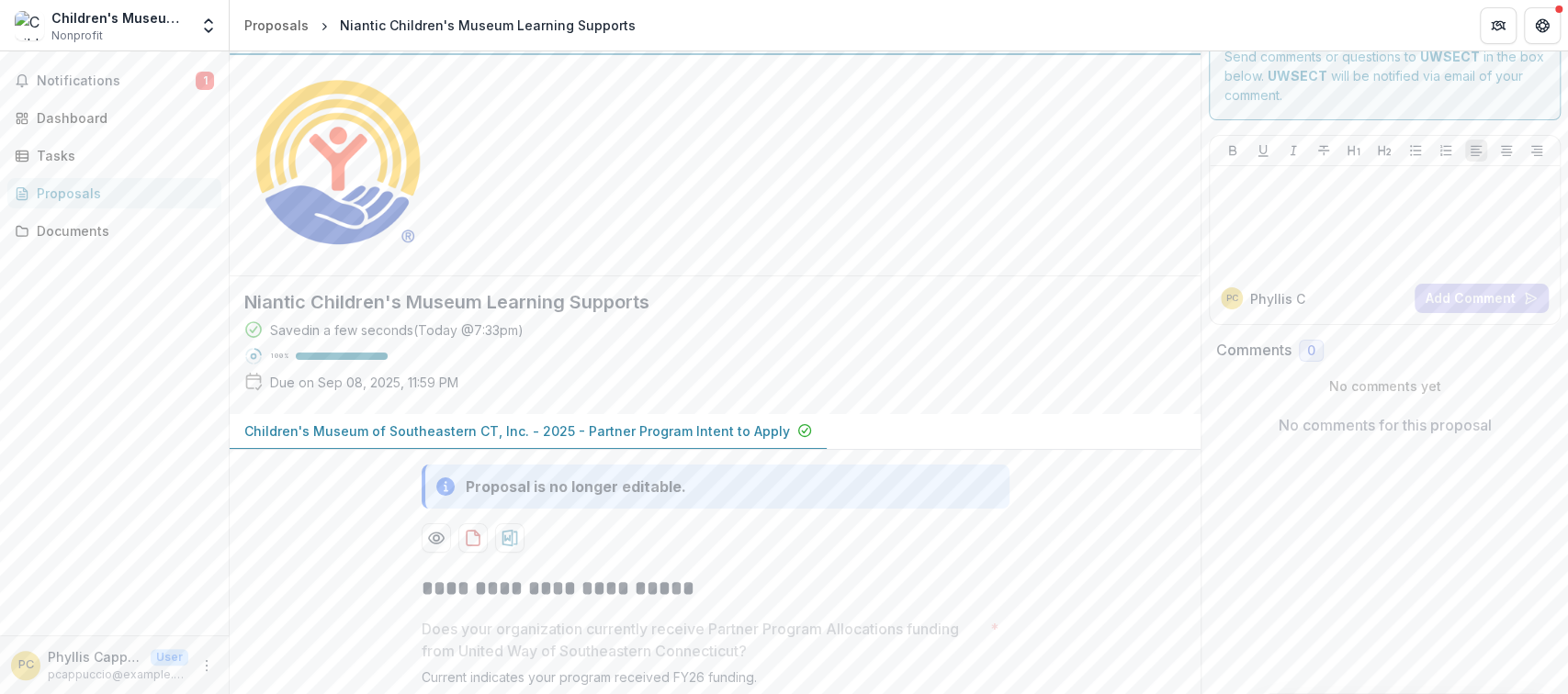 scroll, scrollTop: 0, scrollLeft: 0, axis: both 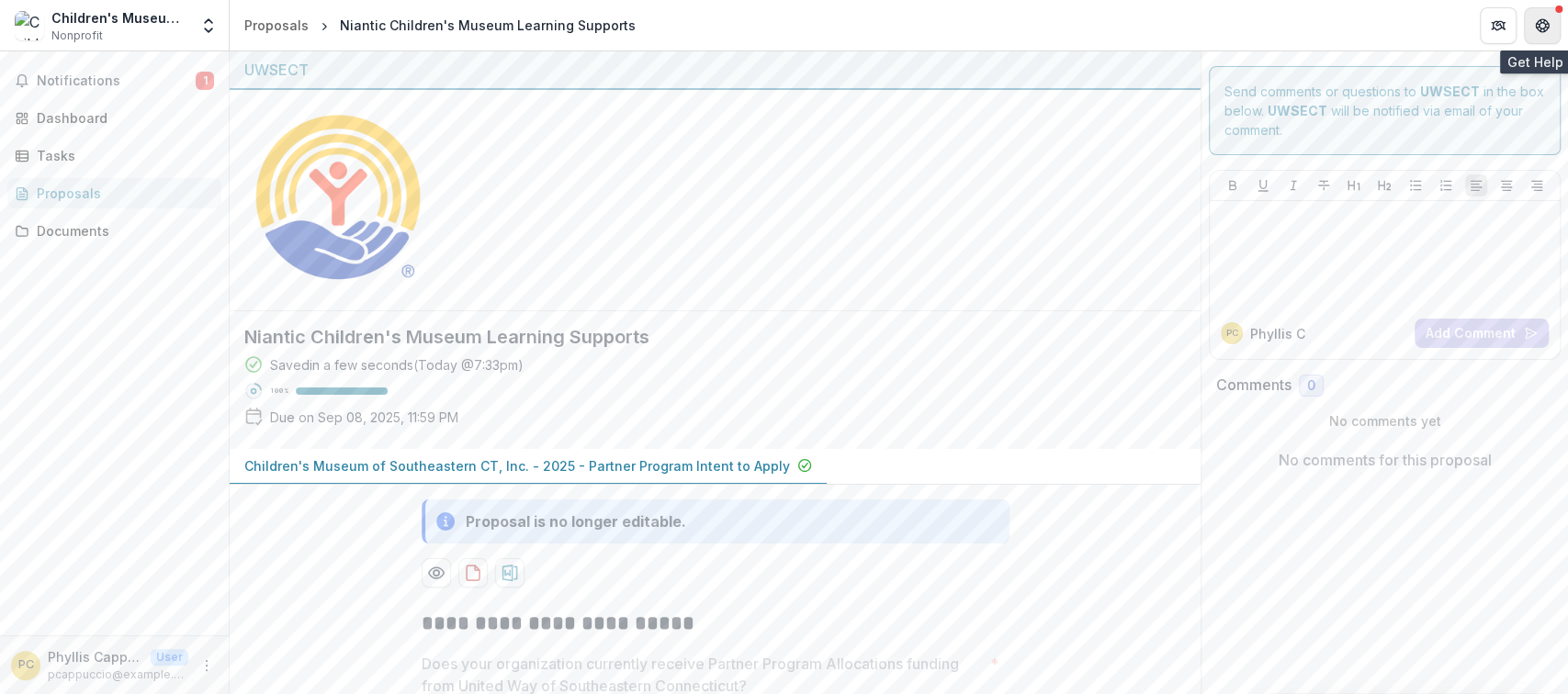 click 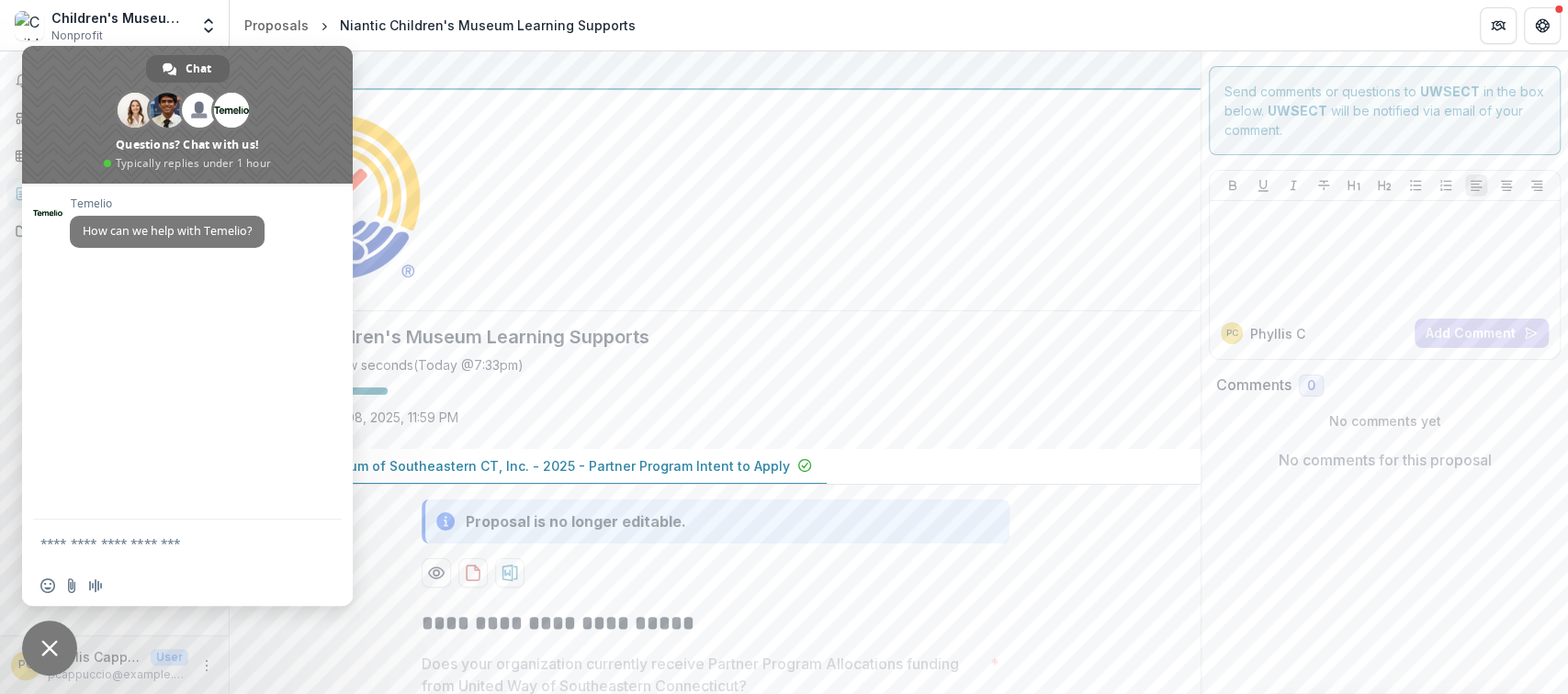 click at bounding box center [715, 200] 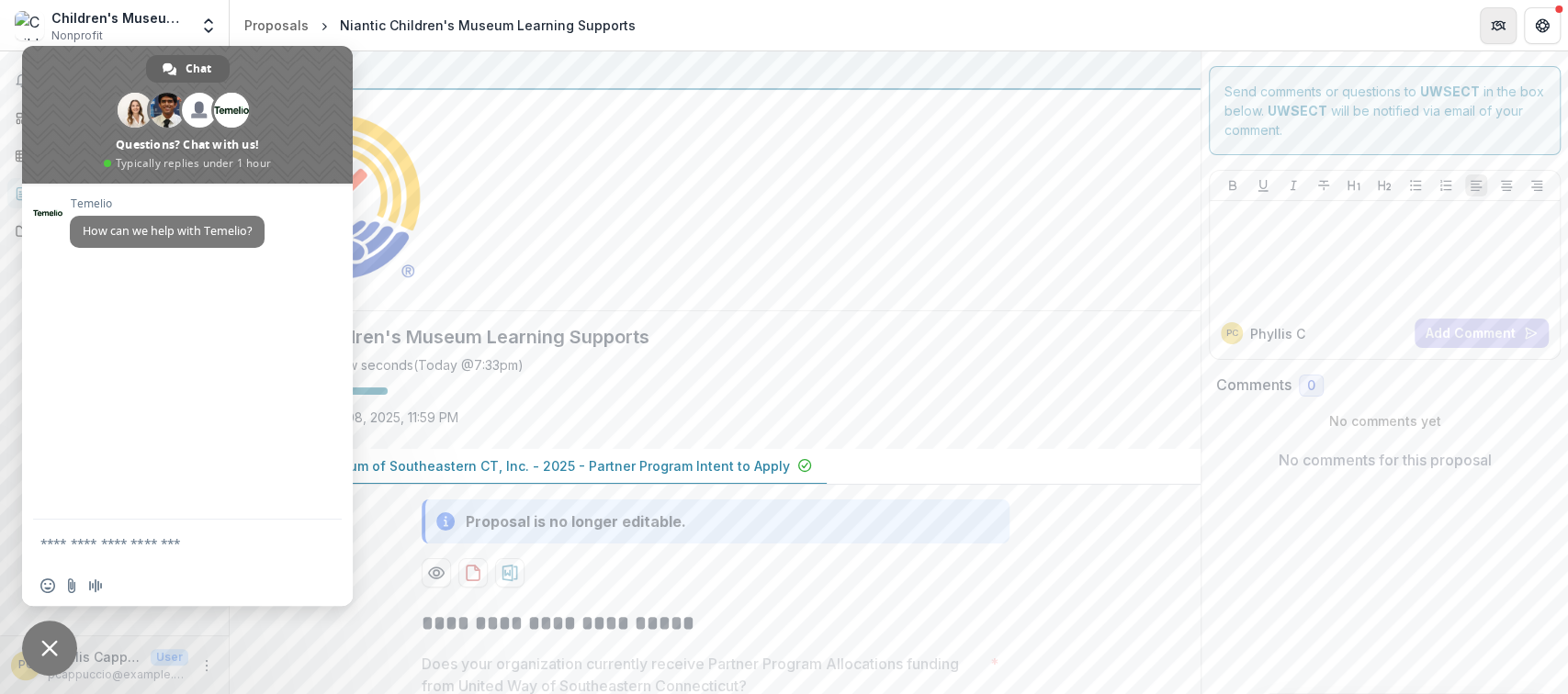click at bounding box center (1498, 26) 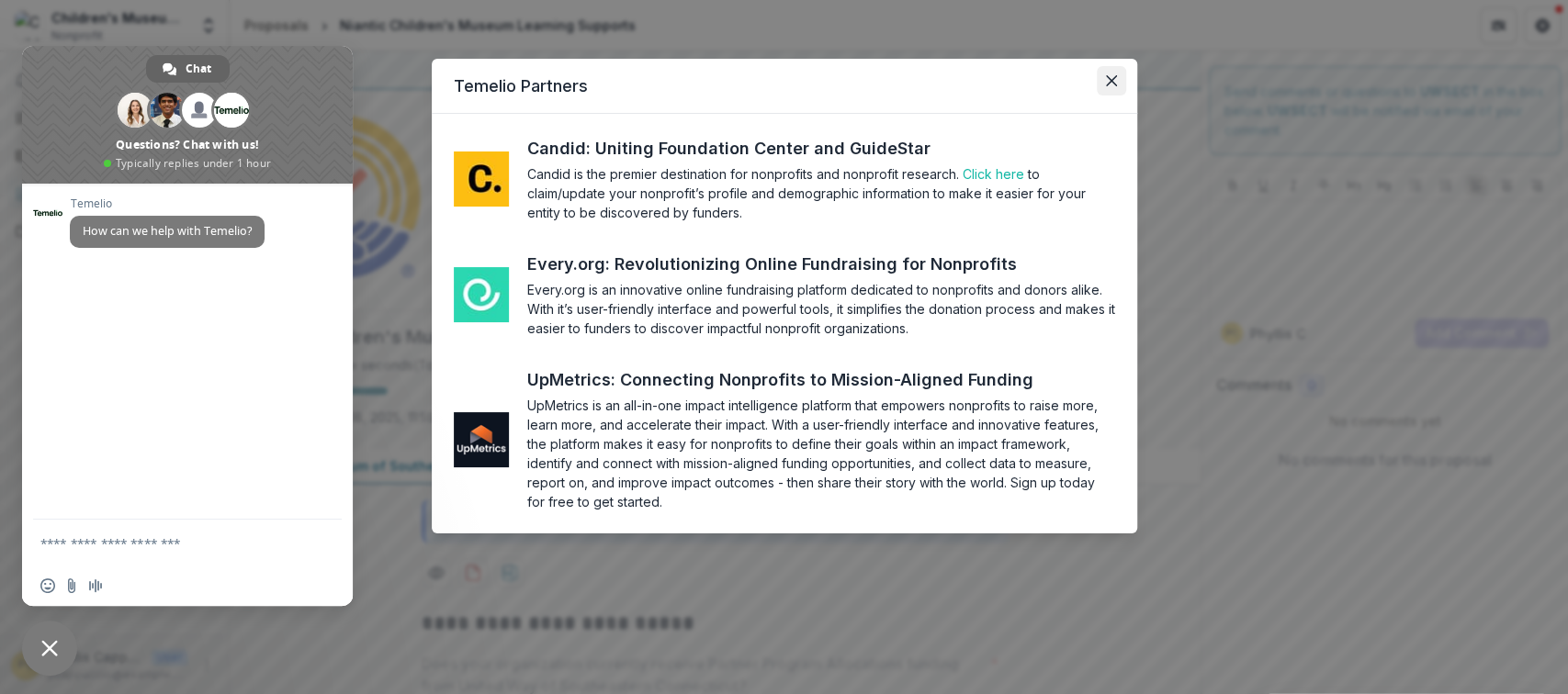 click at bounding box center [1111, 81] 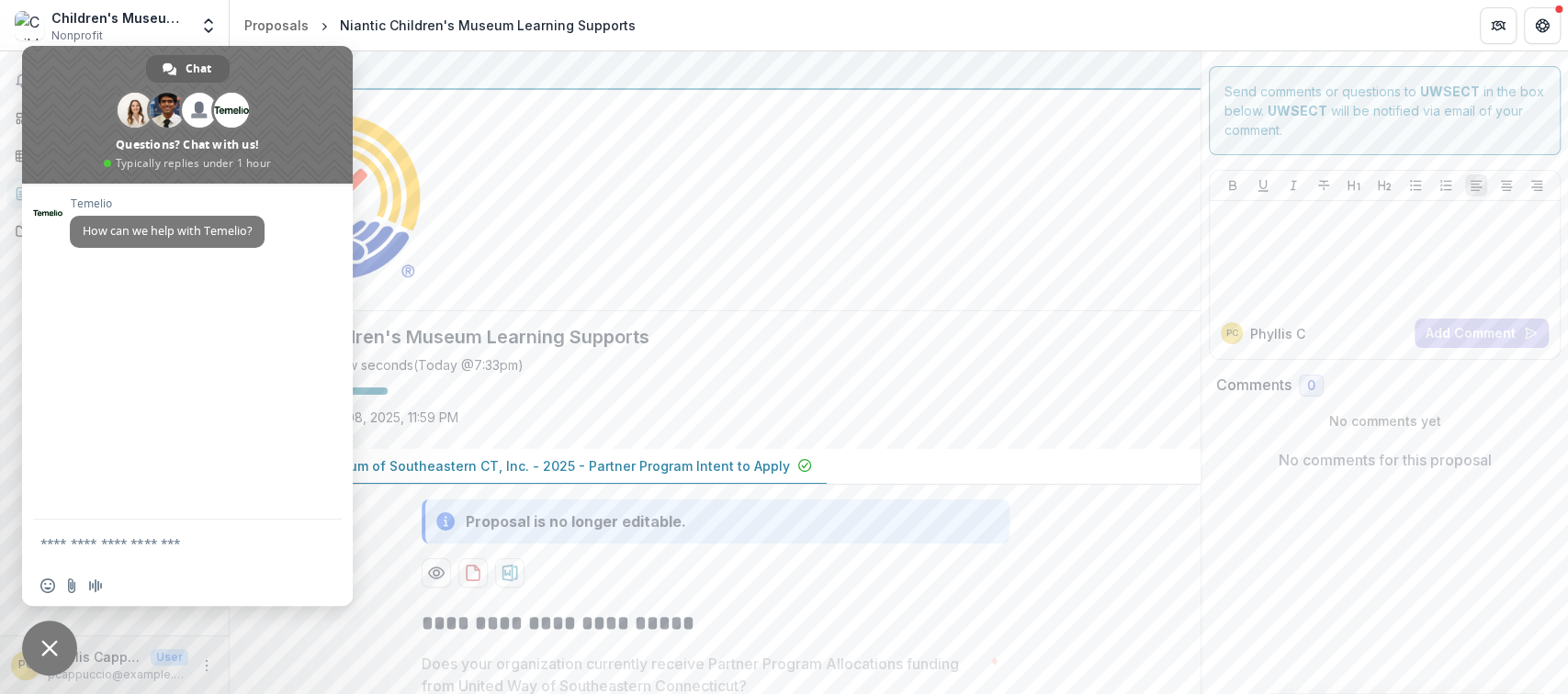 click at bounding box center (715, 200) 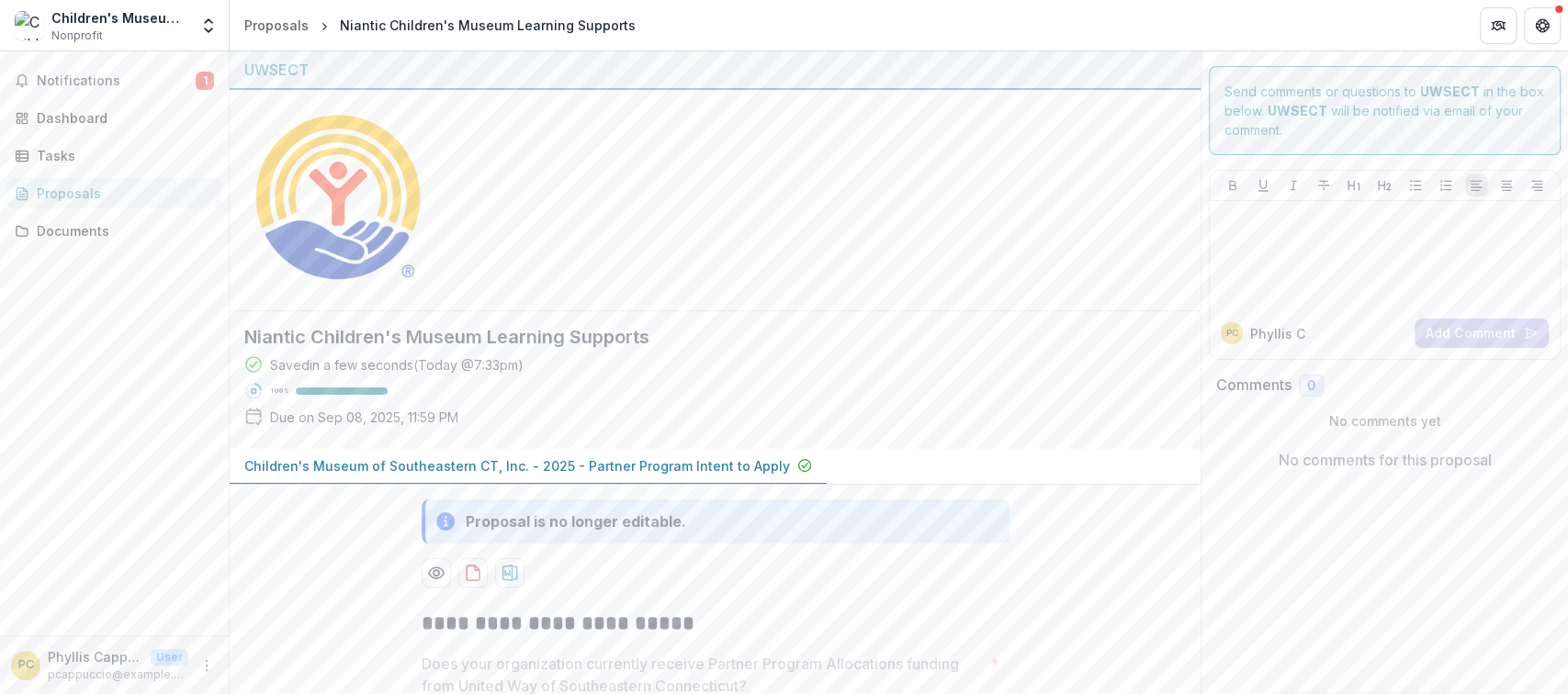 click on "Phyllis Cappuccio" at bounding box center (96, 656) 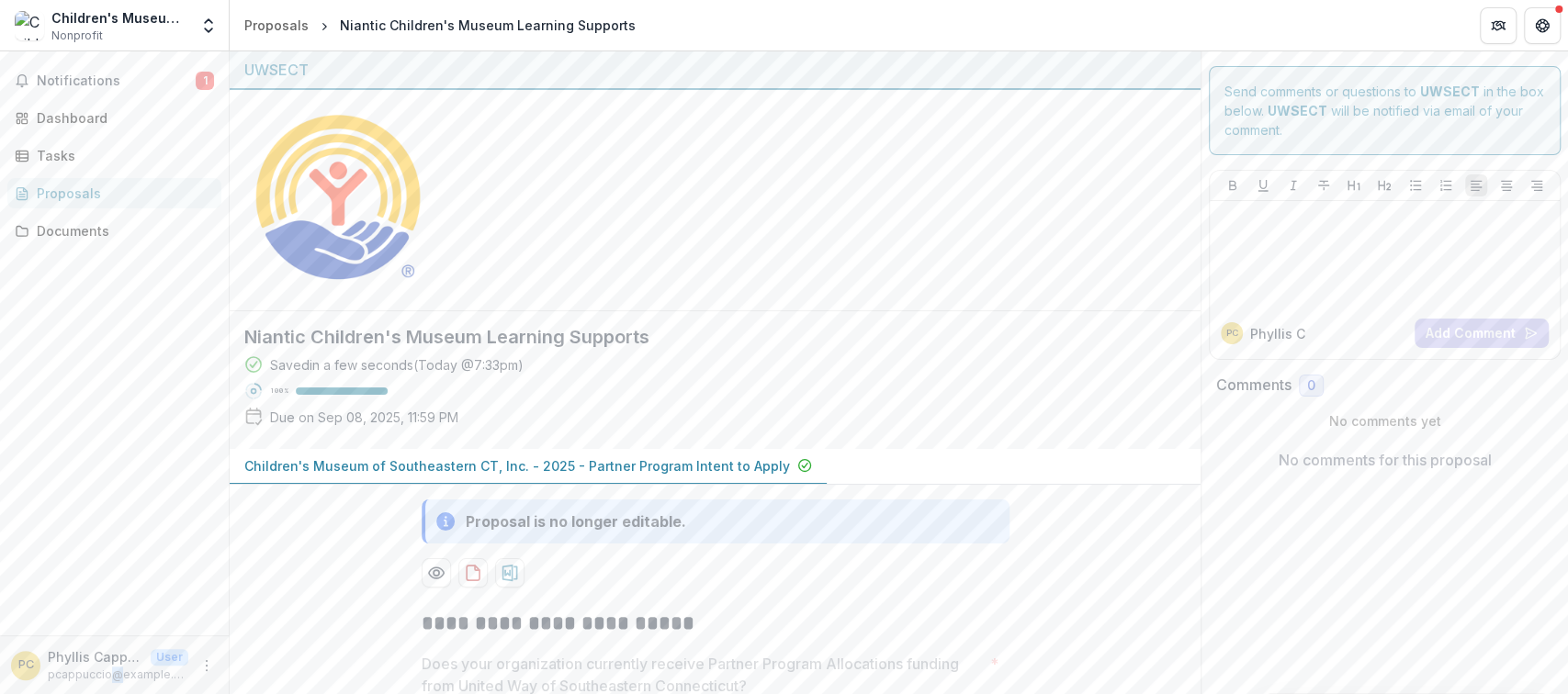 click on "pcappuccio@example.com" at bounding box center (118, 675) 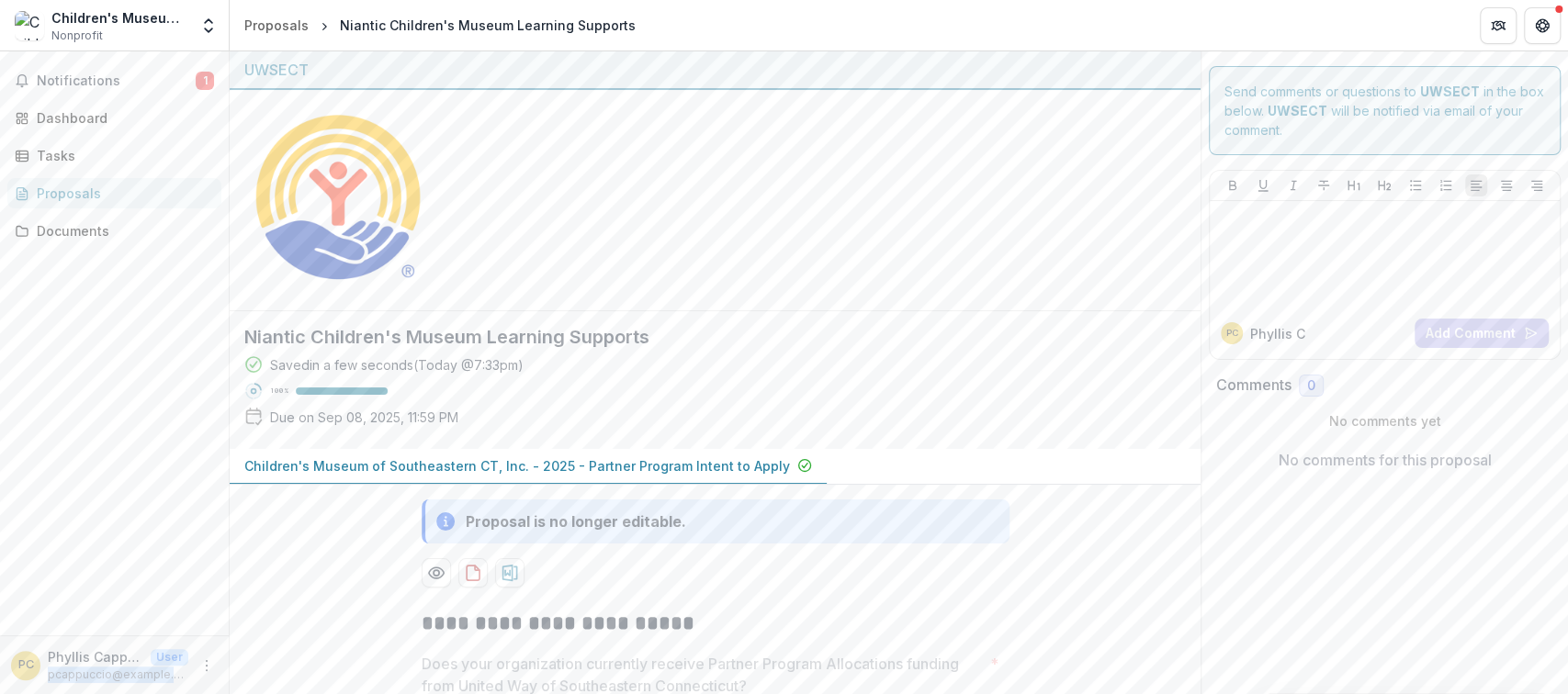 click on "pcappuccio@example.com" at bounding box center (118, 675) 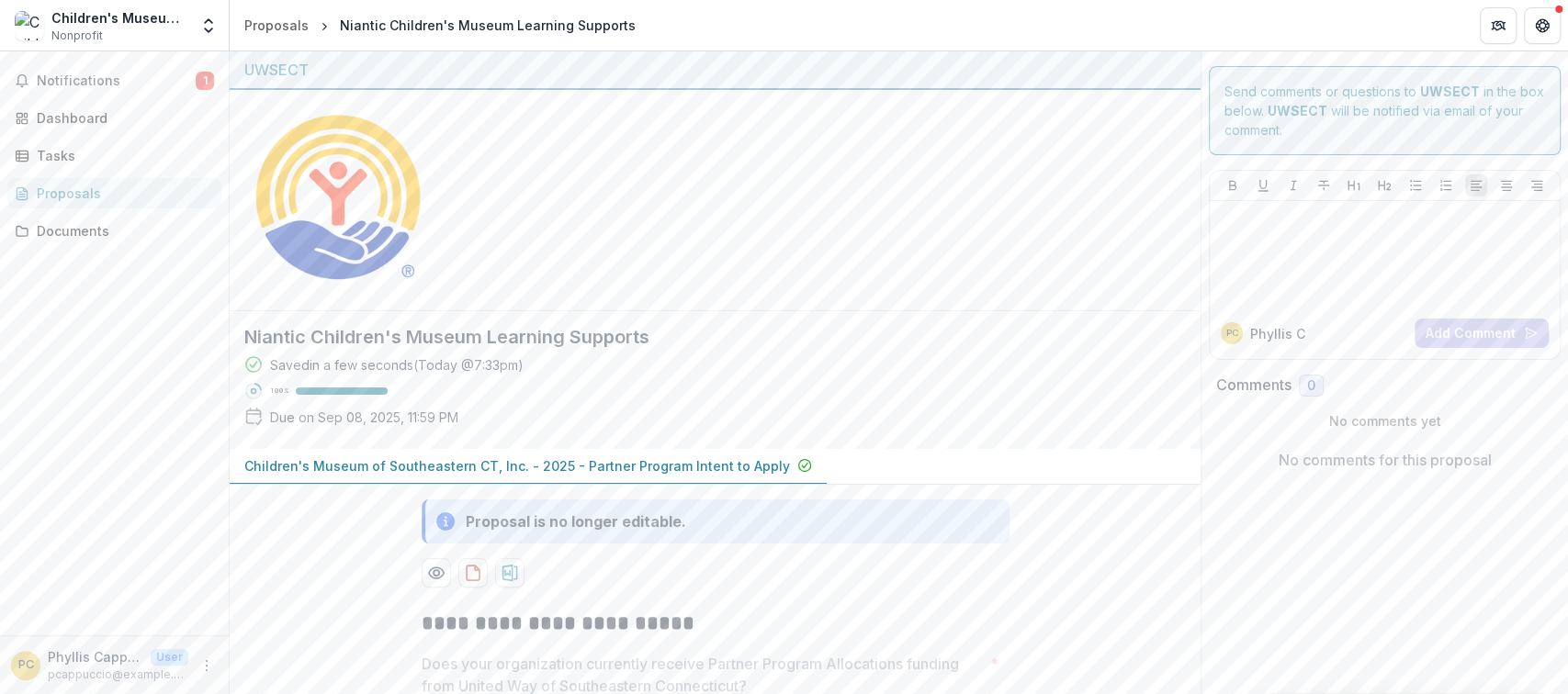 click on "Children's Museum of Southeastern CT, Inc." at bounding box center [119, 17] 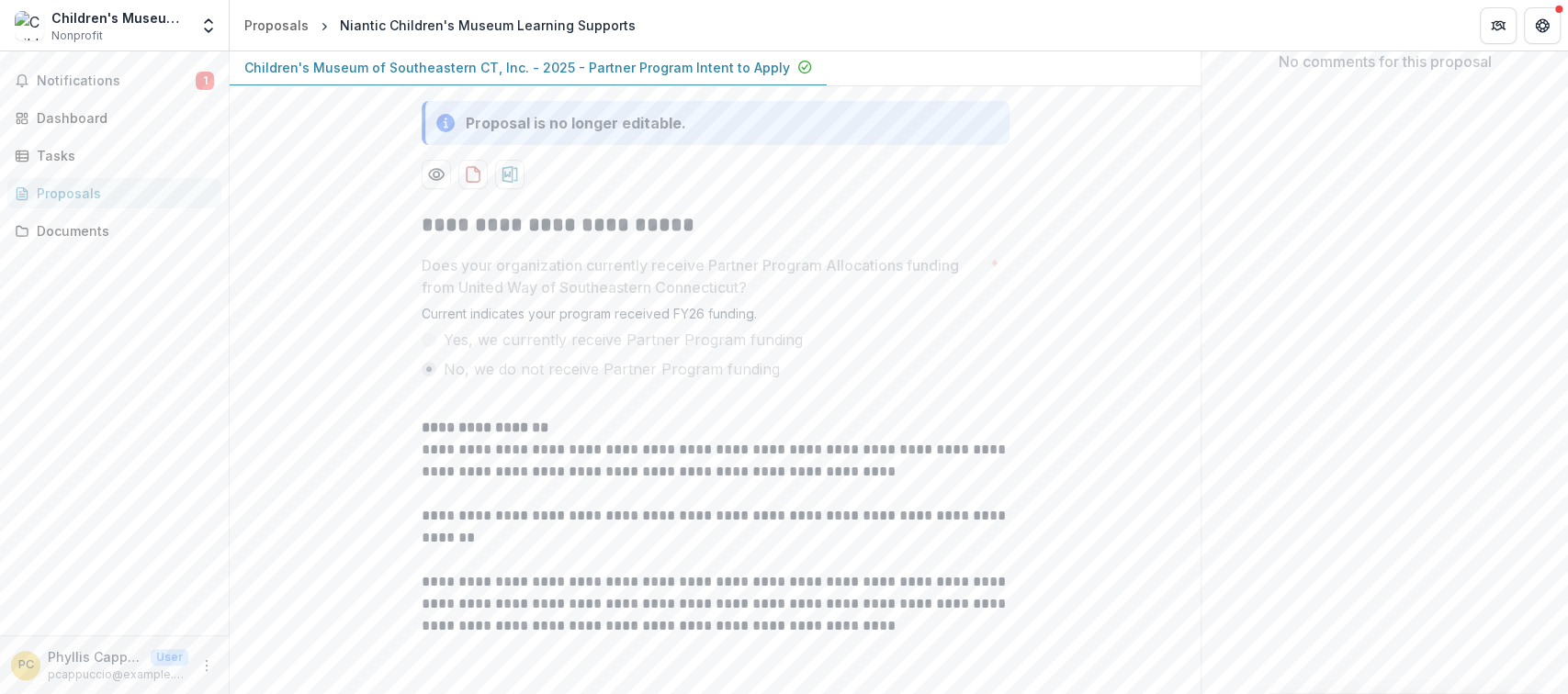 scroll, scrollTop: 326, scrollLeft: 0, axis: vertical 